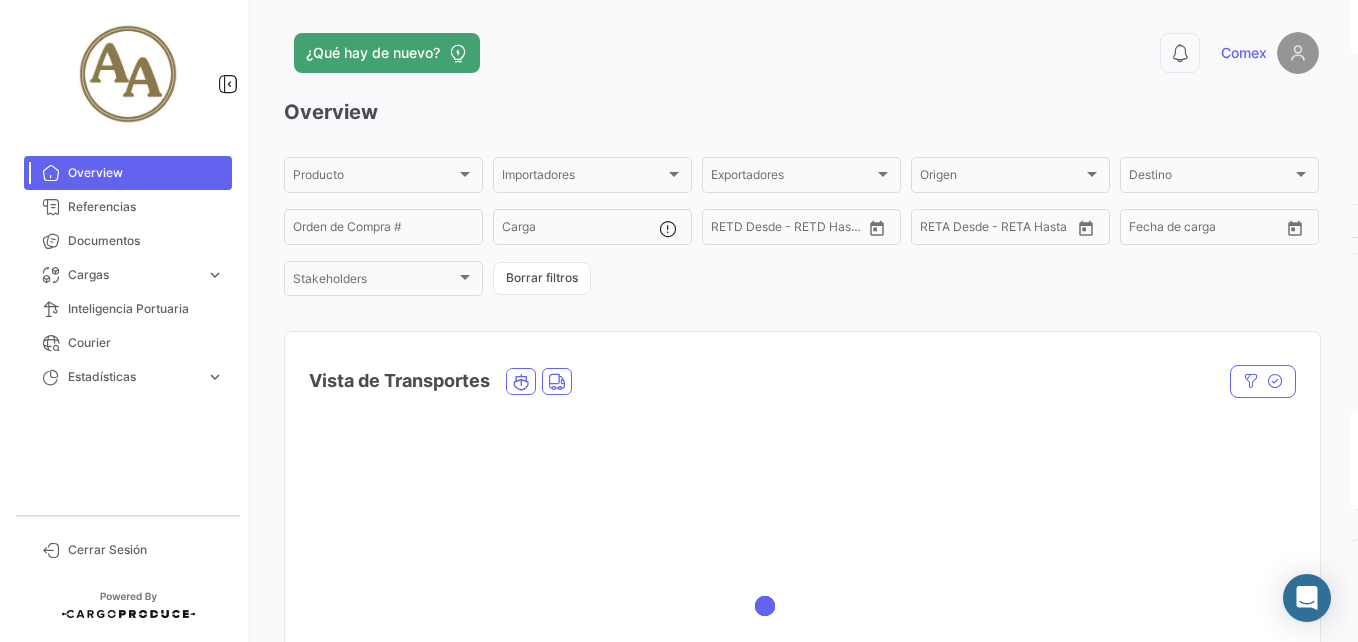 scroll, scrollTop: 0, scrollLeft: 0, axis: both 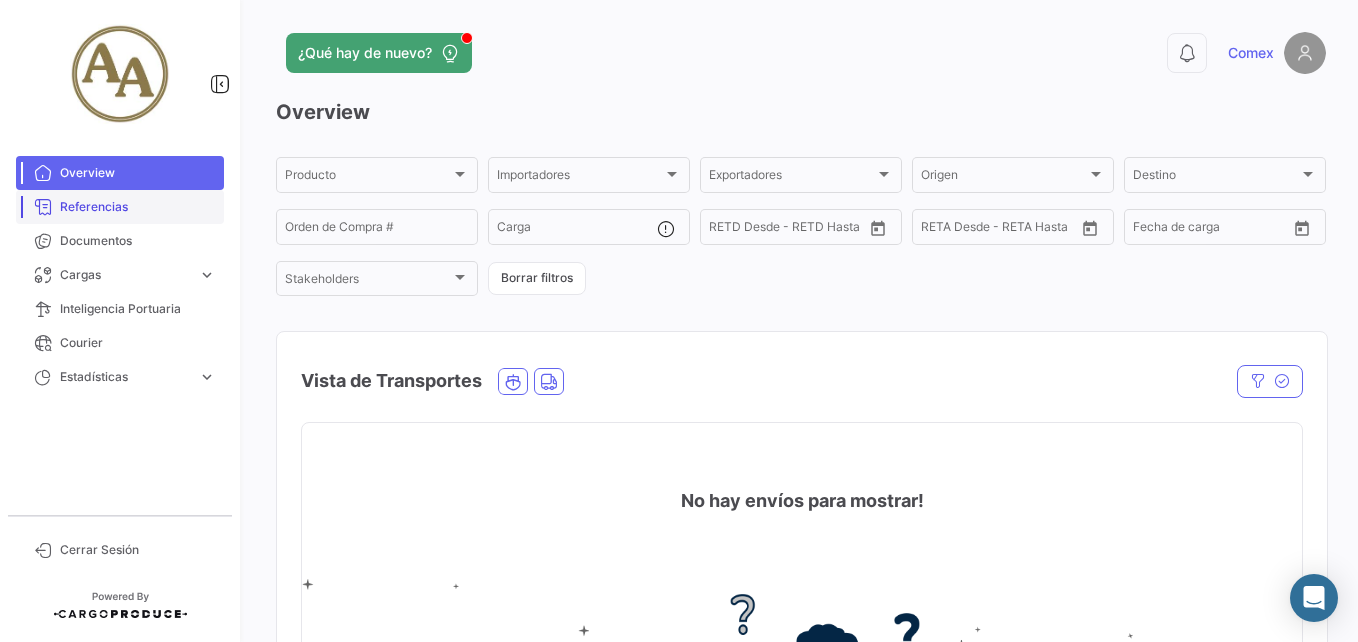 click on "Referencias" at bounding box center (138, 207) 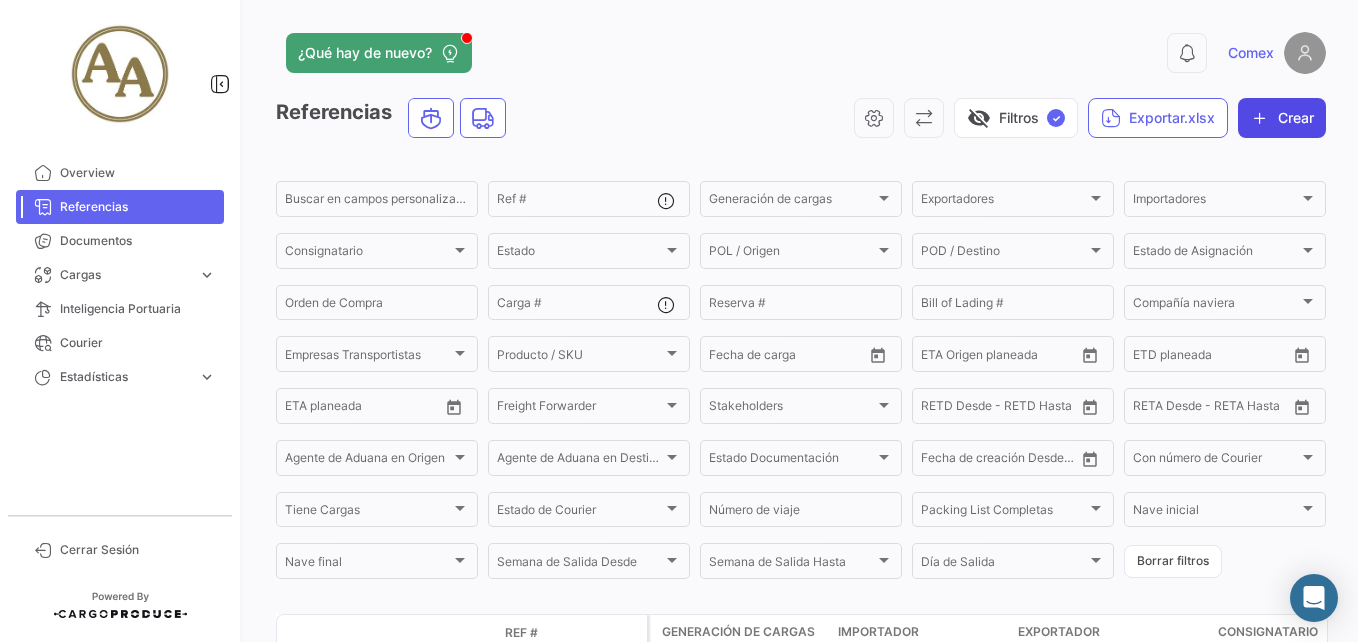 click on "Crear" 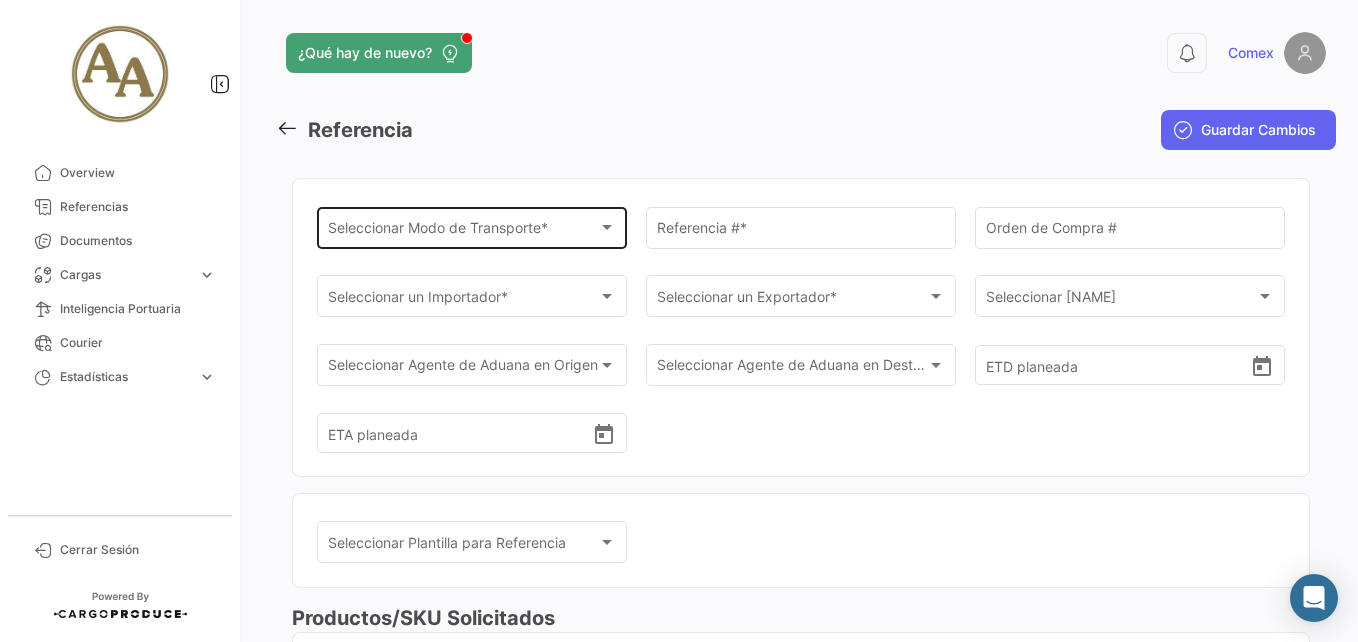 click on "Seleccionar
Modo de Transporte *" at bounding box center [463, 231] 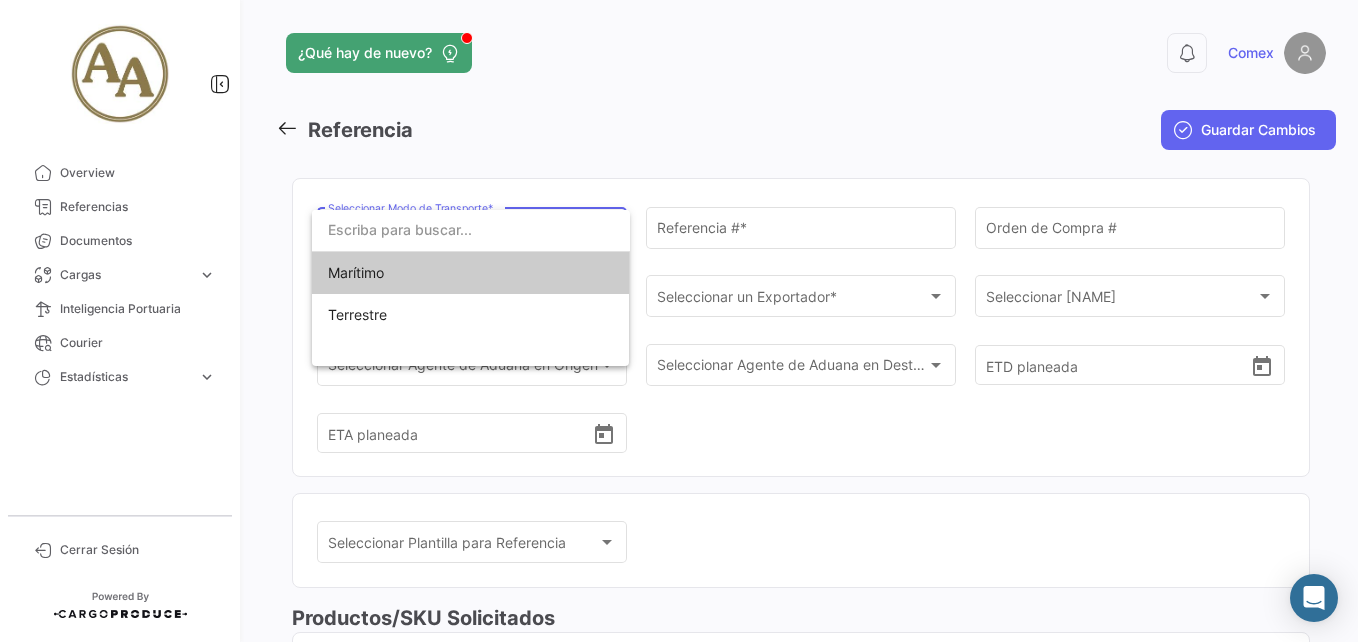 click at bounding box center (679, 321) 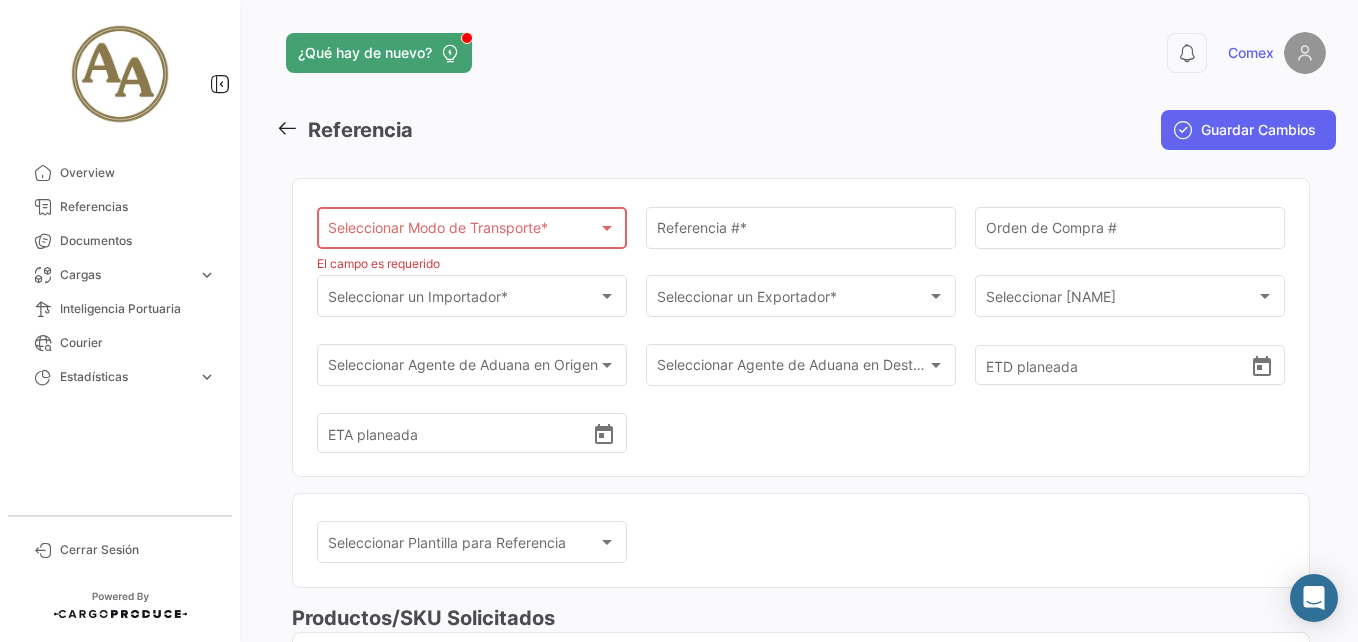 click 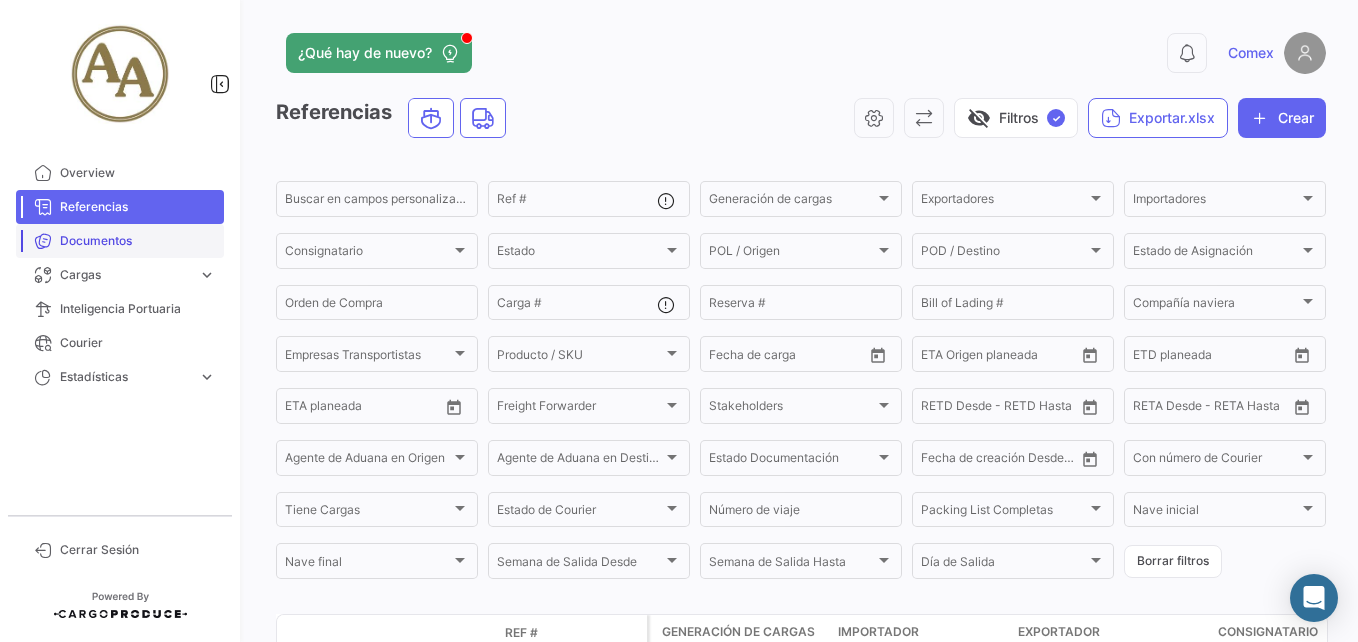 click on "Documentos" at bounding box center [138, 241] 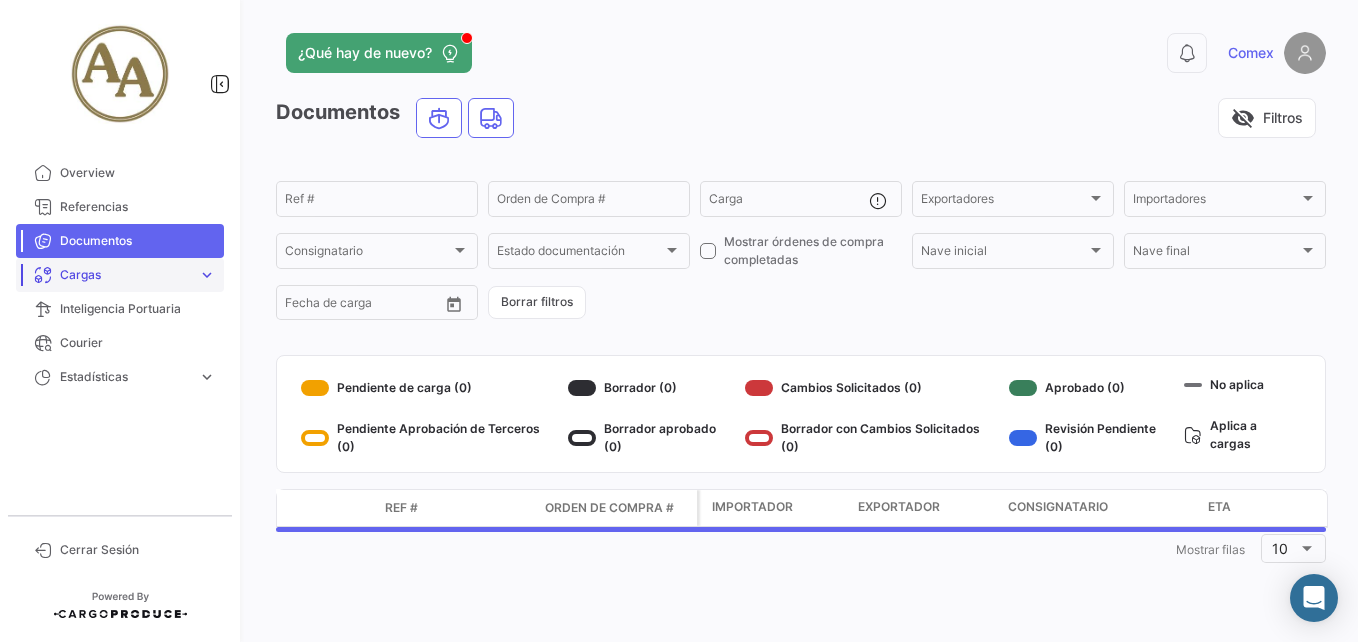 click on "Cargas" at bounding box center (125, 275) 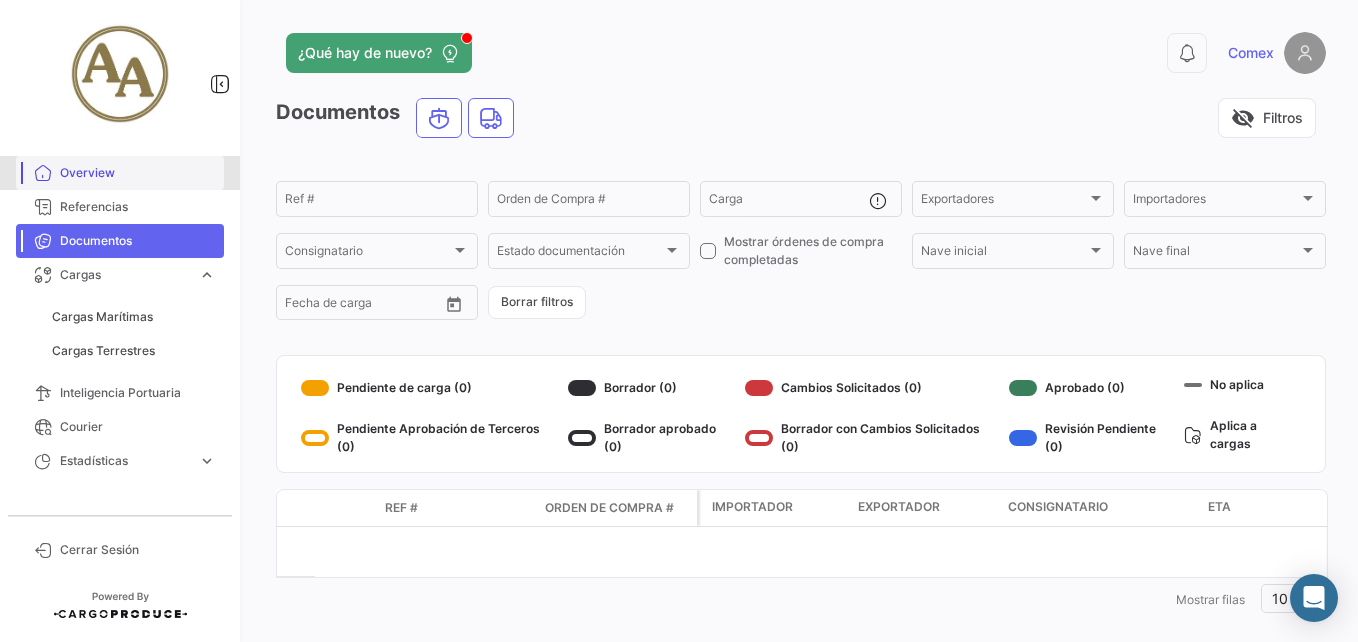click on "Overview" at bounding box center [138, 173] 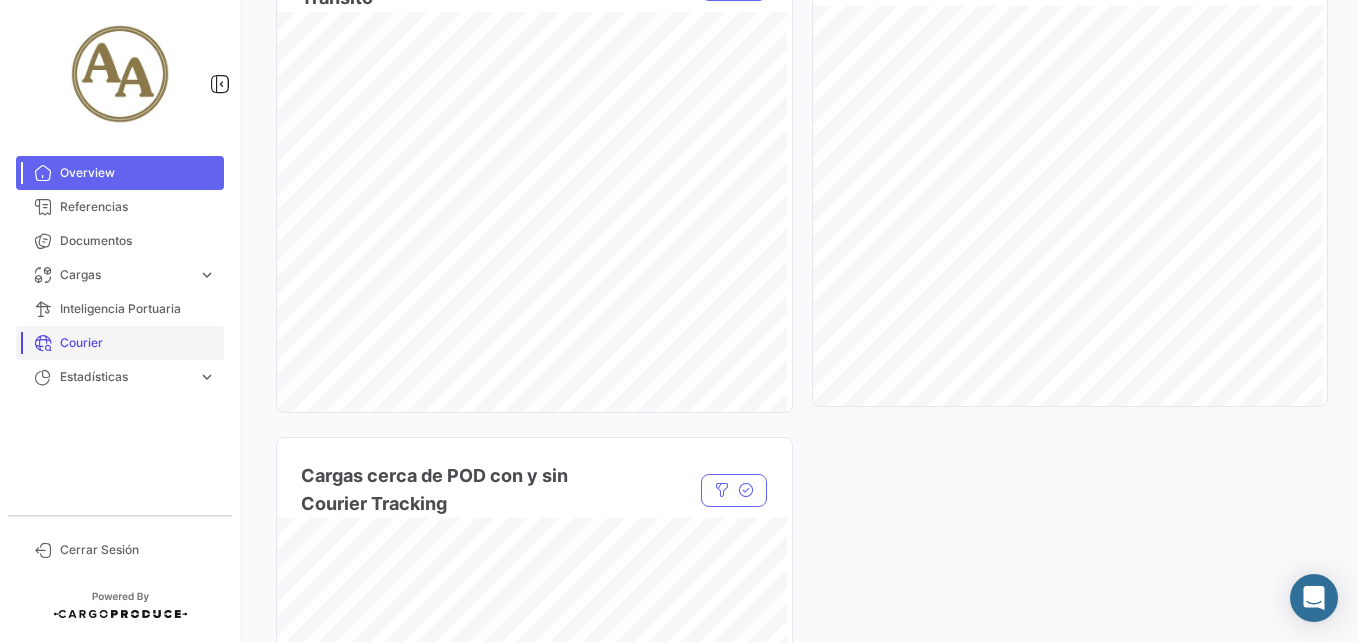 scroll, scrollTop: 1453, scrollLeft: 0, axis: vertical 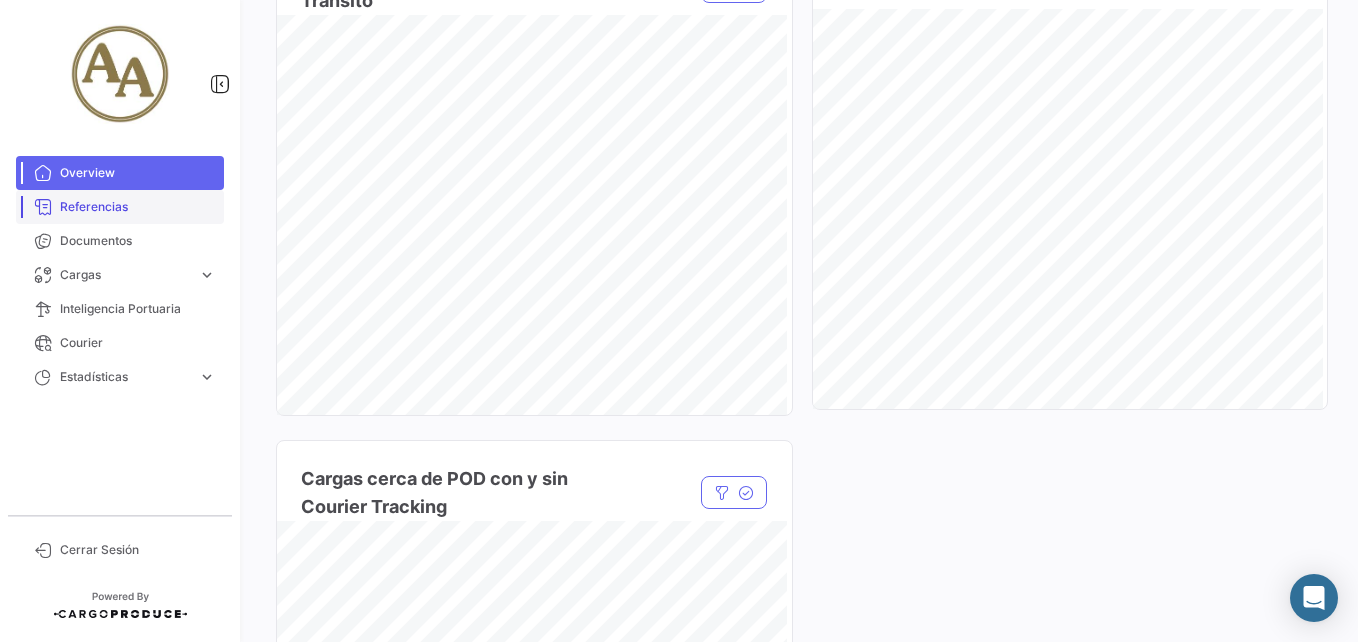 click on "Referencias" at bounding box center [138, 207] 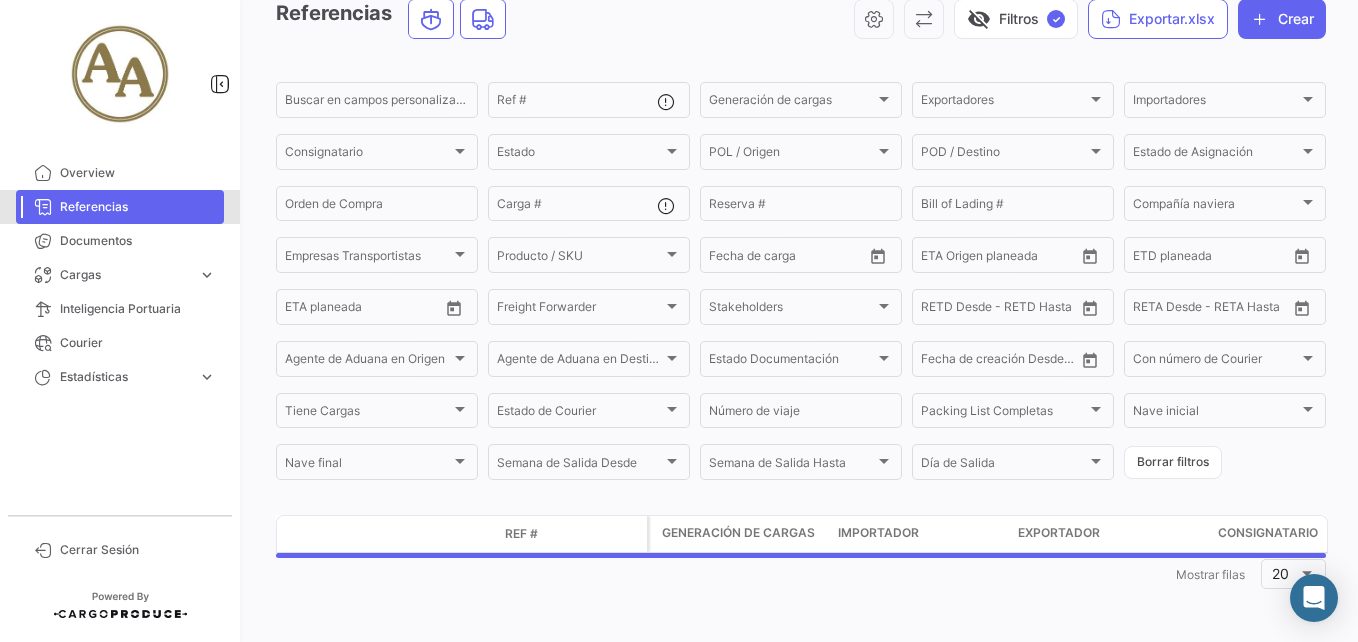 scroll, scrollTop: 0, scrollLeft: 0, axis: both 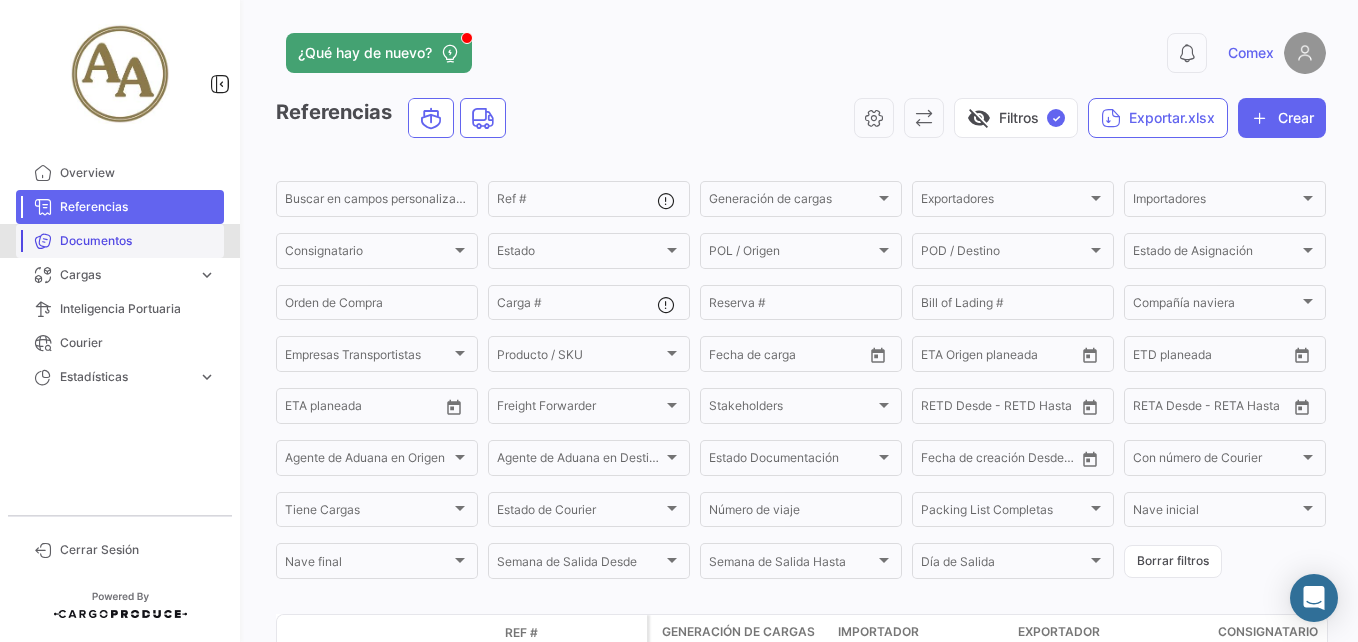 click on "Documentos" at bounding box center (138, 241) 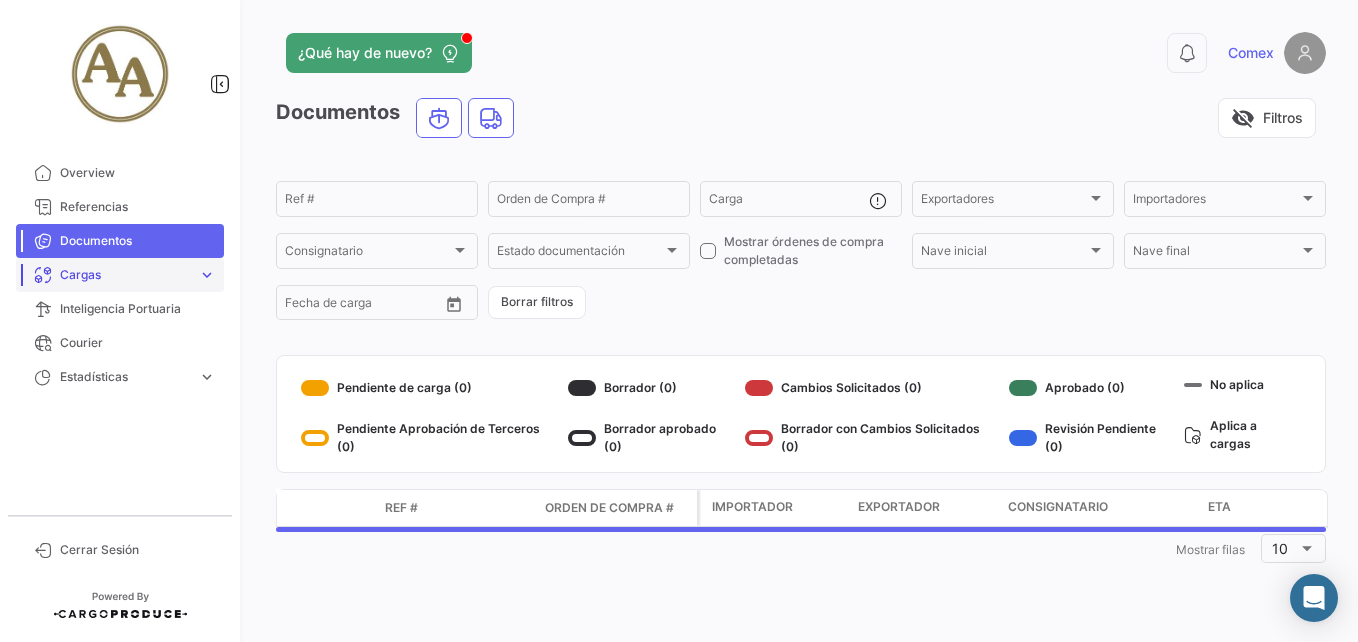 click on "Cargas" at bounding box center [125, 275] 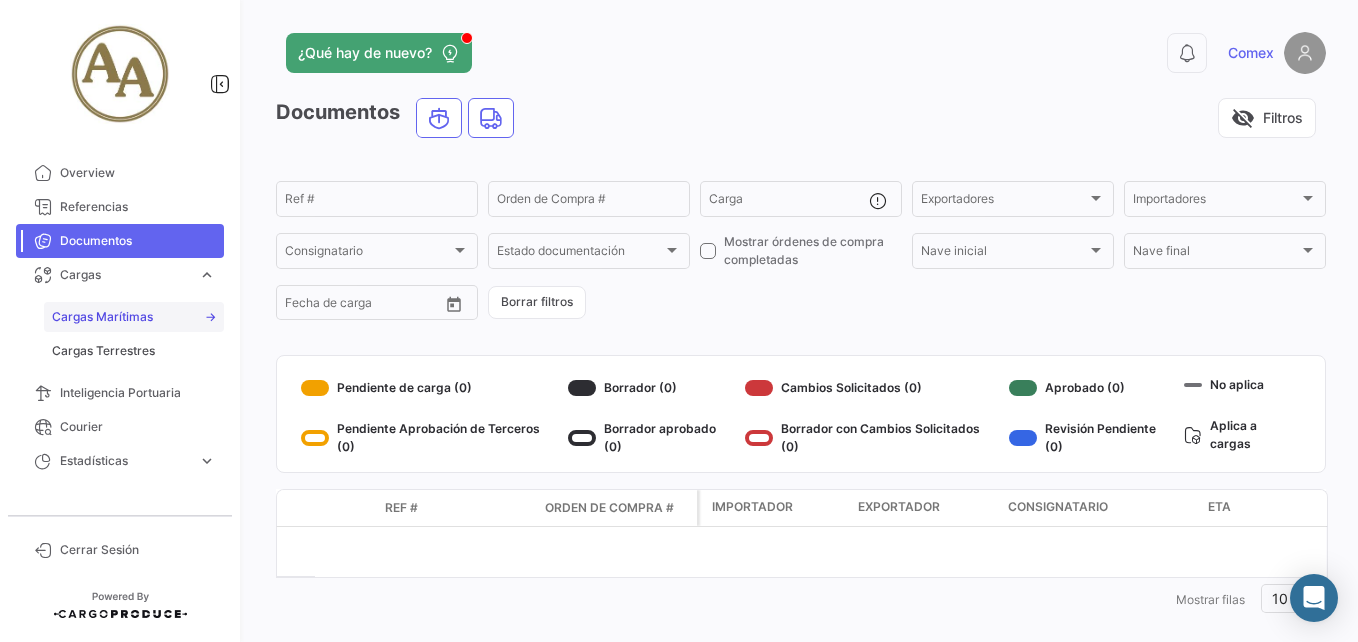 click on "Cargas Marítimas" at bounding box center [102, 317] 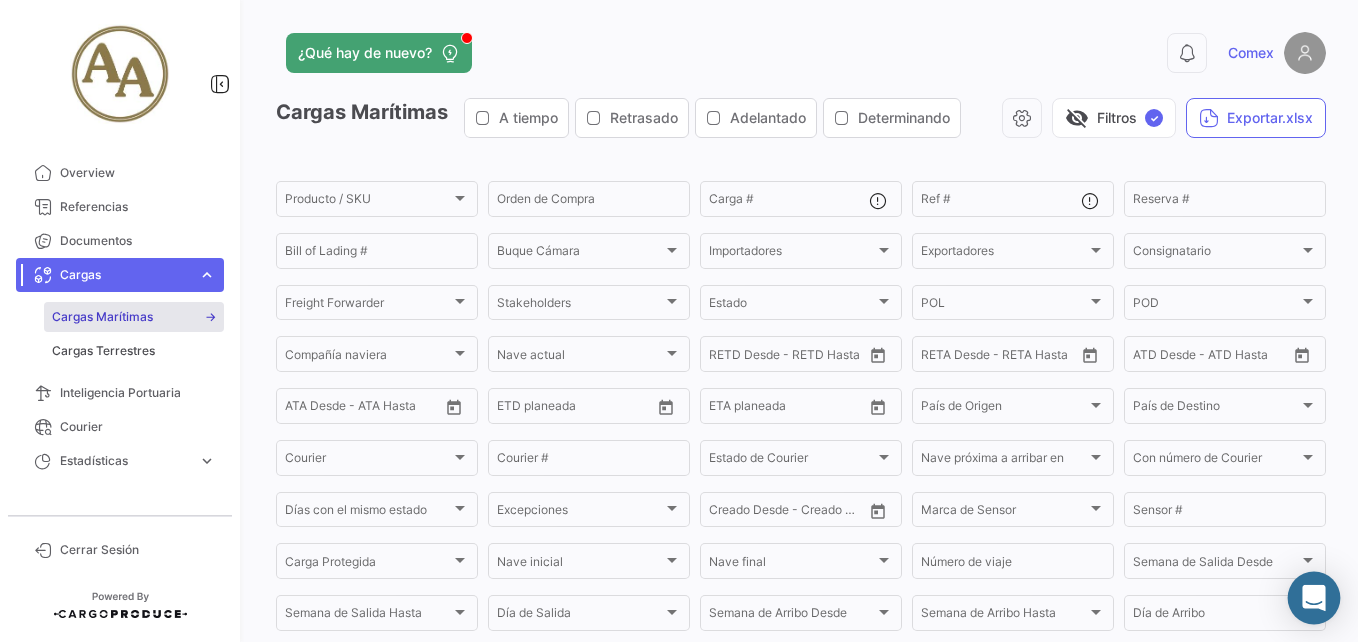 click 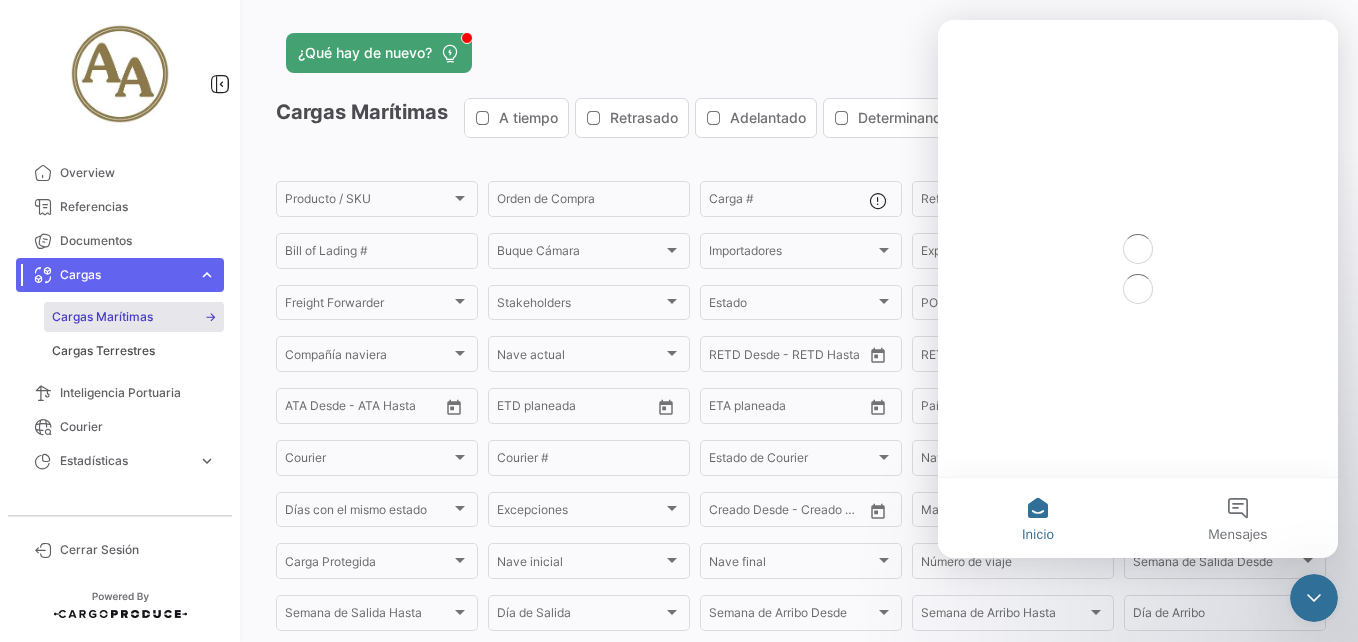 scroll, scrollTop: 0, scrollLeft: 0, axis: both 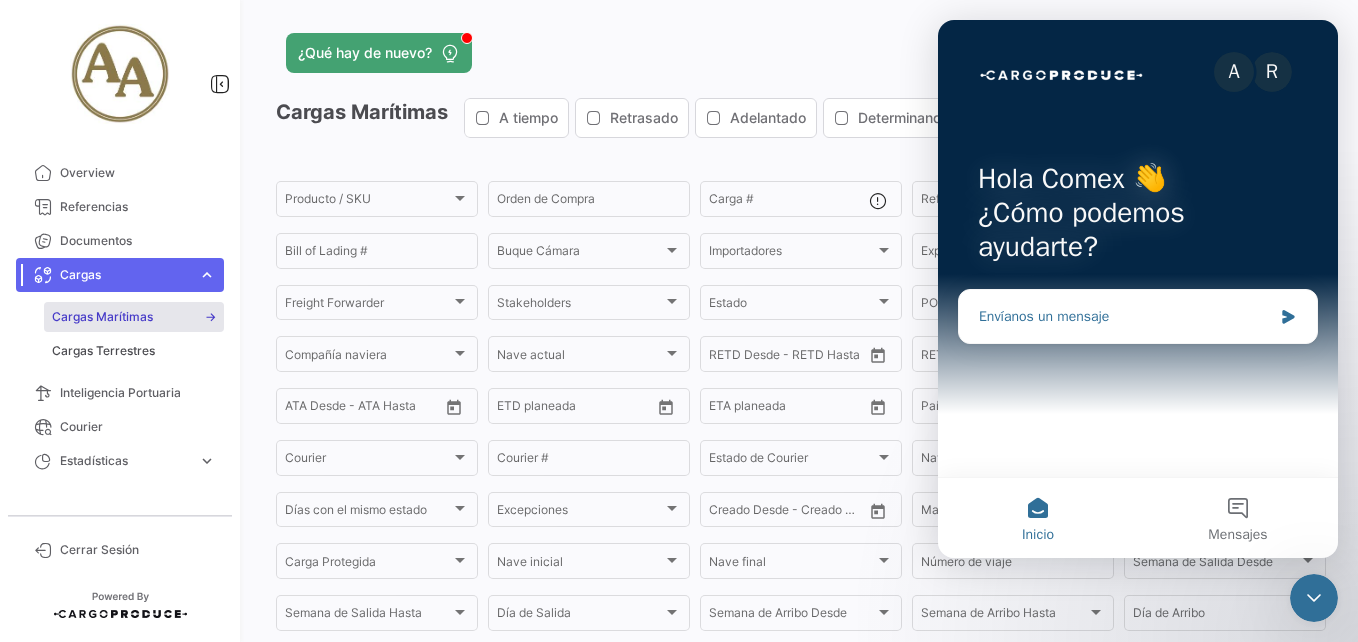 click on "Envíanos un mensaje" at bounding box center [1125, 316] 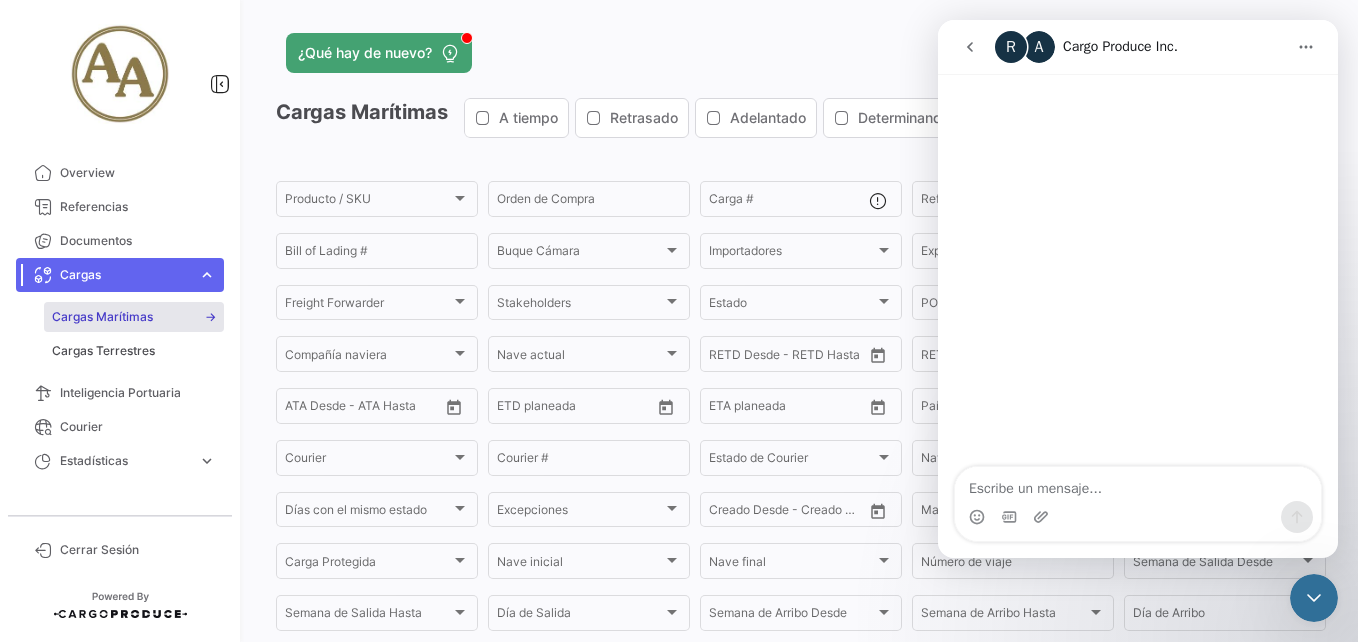 click at bounding box center (1138, 484) 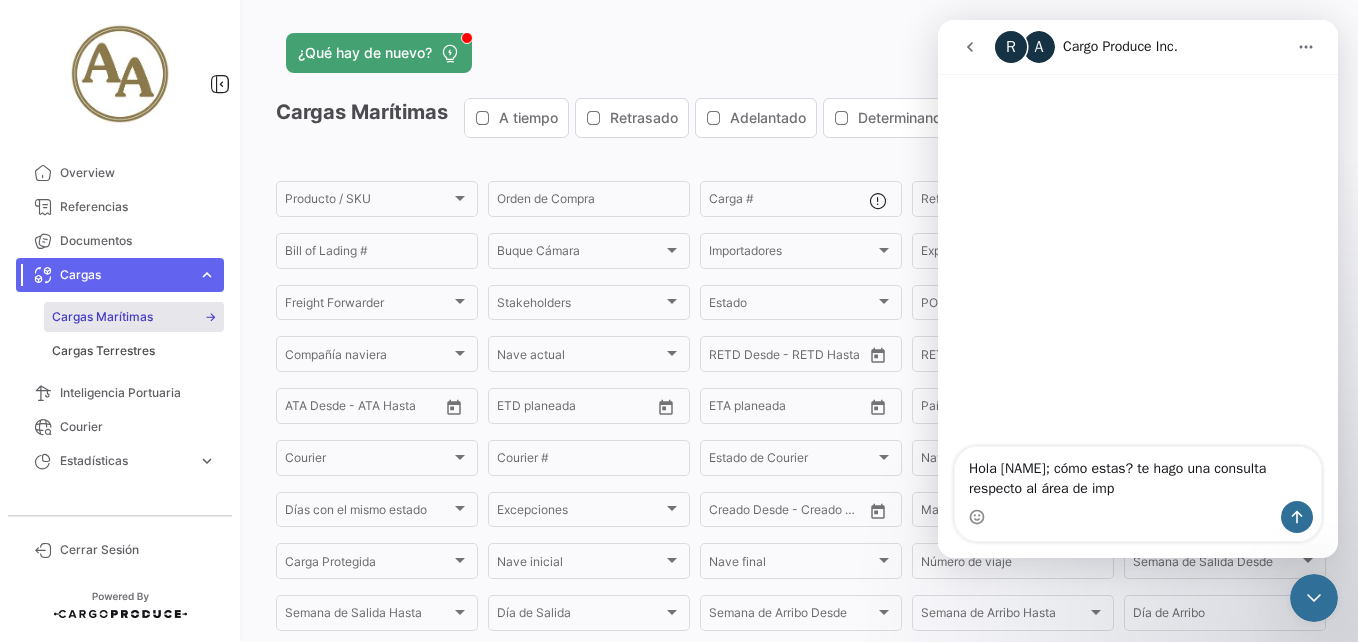 type on "Hola [NAME]; cómo estas? te hago una consulta respecto al área de impo" 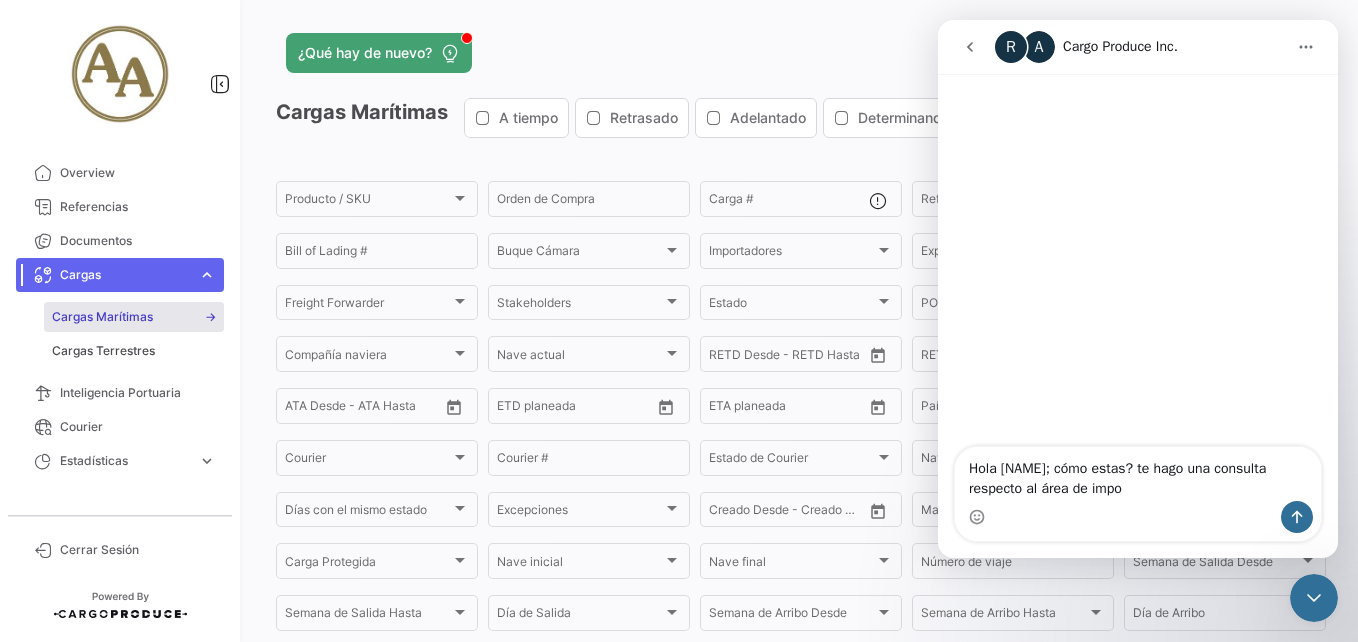 type 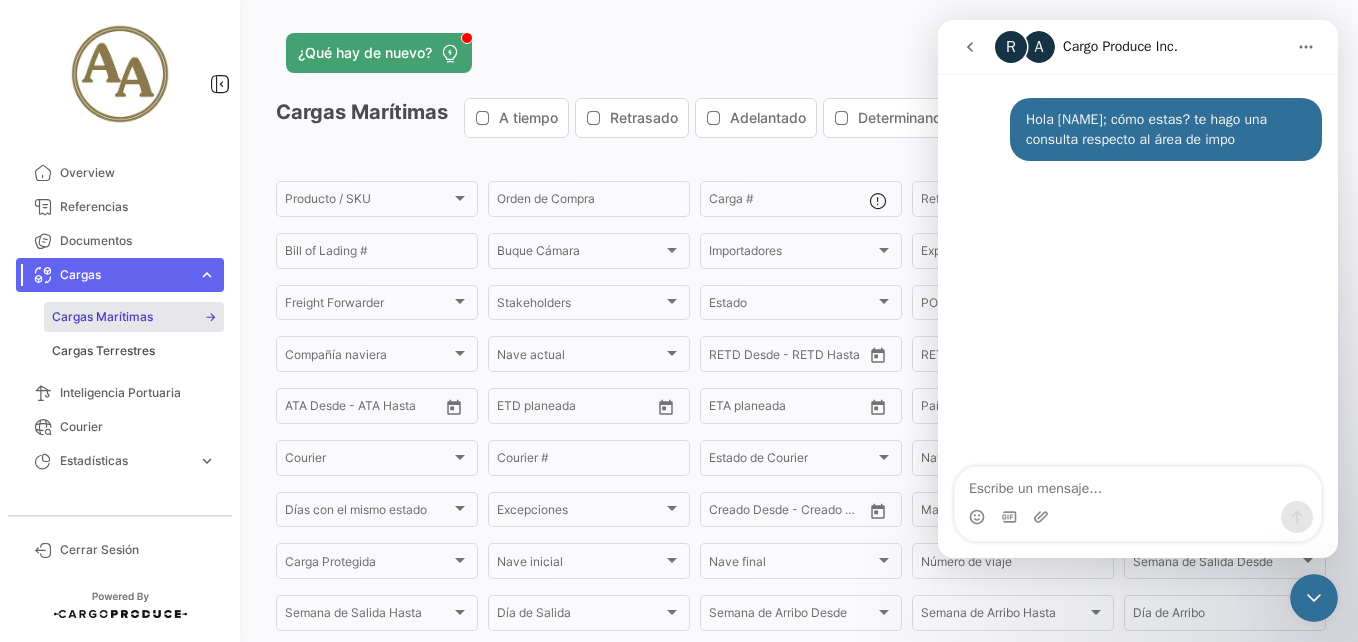 click at bounding box center [1138, 484] 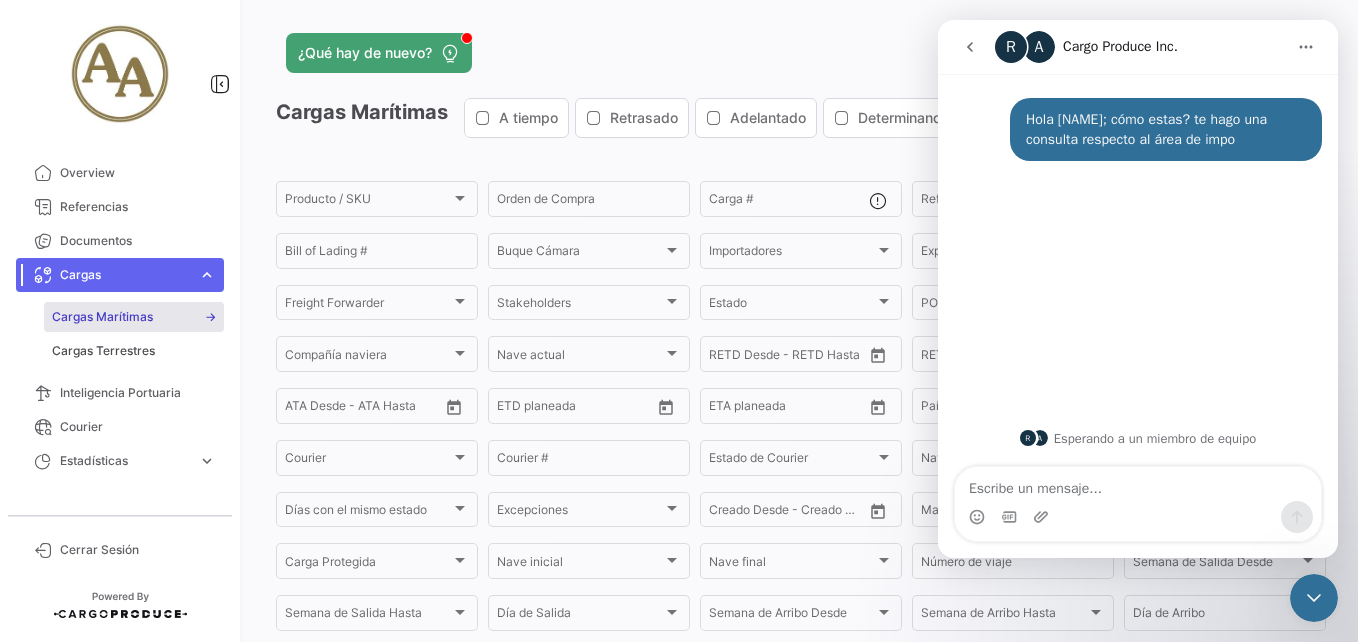 click on "¿Qué hay de nuevo?" 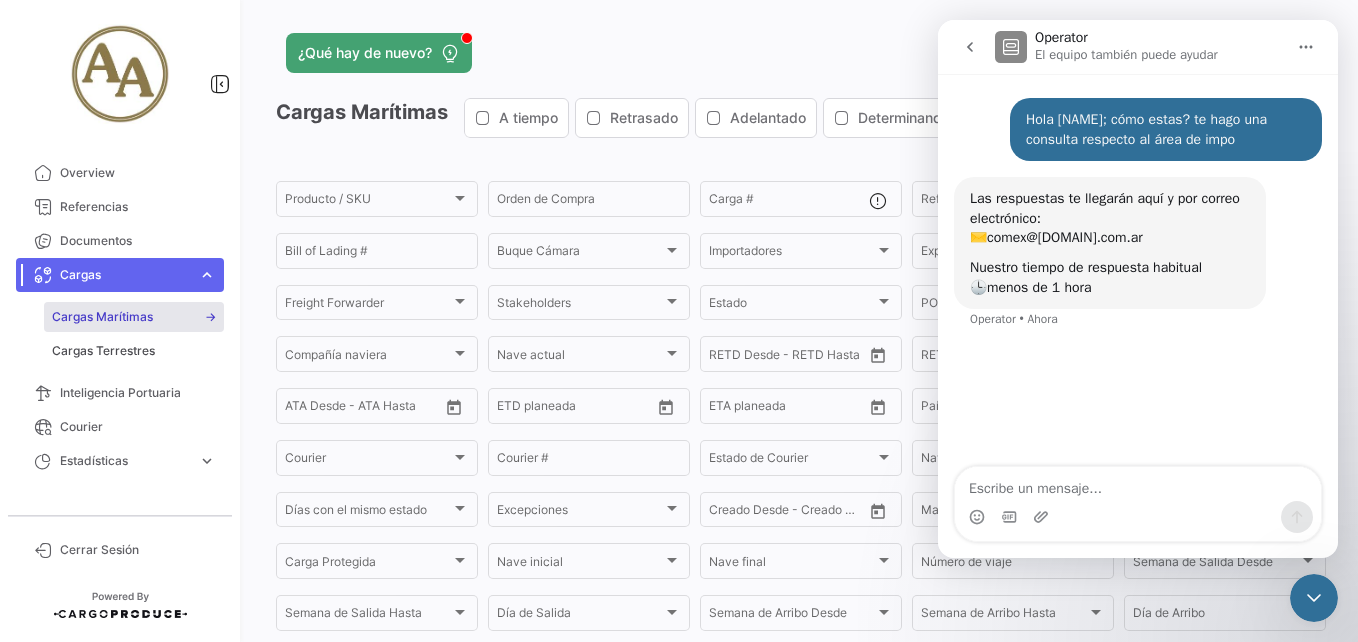 click 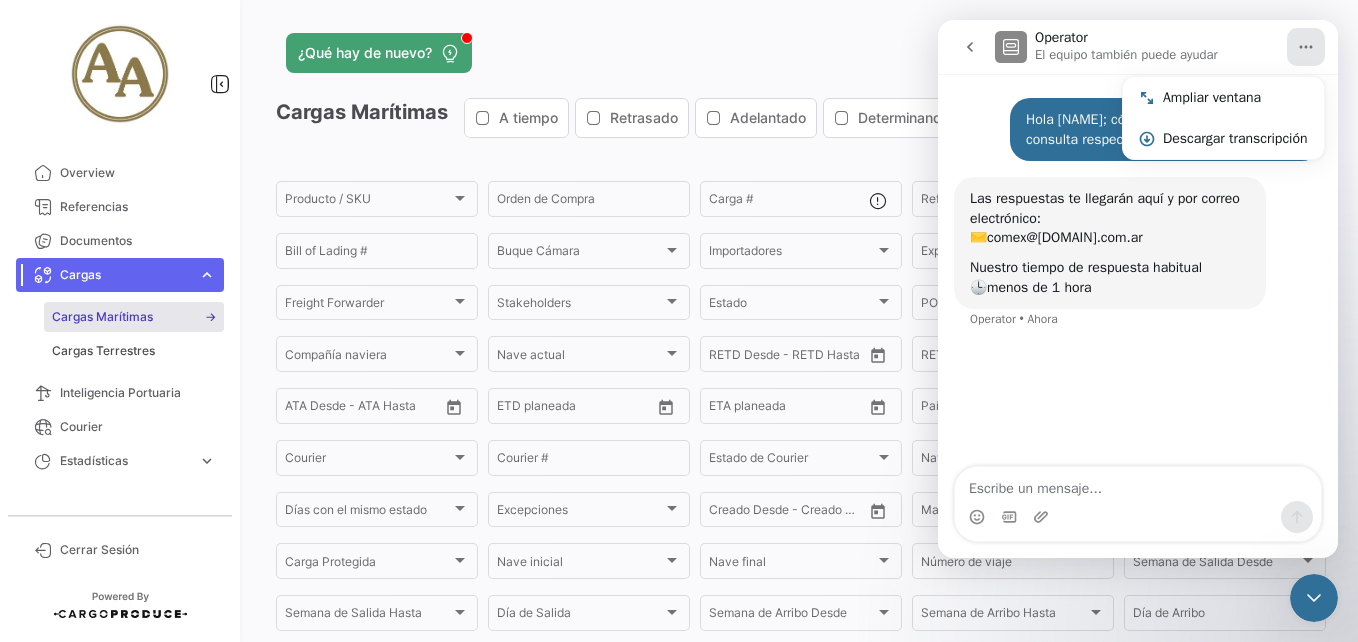 click on "¿Qué hay de nuevo? 0 Comex Cargas Marítimas A tiempo Retrasado Adelantado Determinando visibility_off Filtros ✓ Exportar.xlsx Producto / SKU Producto / SKU Orden de Compra Carga # Ref # Reserva # Bill of Lading # Buque Cámara Buque Cámara Importadores Importadores Exportadores Exportadores Consignatario Consignatario Freight Forwarder Freight Forwarder Stakeholders Stakeholders Estado Estado POL POL POD POD Compañía naviera Compañía naviera Nave actual Nave actual Desde – RETD Desde - RETD Hasta Desde – RETA Desde - RETA Hasta ATD Desde – ATD Desde - ATD Hasta ATA Desde – ATA Desde - ATA Hasta Desde – ETD planeada Desde – ETA planeada País de Origen País de Origen País de Destino País de Destino Courier Courier Courier # Estado de Courier Estado de Courier Nave próxima a arribar en Nave próxima a arribar en Con número de Courier Con número de Courier Días con el mismo estado Días con el mismo estado Excepciones Excepciones Creado Desde –" 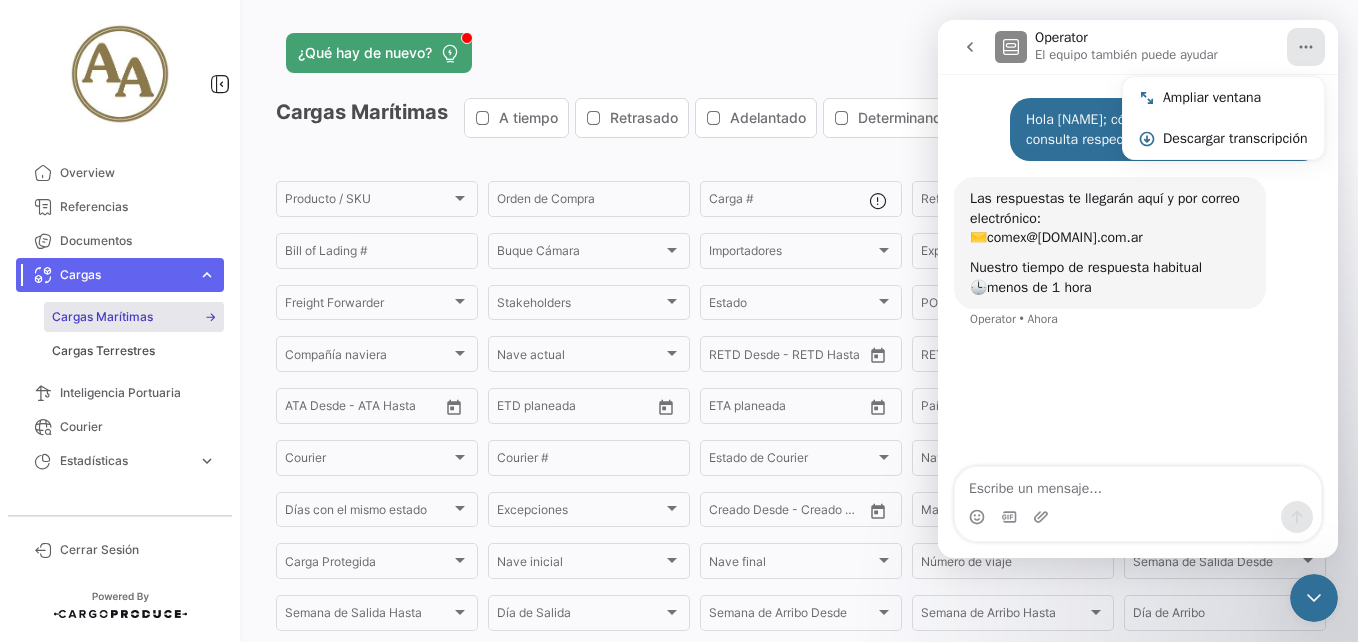 click 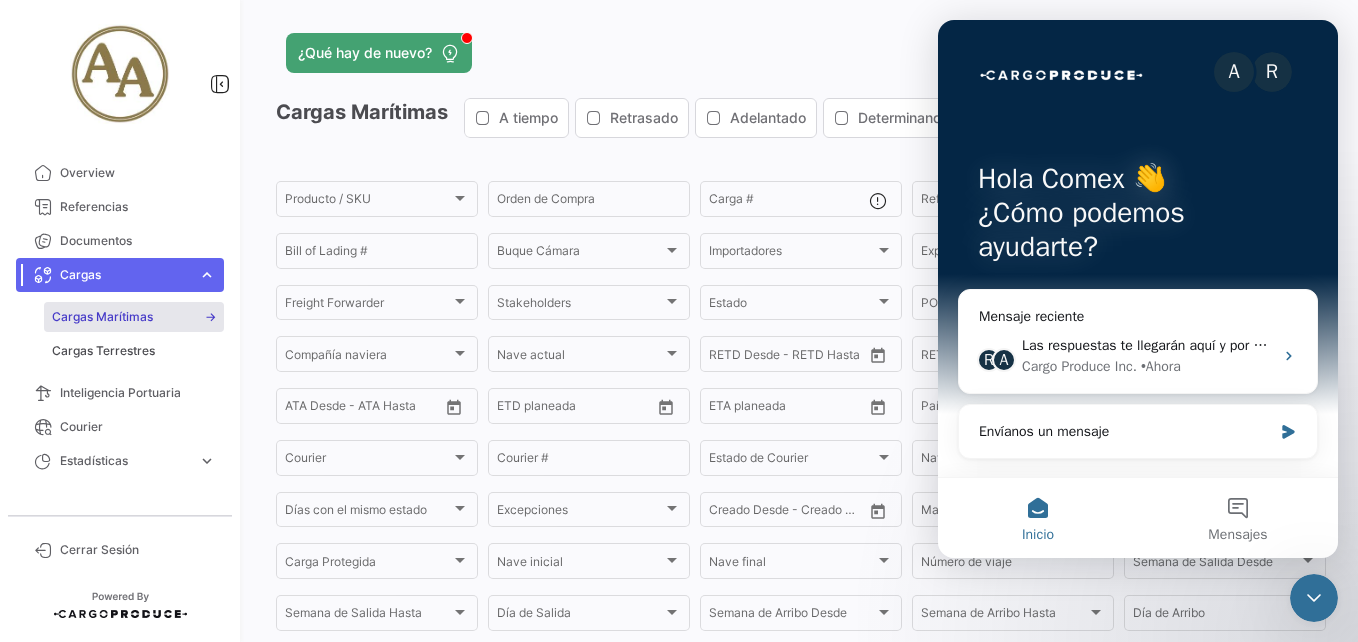 click 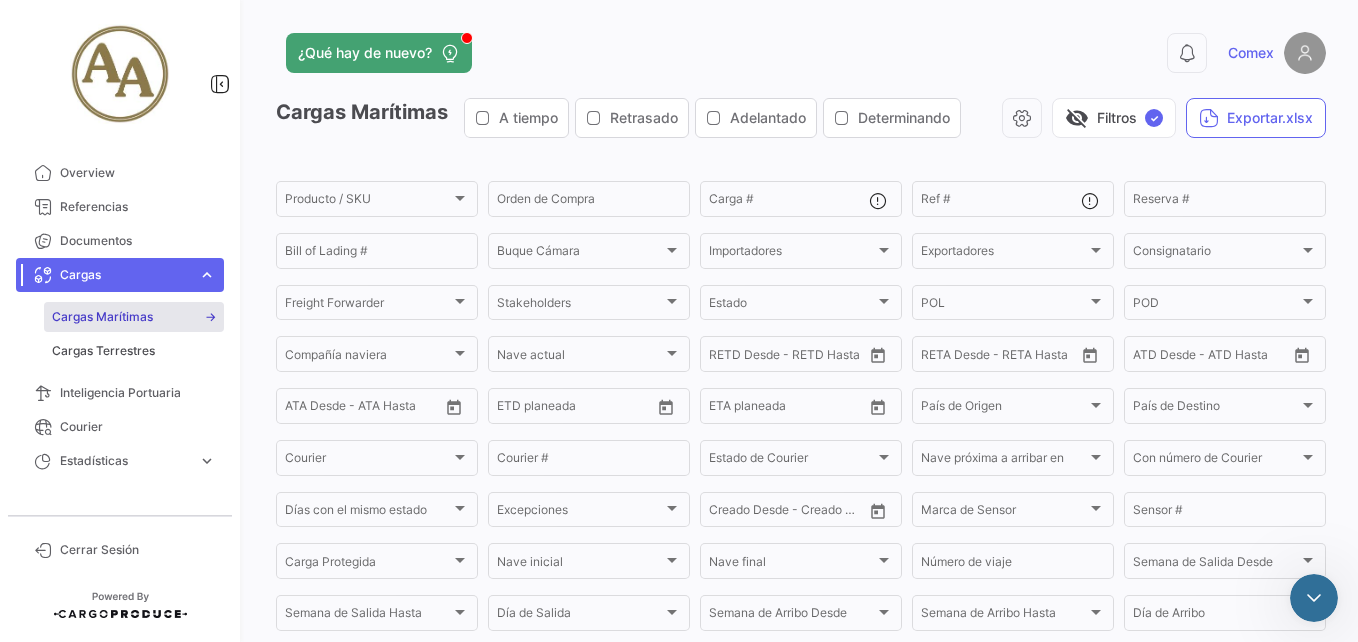 scroll, scrollTop: 0, scrollLeft: 0, axis: both 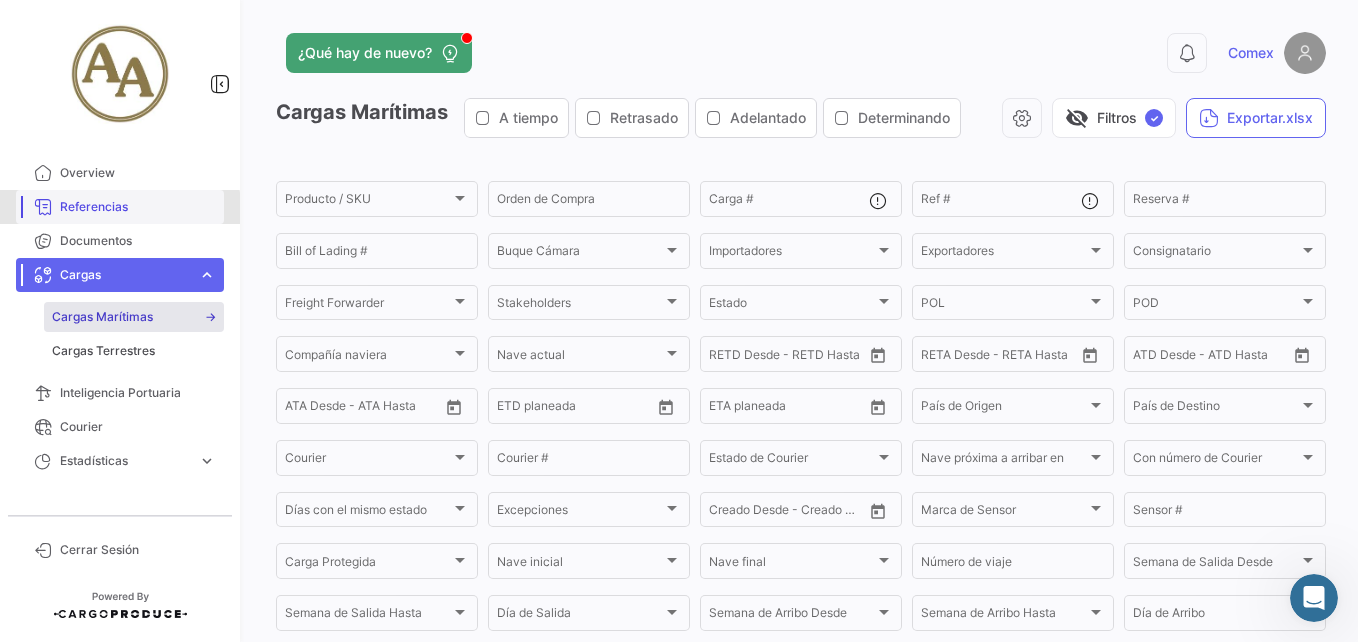 click on "Referencias" at bounding box center [138, 207] 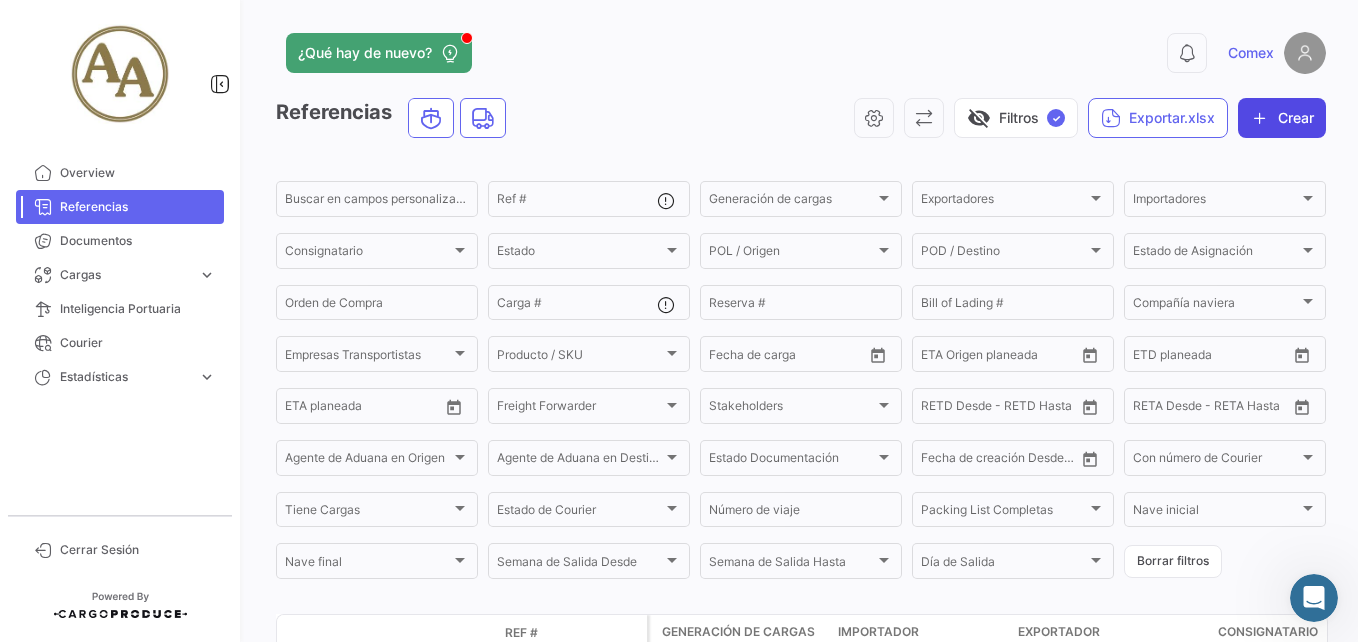 click on "Crear" 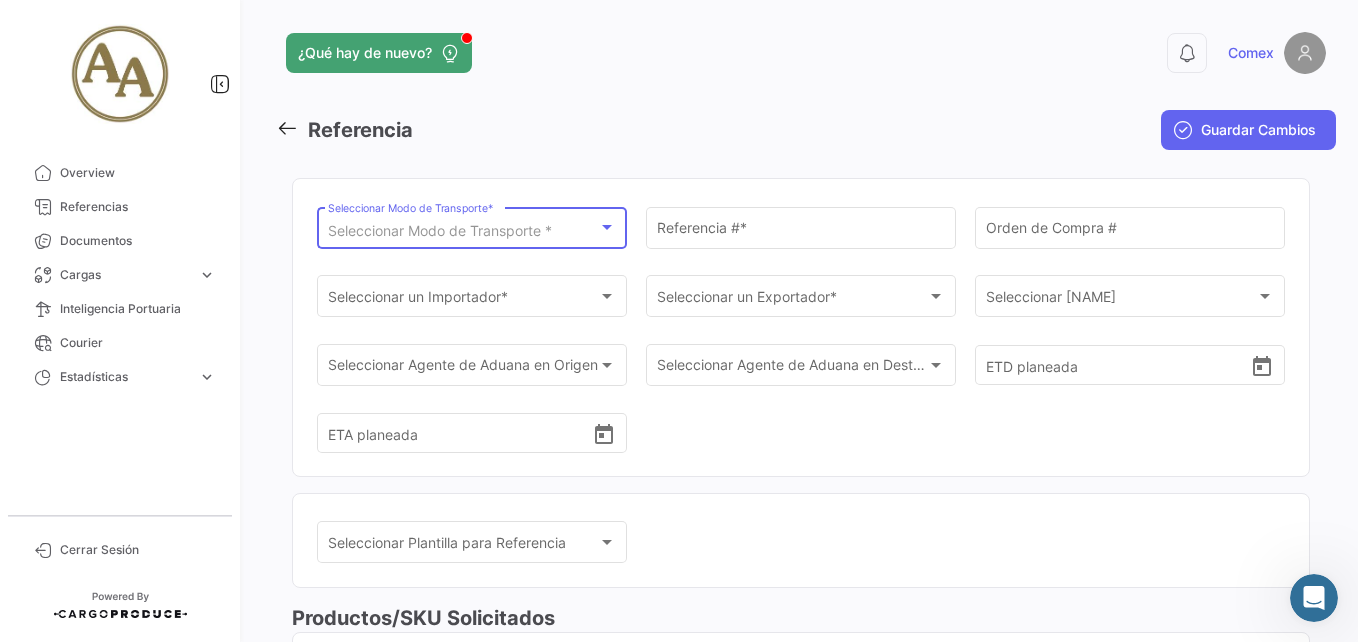 click on "Seleccionar
Modo de Transporte *" at bounding box center (440, 230) 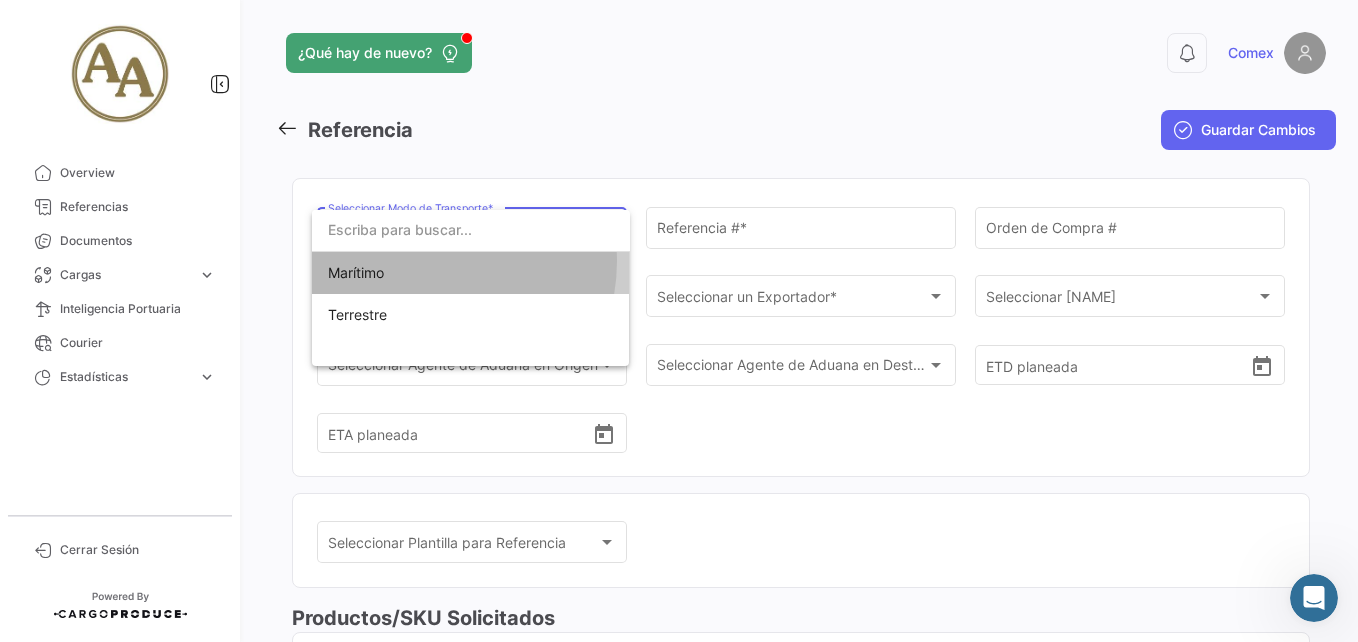 click on "Marítimo" at bounding box center [468, 273] 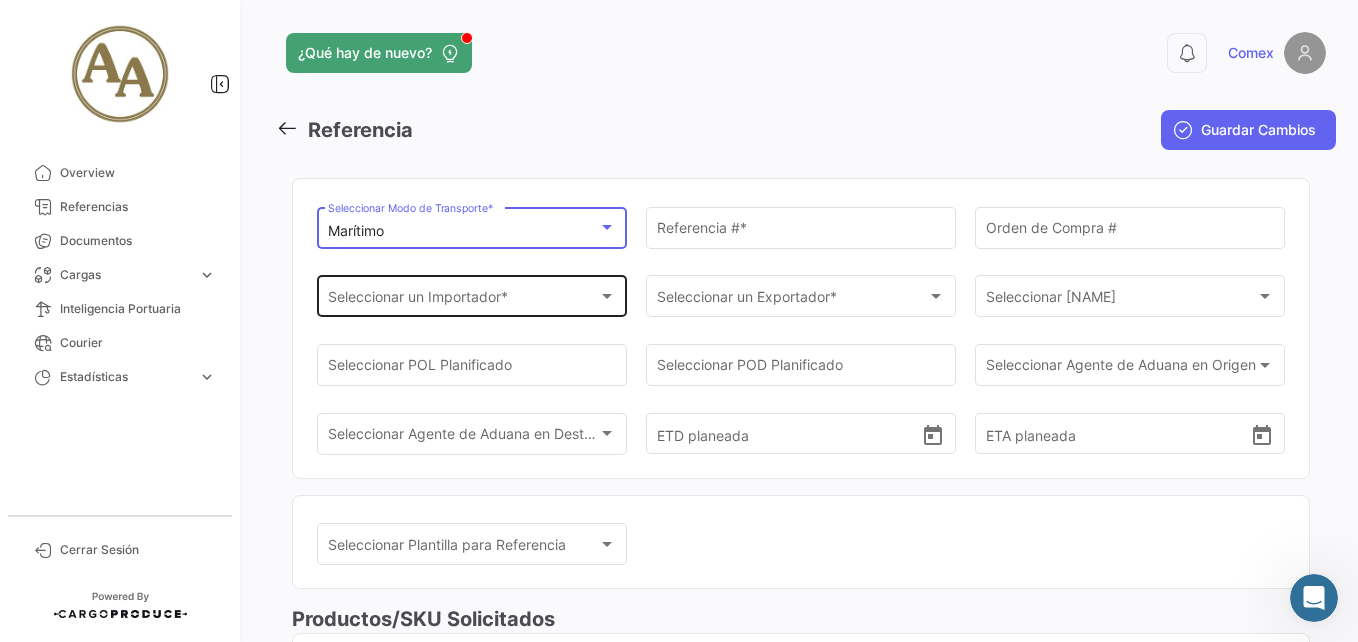 click on "Seleccionar un Importador *" at bounding box center (463, 300) 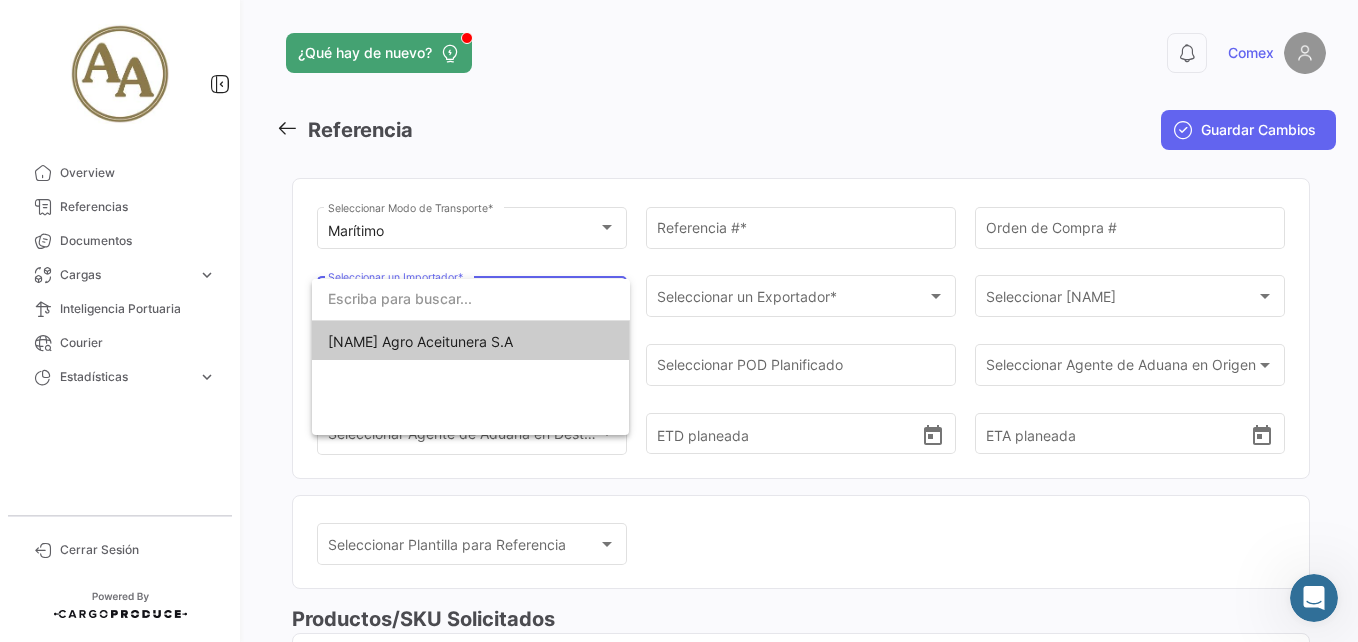 drag, startPoint x: 452, startPoint y: 344, endPoint x: 470, endPoint y: 337, distance: 19.313208 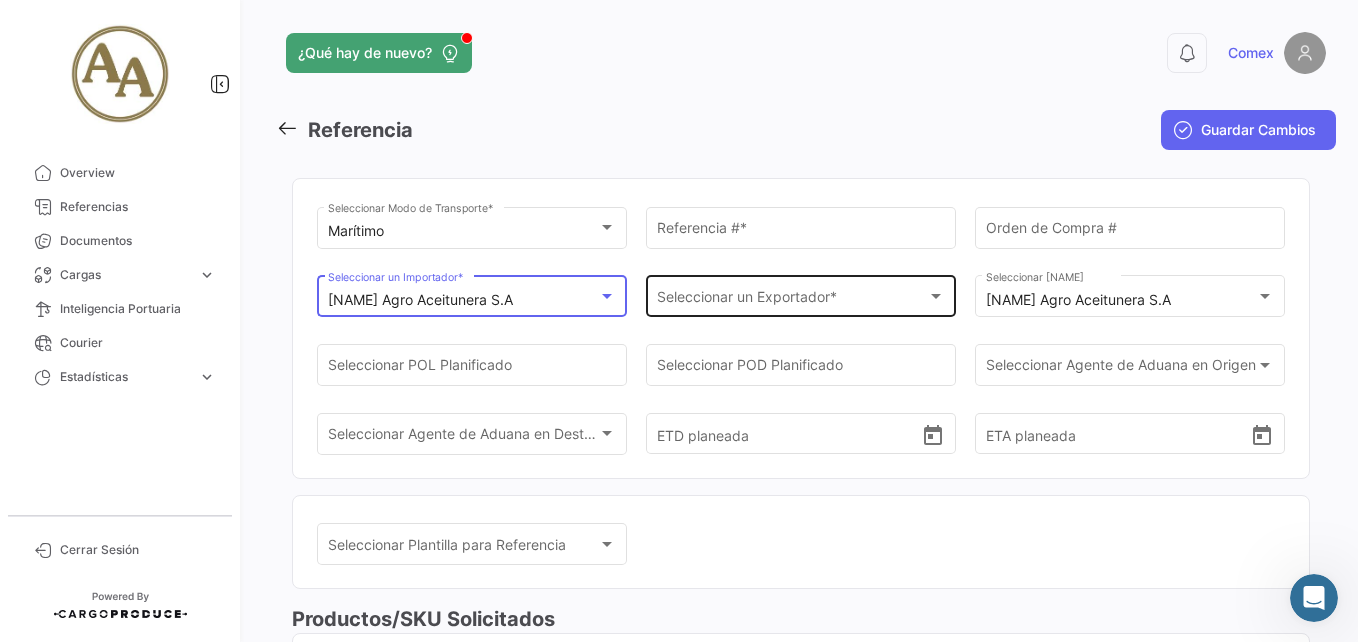 click on "Seleccionar un Exportador * Seleccionar un Exportador  *" 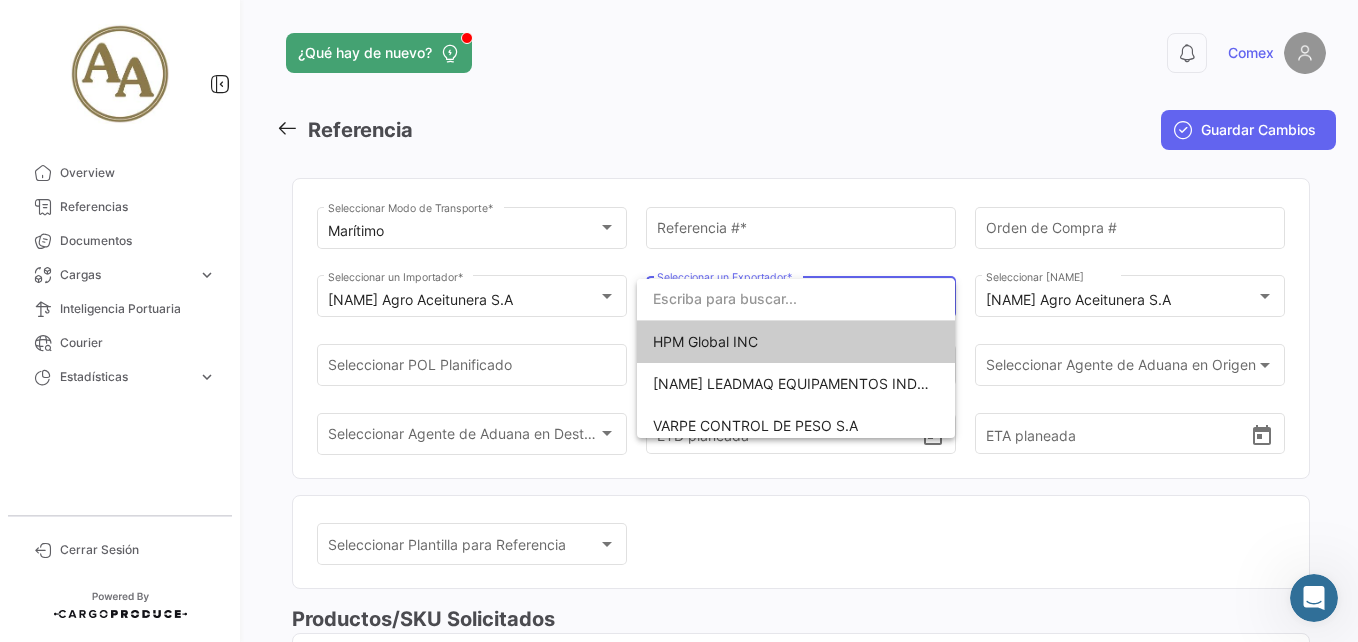 click at bounding box center (679, 321) 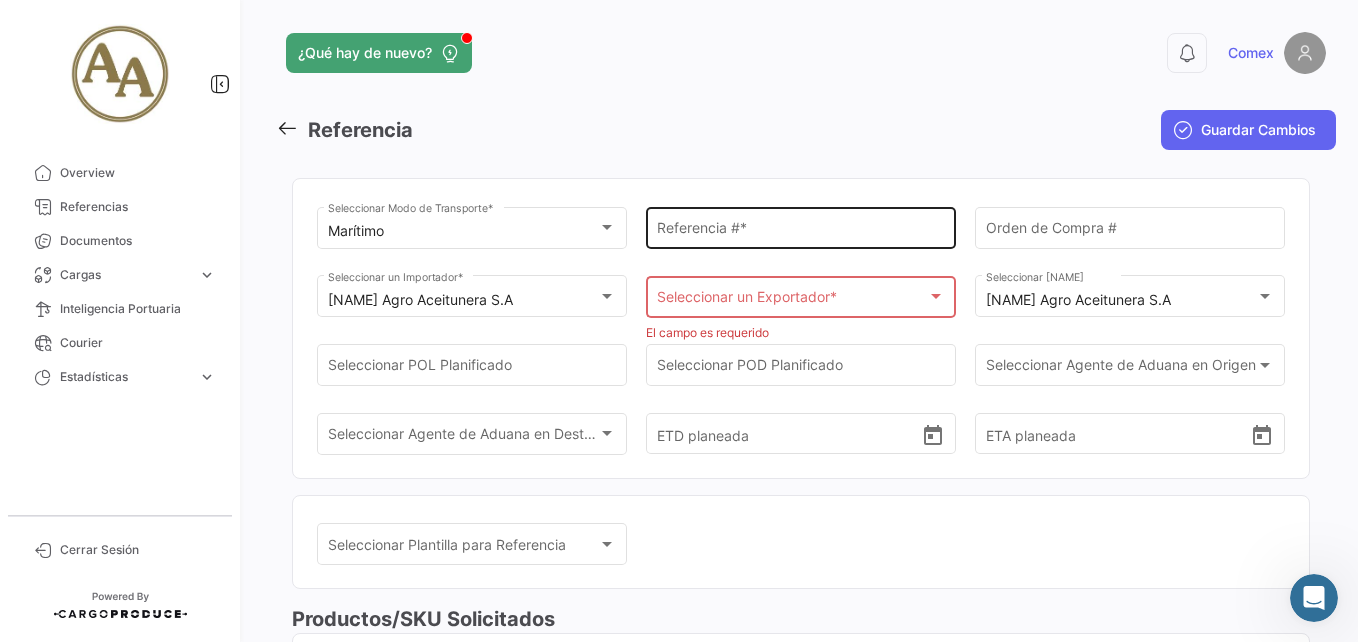 click on "Referencia #  *" 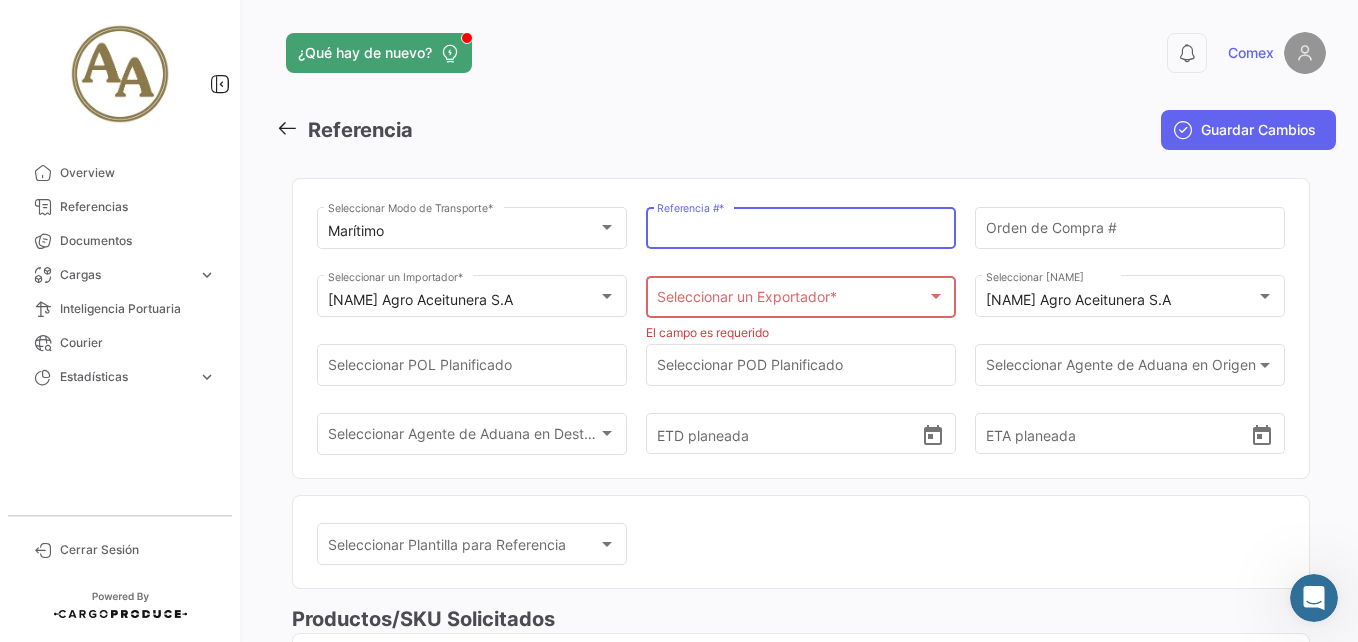 click on "Referencia #  *" at bounding box center (801, 231) 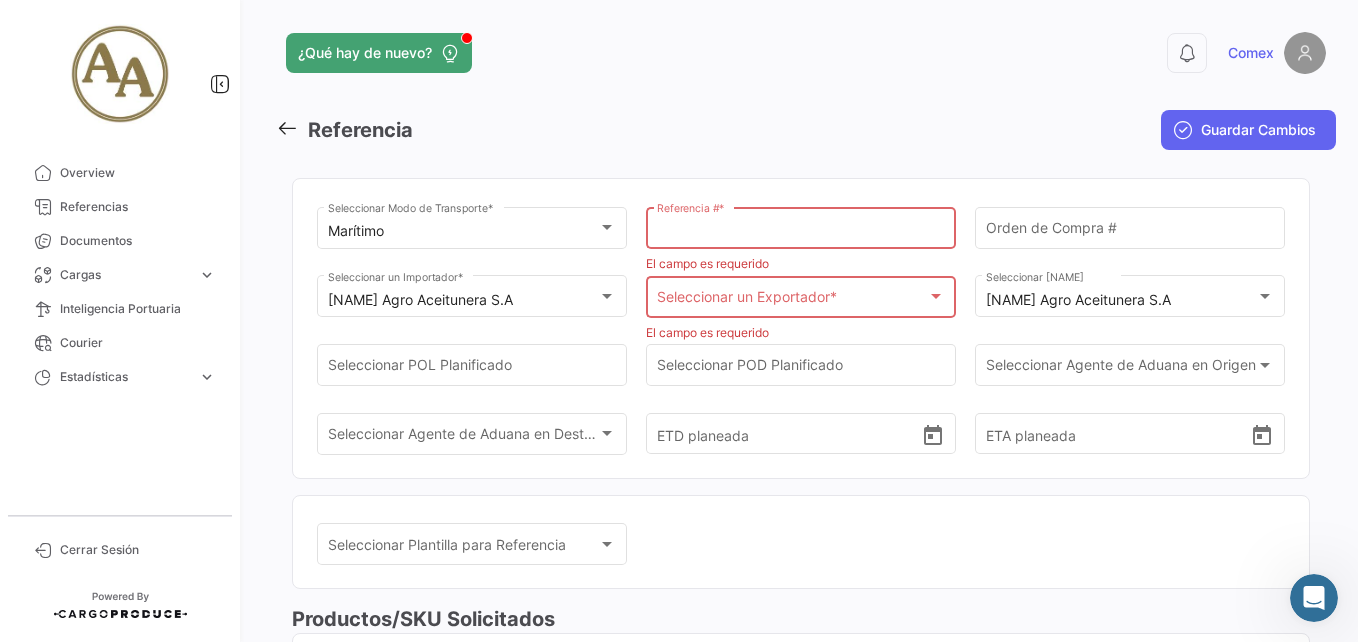 click on "Referencia #  *" at bounding box center [801, 232] 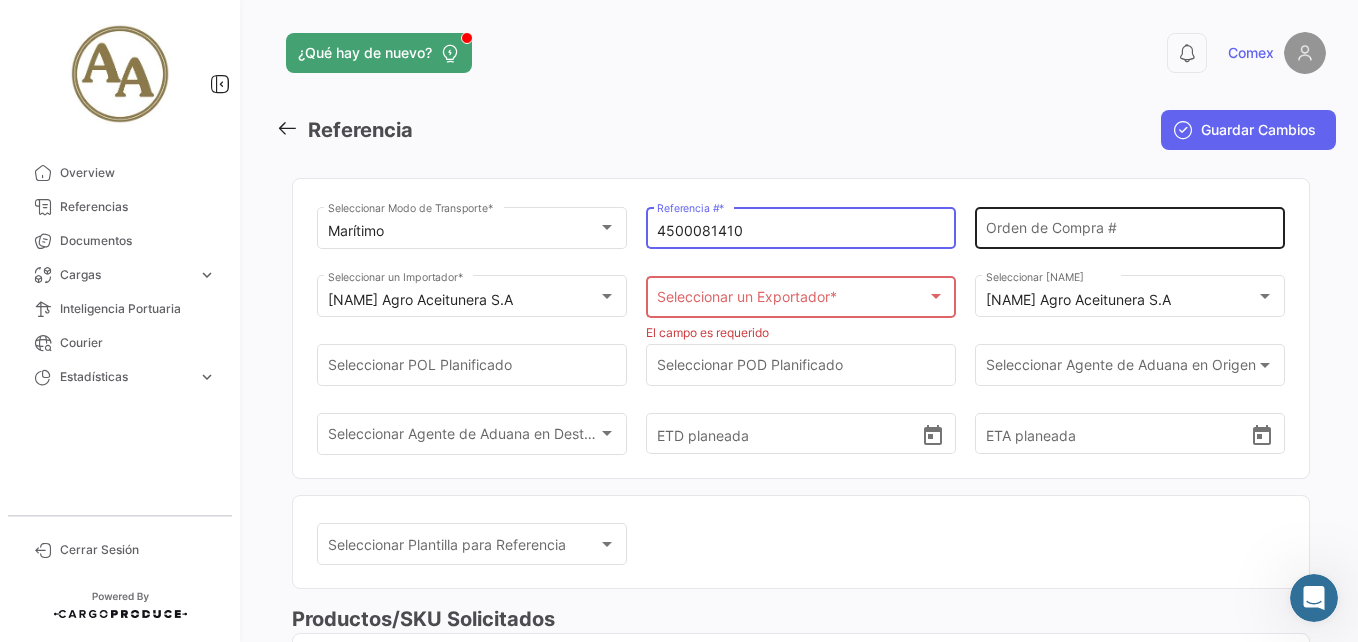 type on "4500081410" 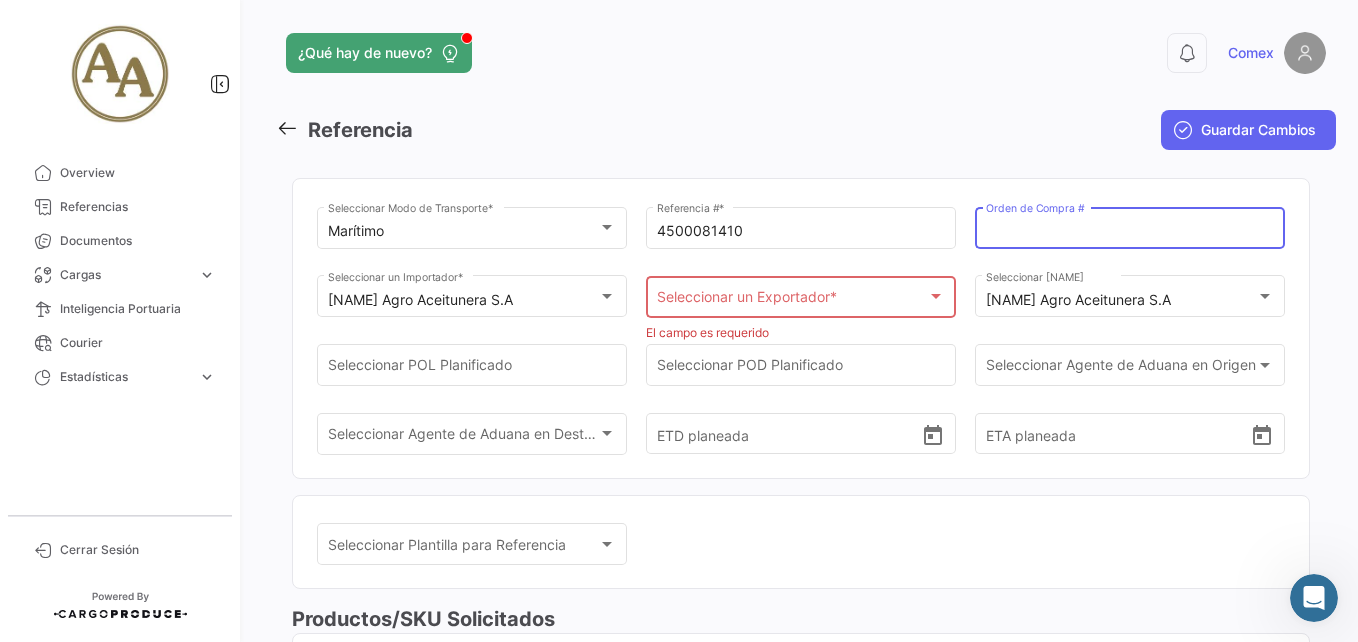 click on "Orden de Compra #" at bounding box center (1130, 231) 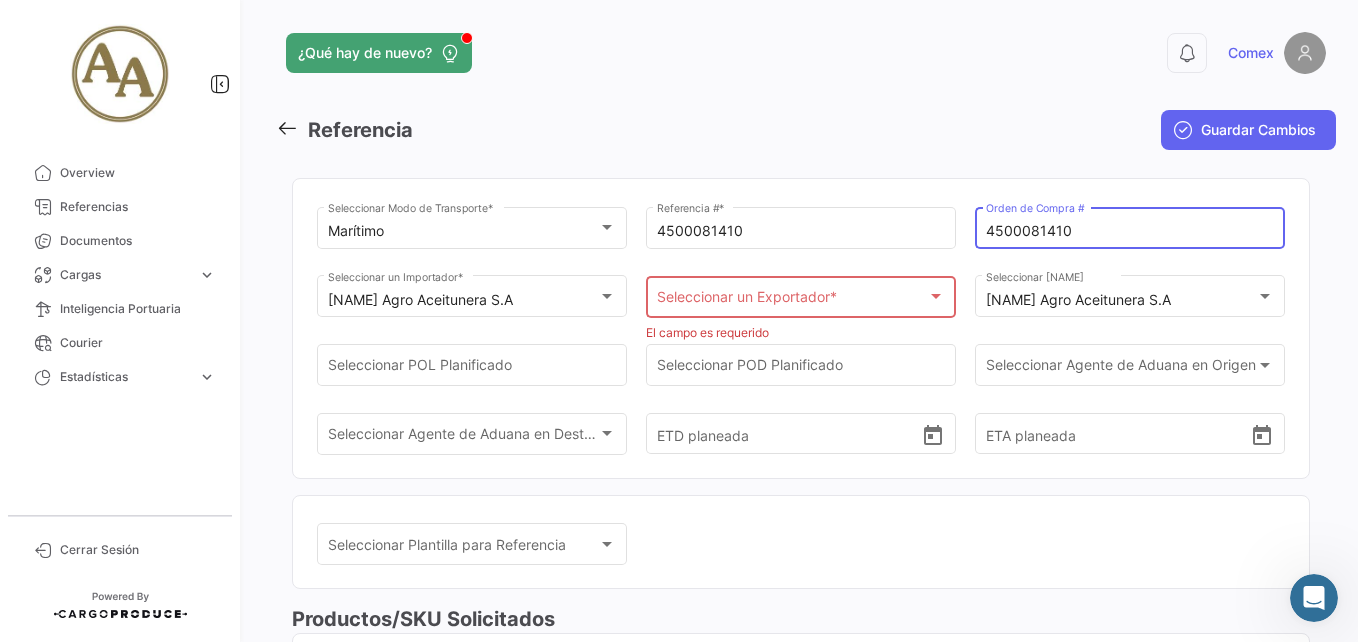 type on "4500081410" 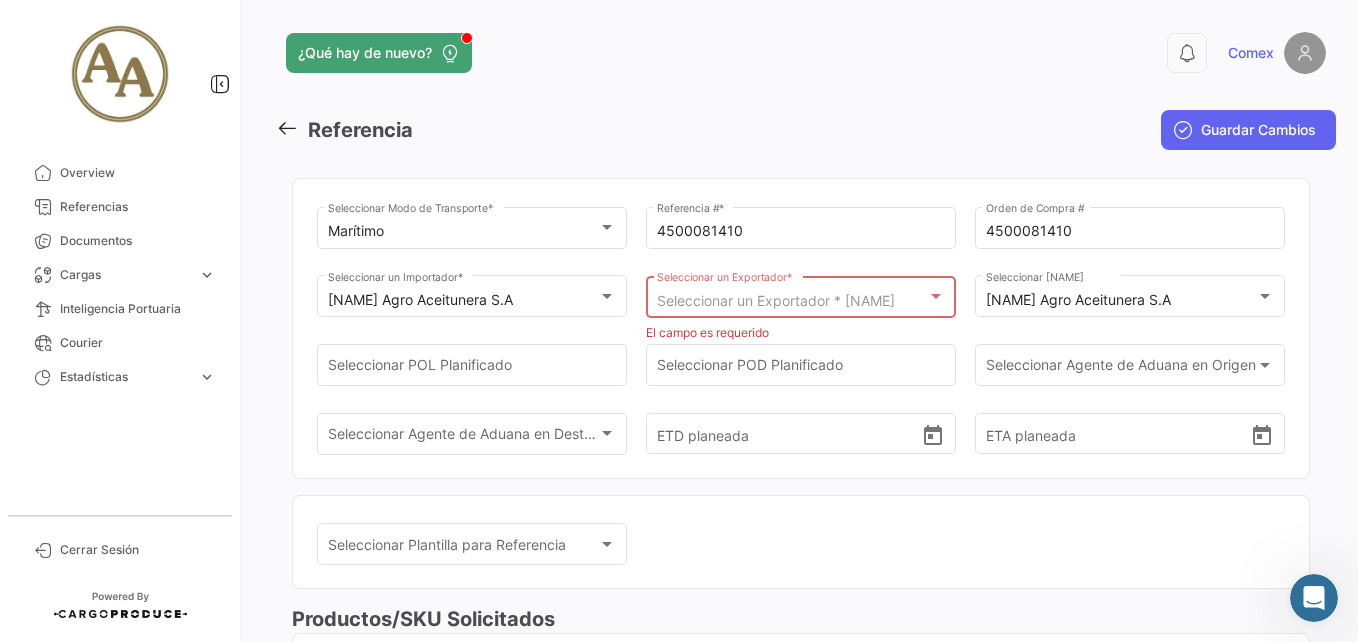 click on "Seleccionar un Exportador * [NAME]" at bounding box center [776, 300] 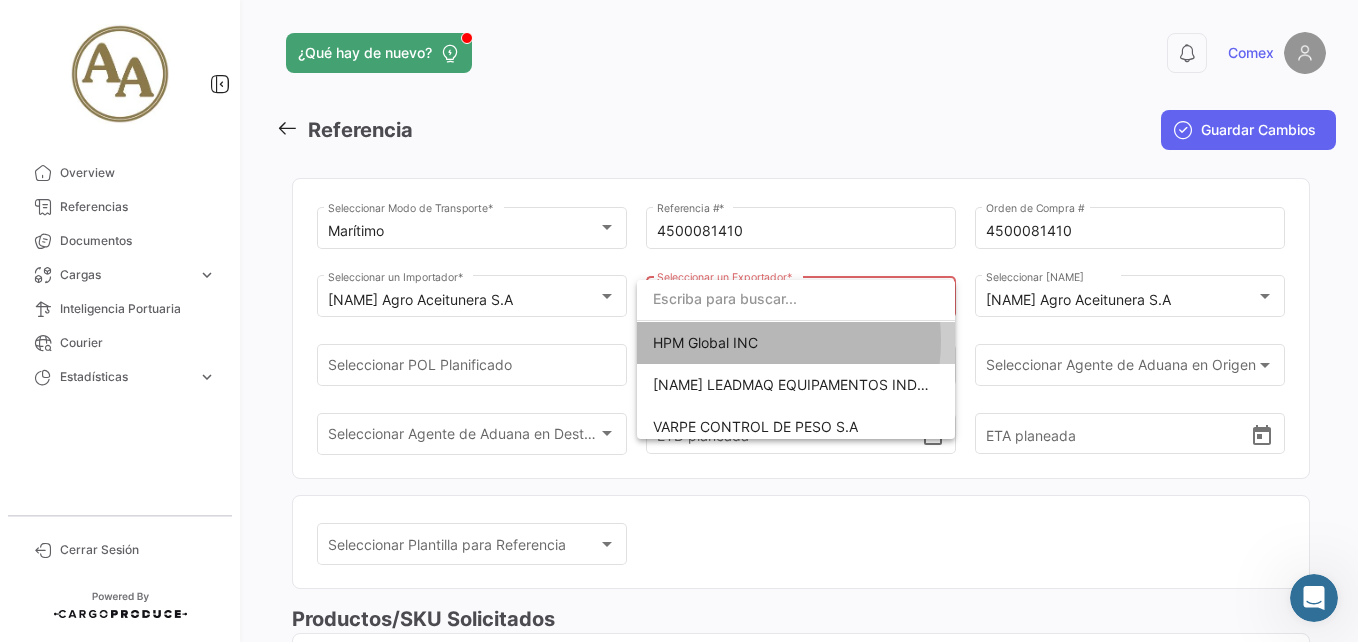 click on "HPM Global INC" at bounding box center [705, 342] 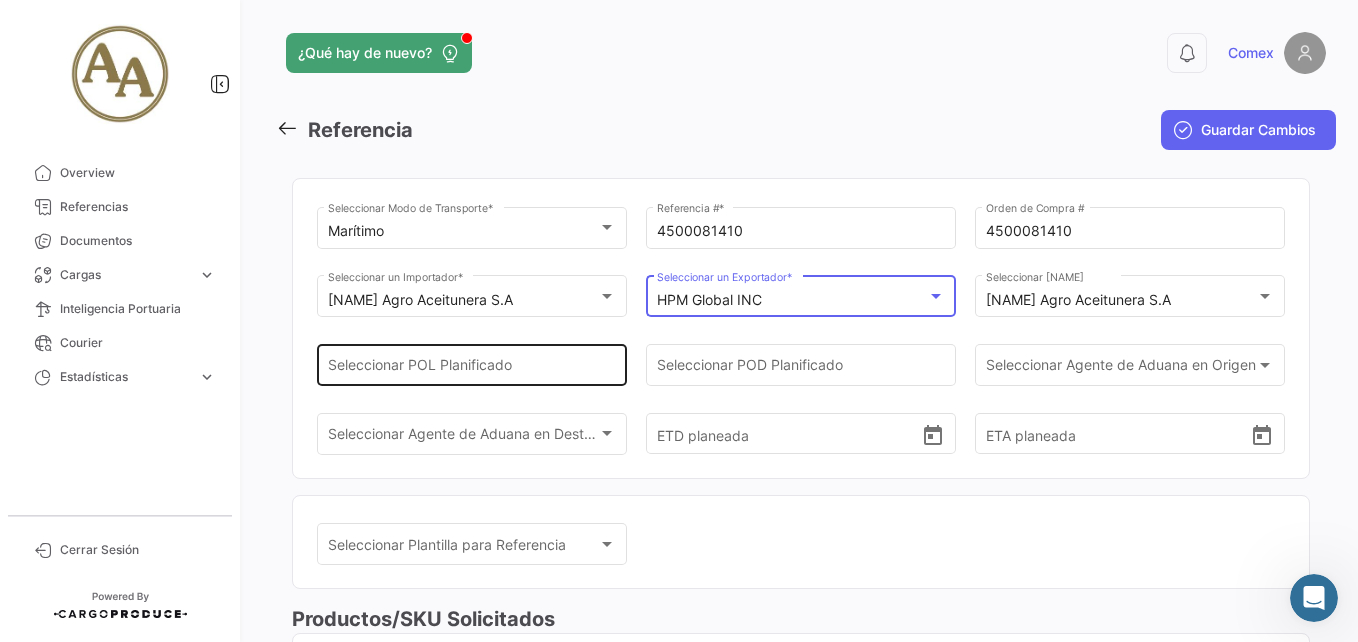 click on "Seleccionar
POL Planificado" 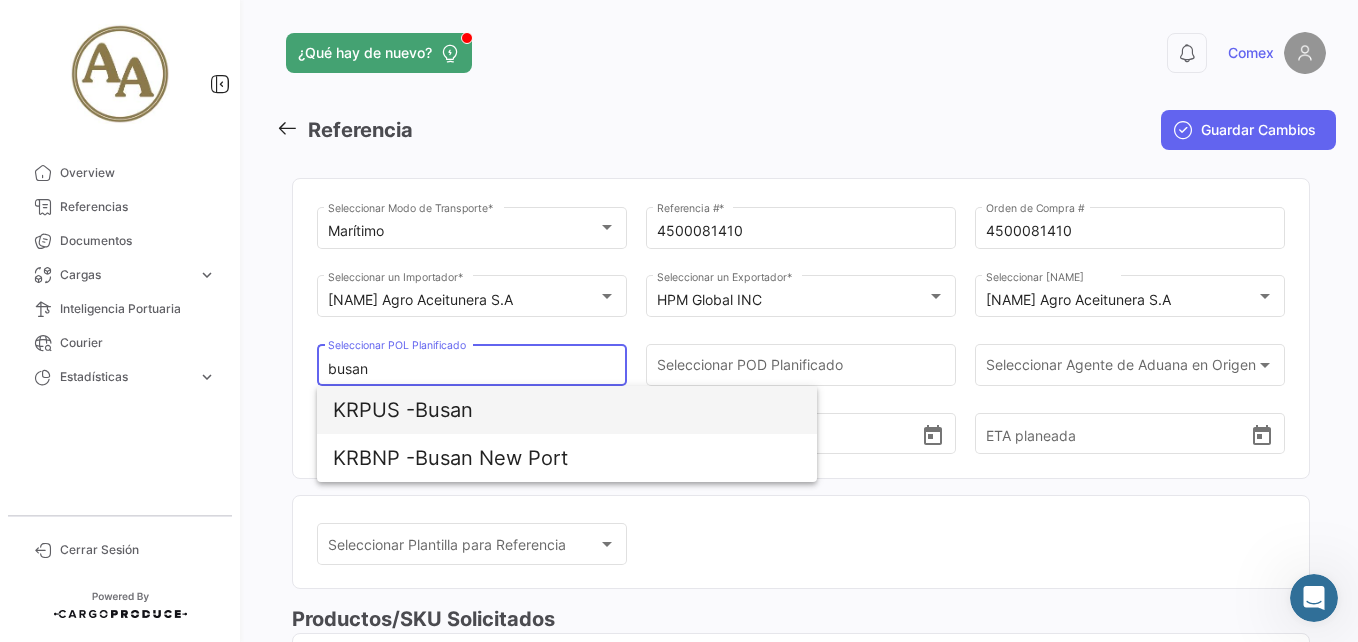 click on "KRPUS -    Busan" at bounding box center (567, 410) 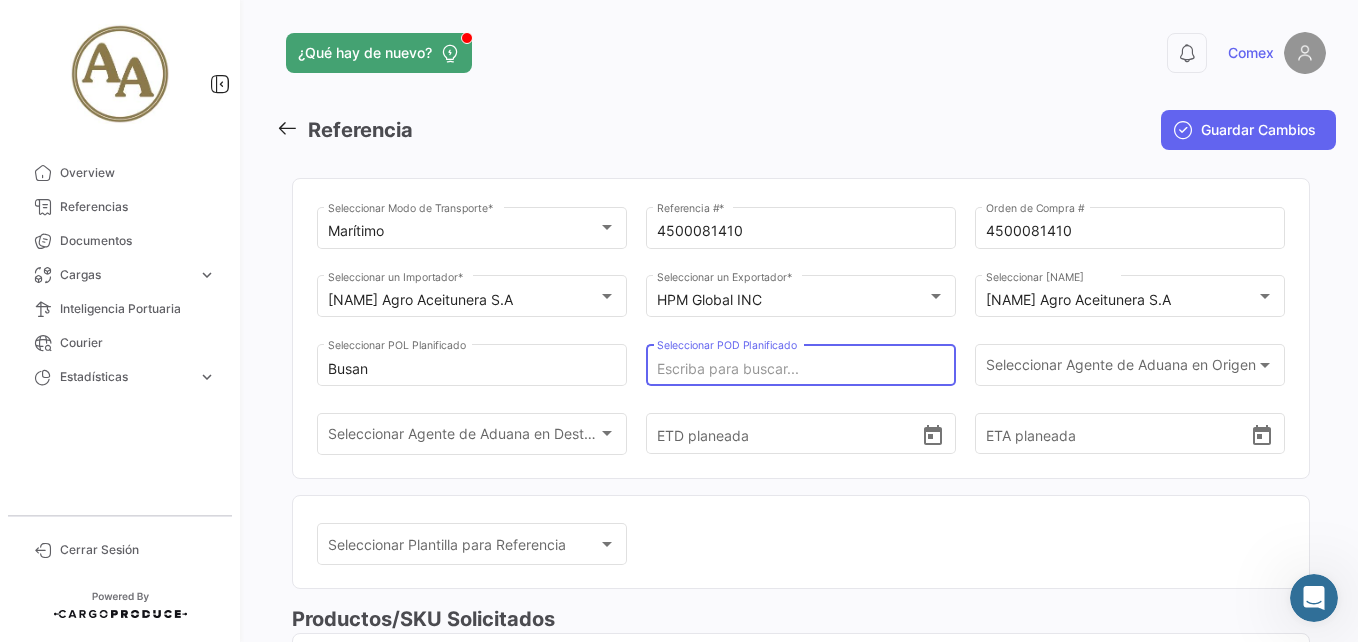 click on "Seleccionar
POD Planificado" at bounding box center [801, 369] 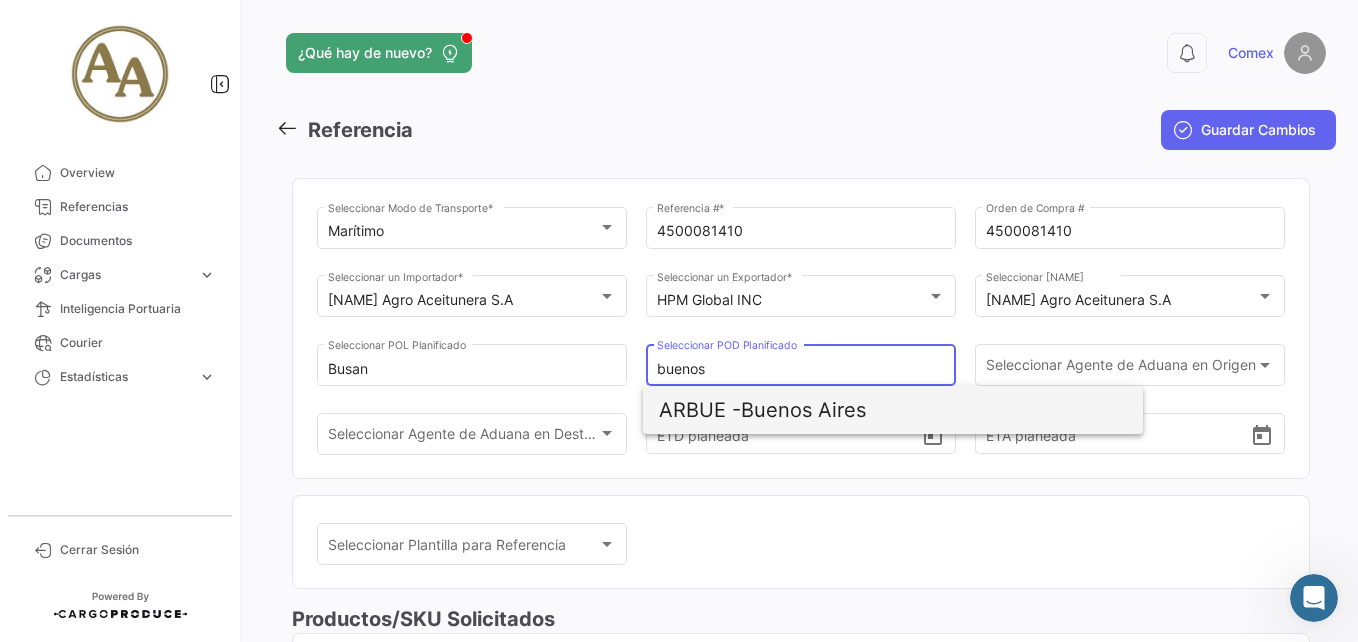 click on "ARBUE -    Buenos Aires" at bounding box center (893, 410) 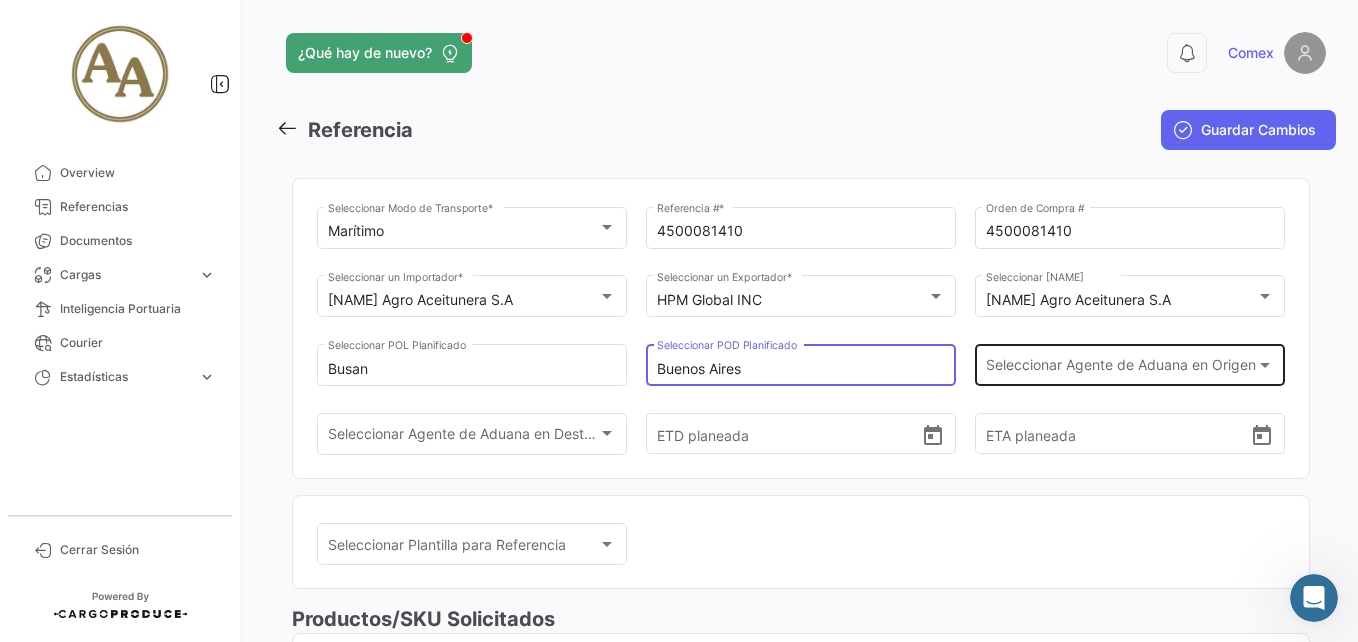 click on "Seleccionar
Agente de Aduana en Origen Seleccionar
Agente de Aduana en Origen" 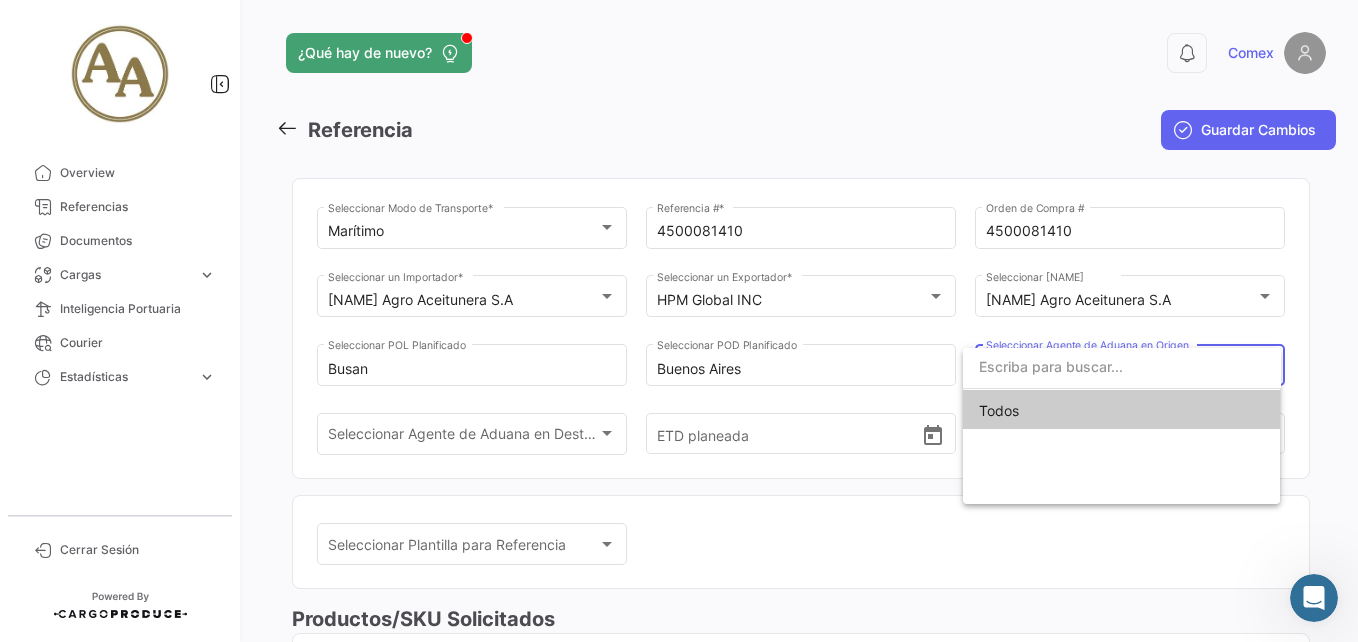 click at bounding box center [679, 321] 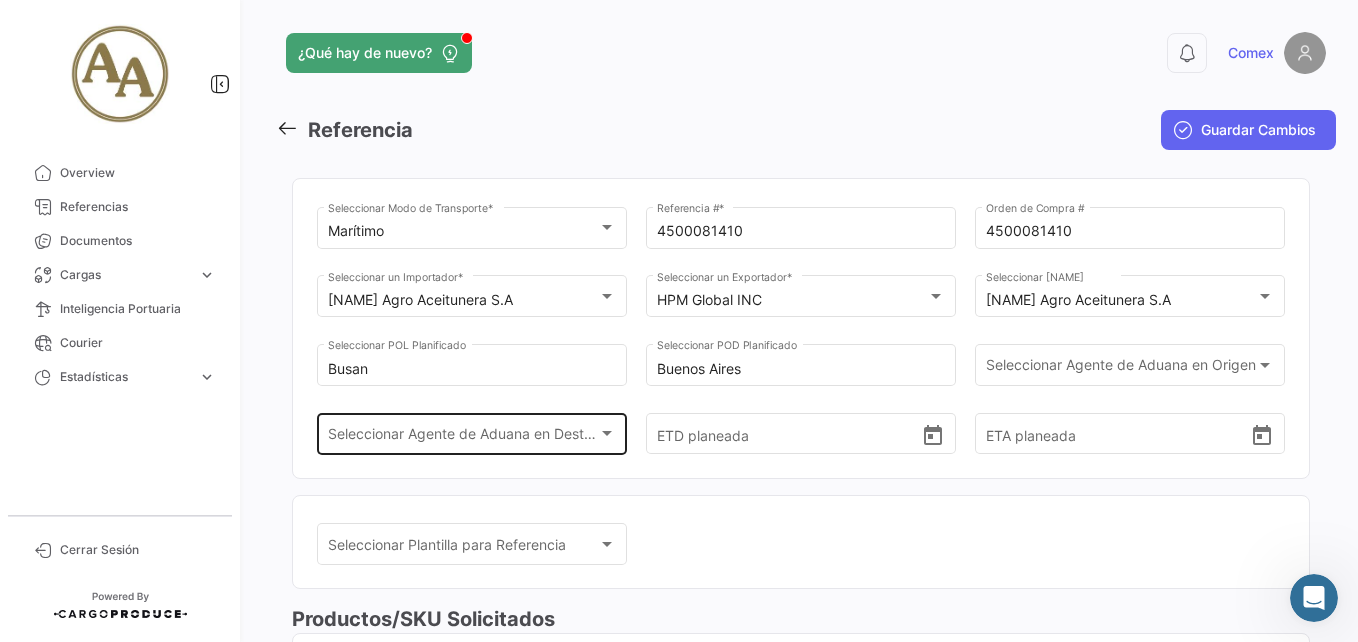 click on "Seleccionar
Agente de Aduana en Destino" at bounding box center [463, 437] 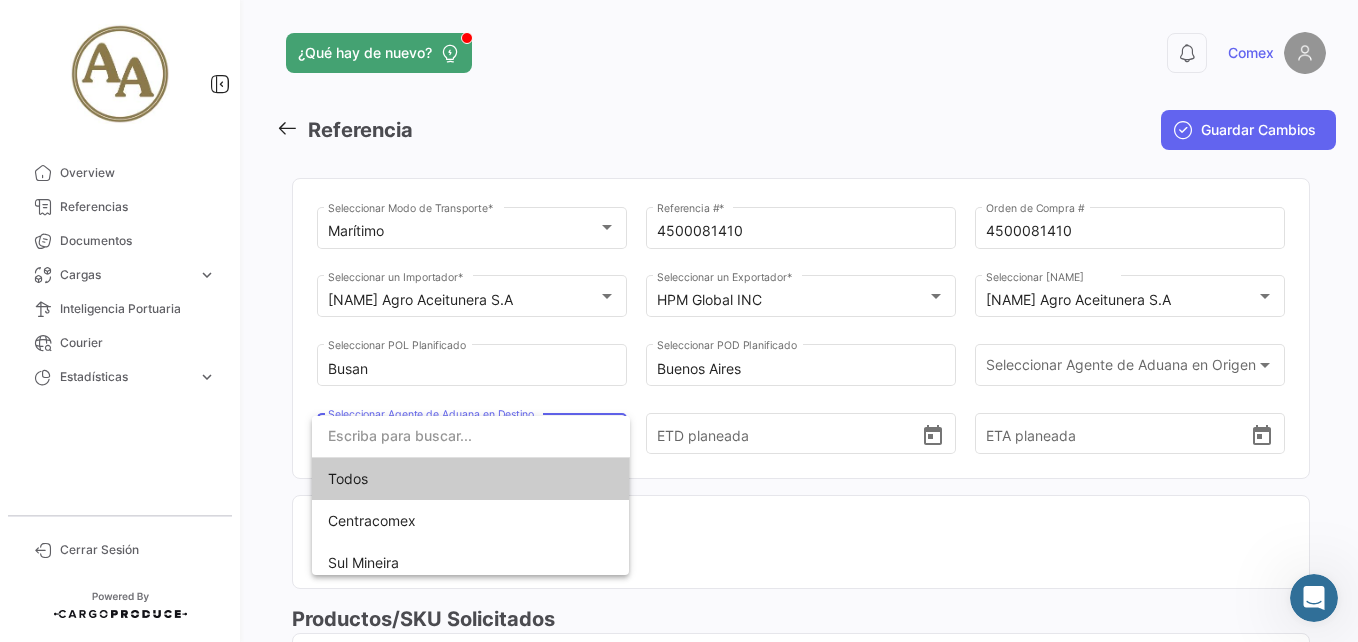 scroll, scrollTop: 9, scrollLeft: 0, axis: vertical 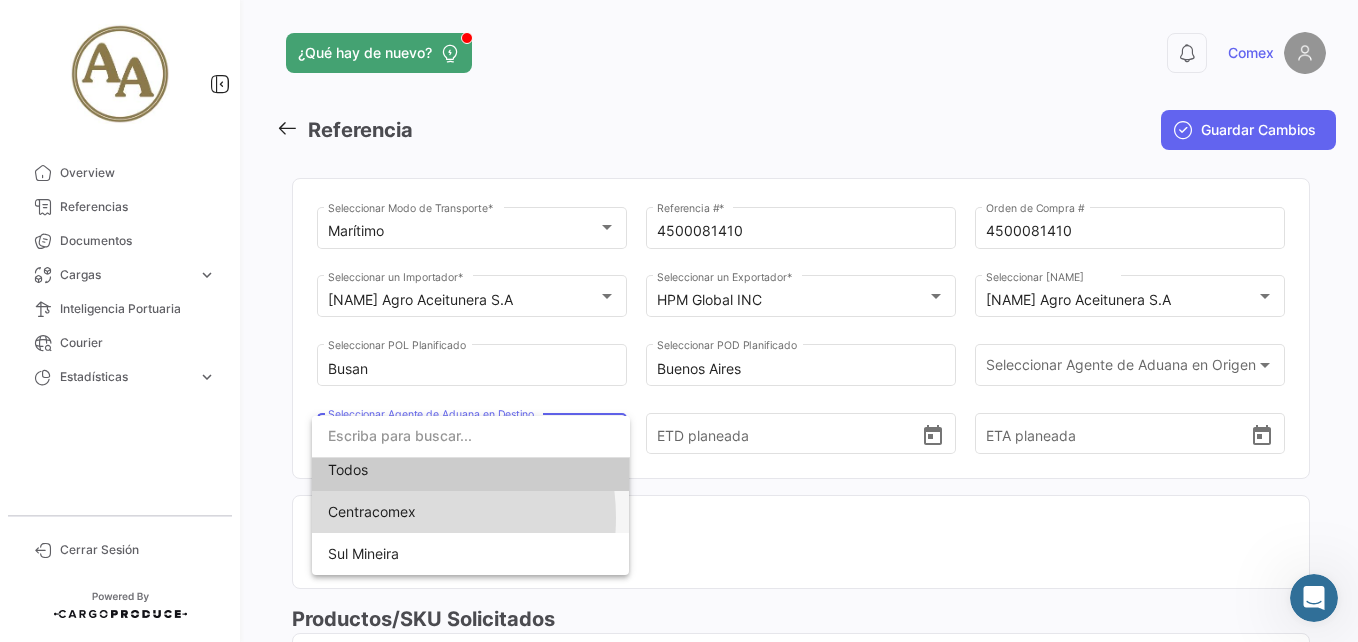 click on "Centracomex" at bounding box center [372, 511] 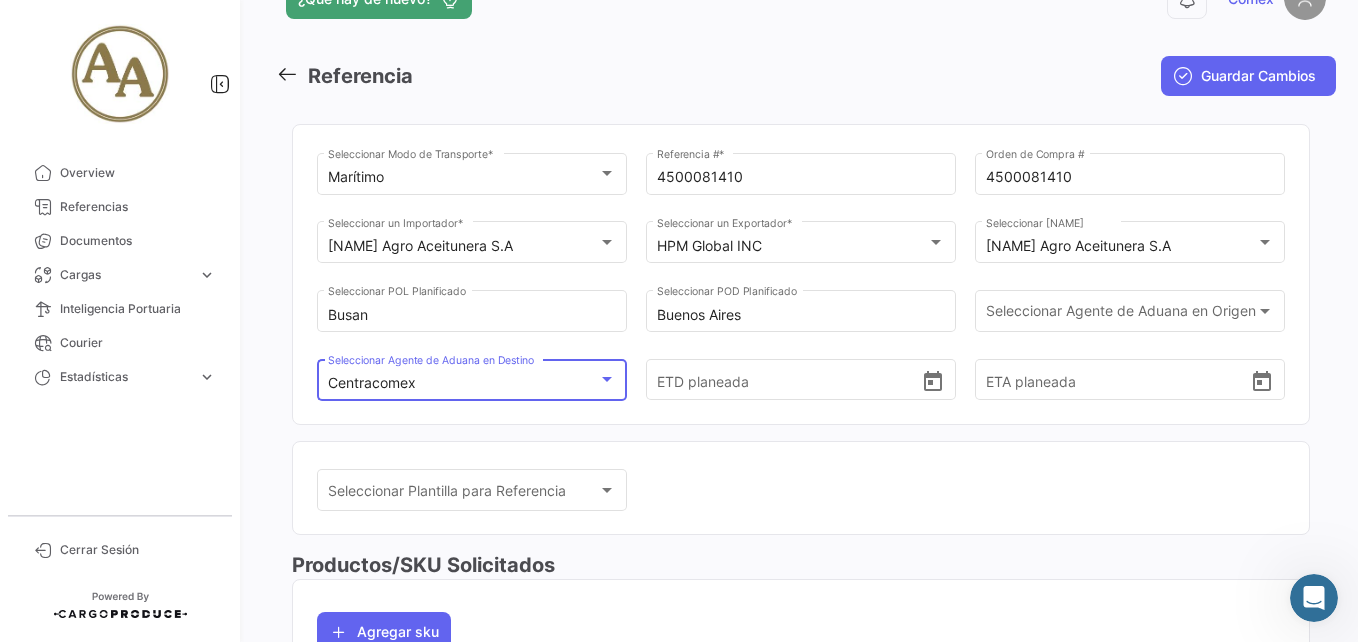 scroll, scrollTop: 200, scrollLeft: 0, axis: vertical 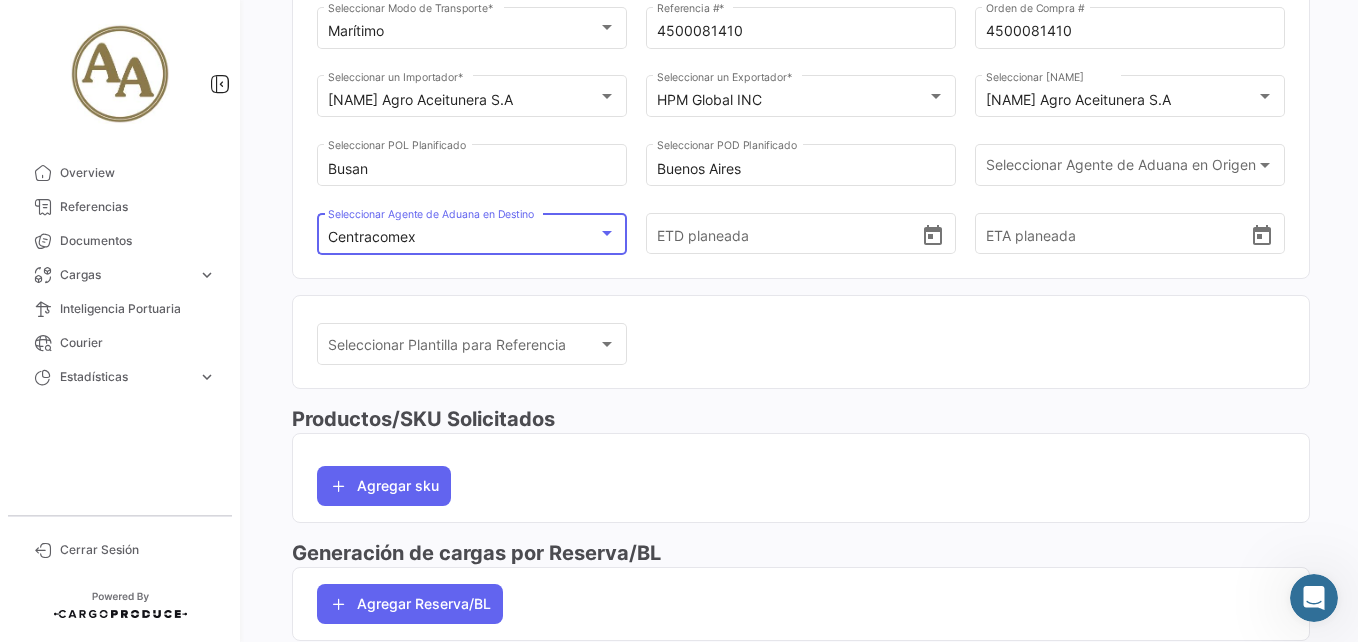 click on "Centracomex" at bounding box center (463, 237) 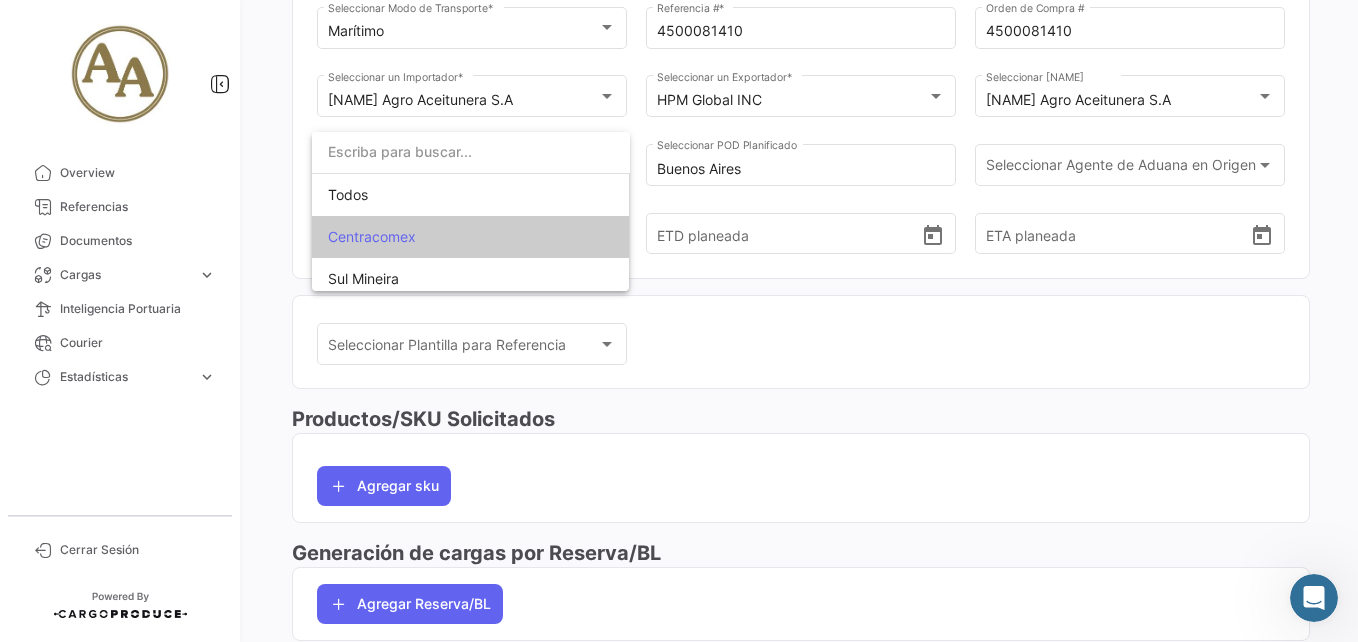 click at bounding box center (679, 321) 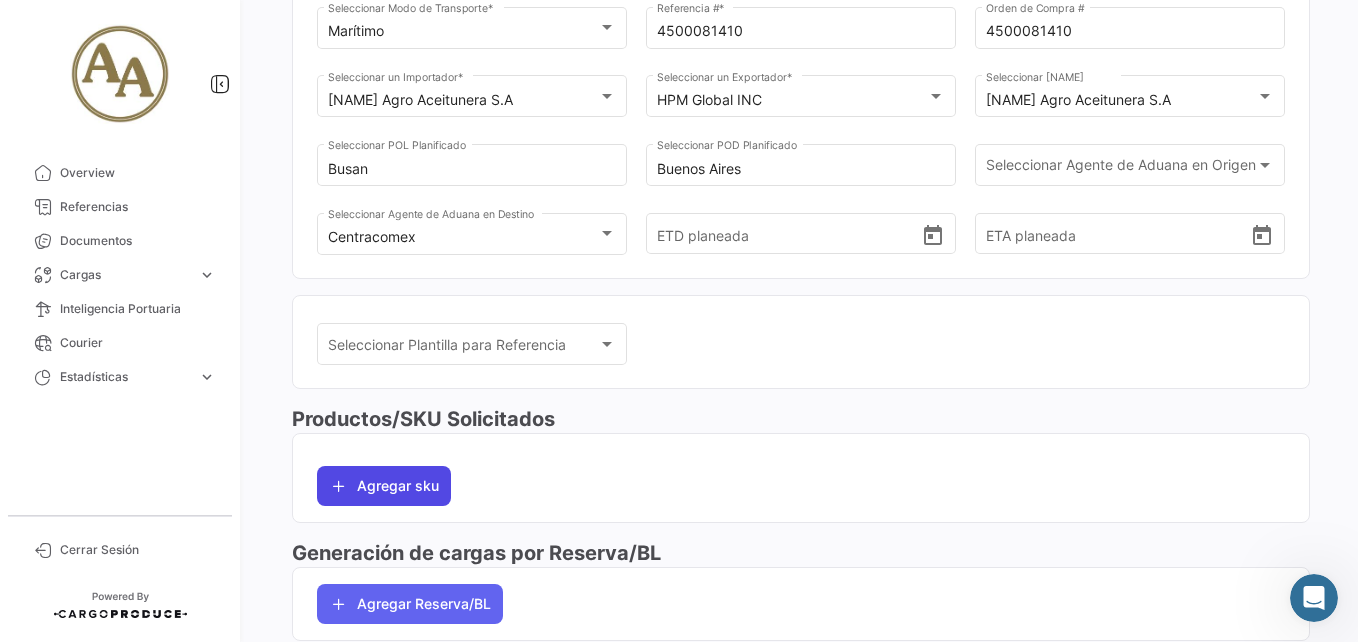 scroll, scrollTop: 400, scrollLeft: 0, axis: vertical 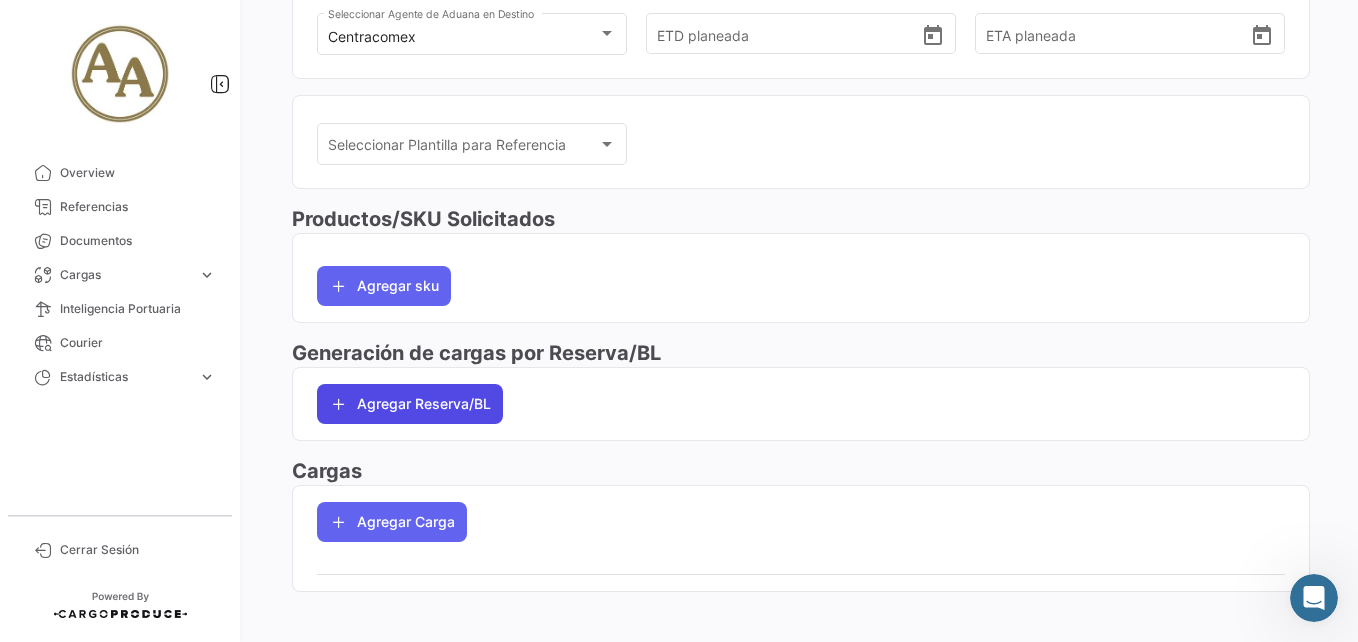 click on "Agregar Reserva/BL" 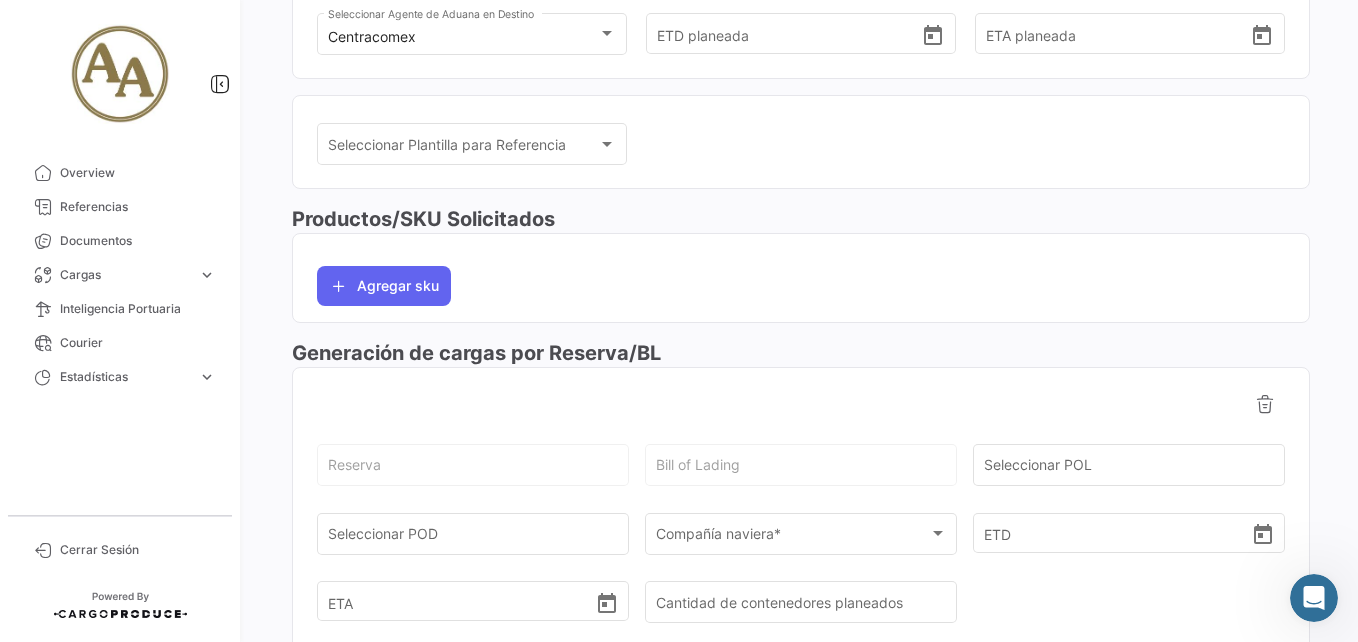 scroll, scrollTop: 600, scrollLeft: 0, axis: vertical 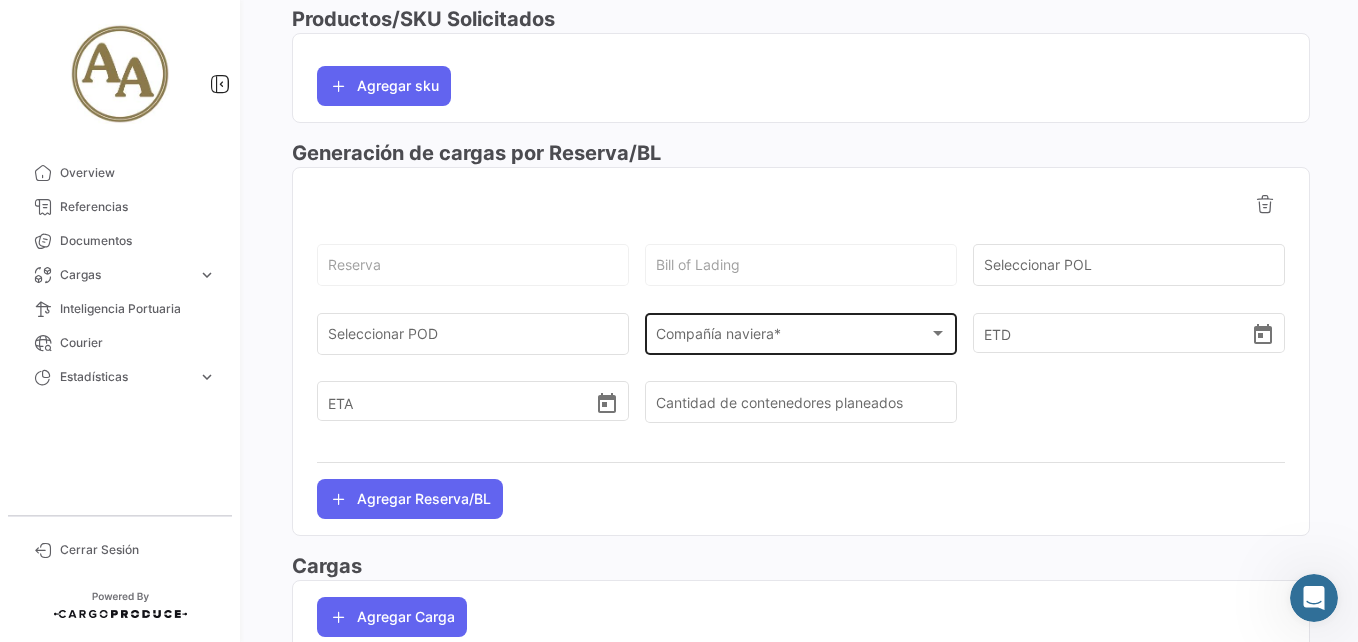 click on "Compañía naviera *" at bounding box center (792, 337) 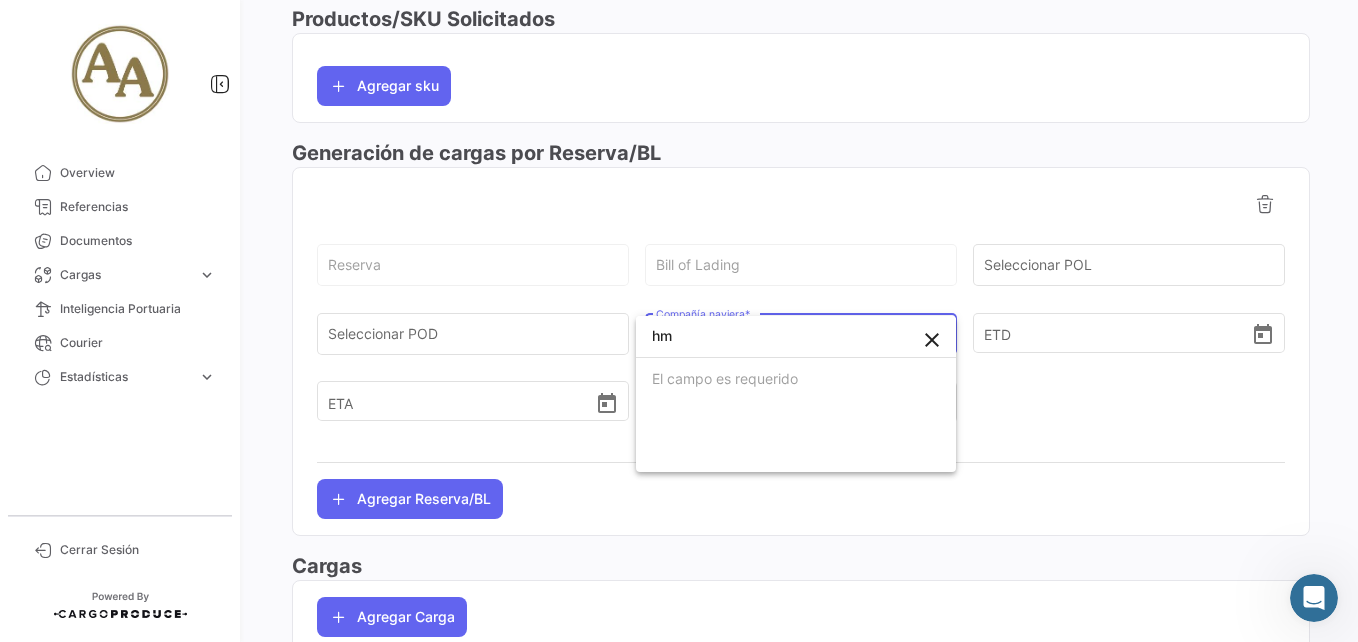 type on "h" 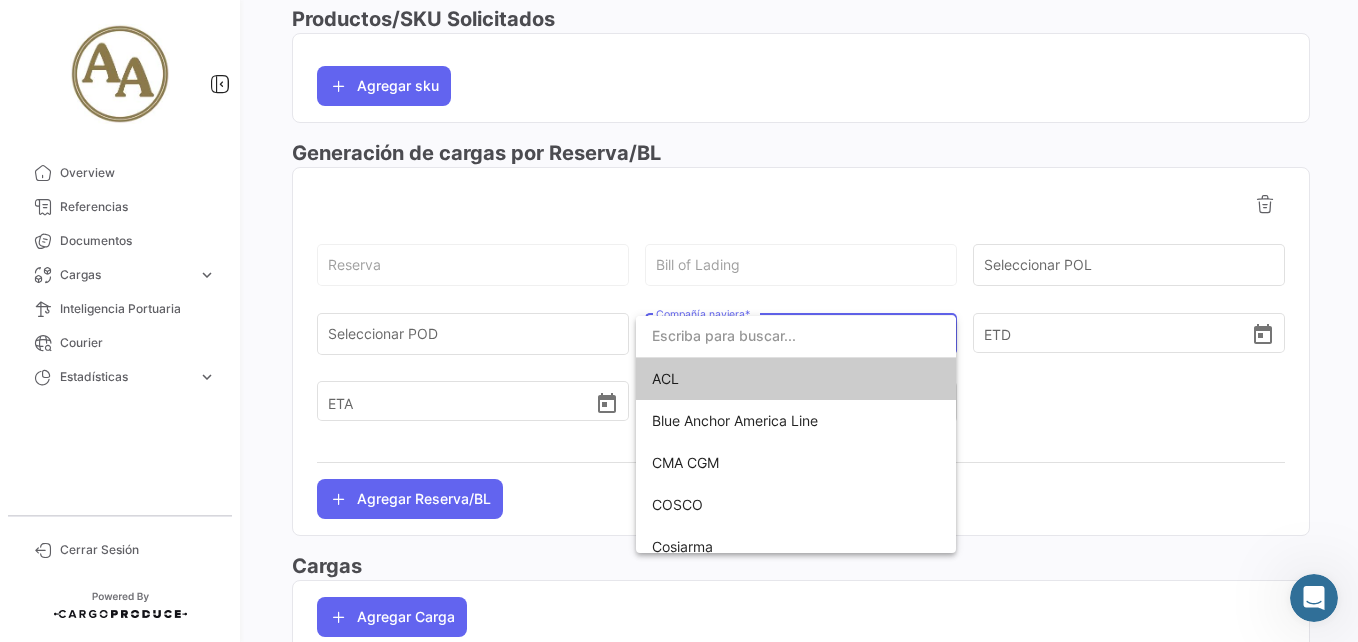 type on "h" 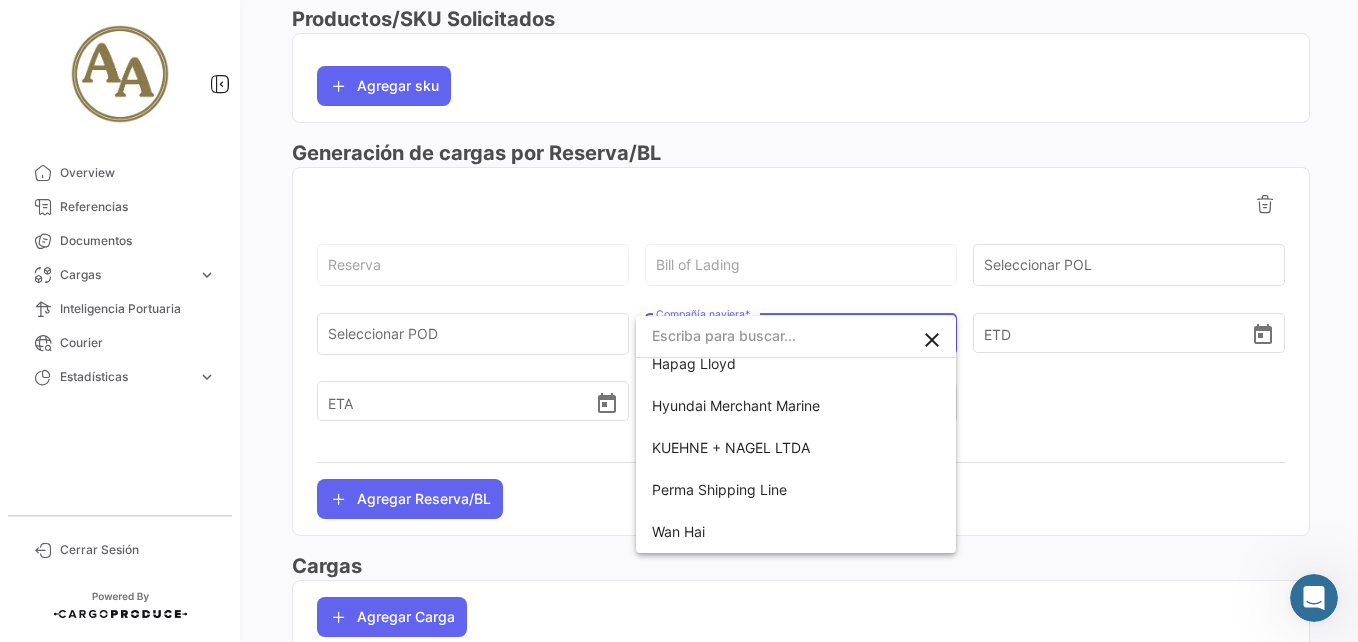 scroll, scrollTop: 603, scrollLeft: 0, axis: vertical 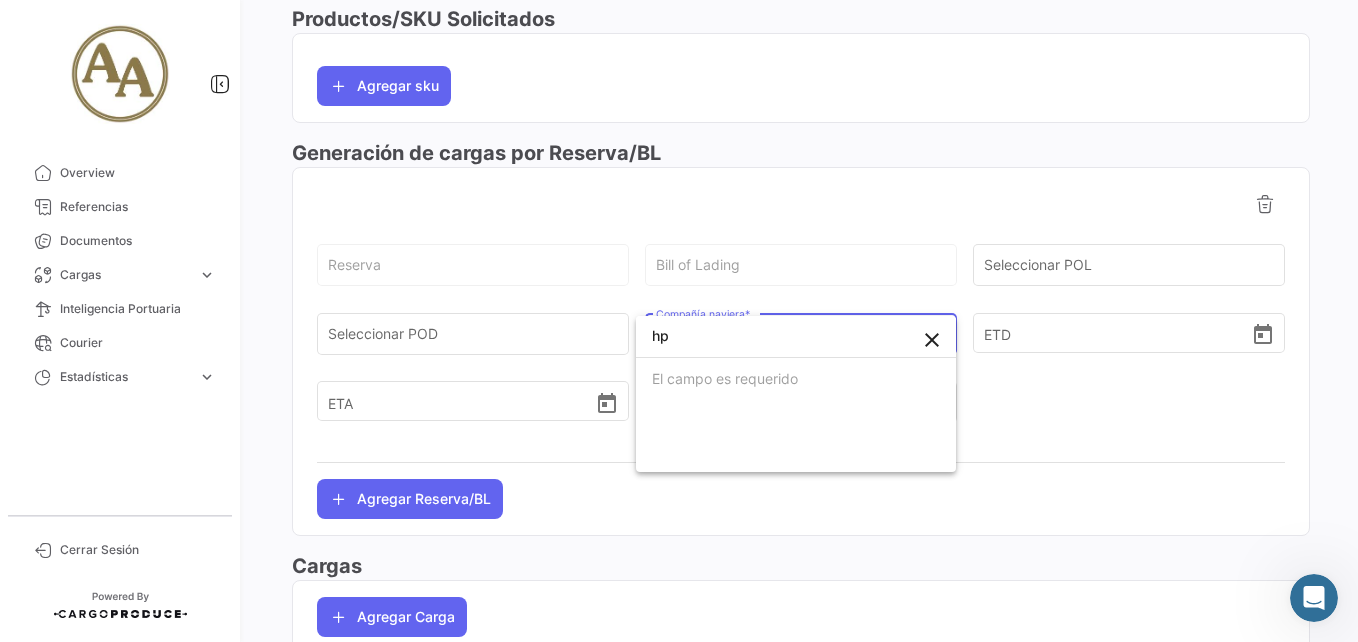 type on "h" 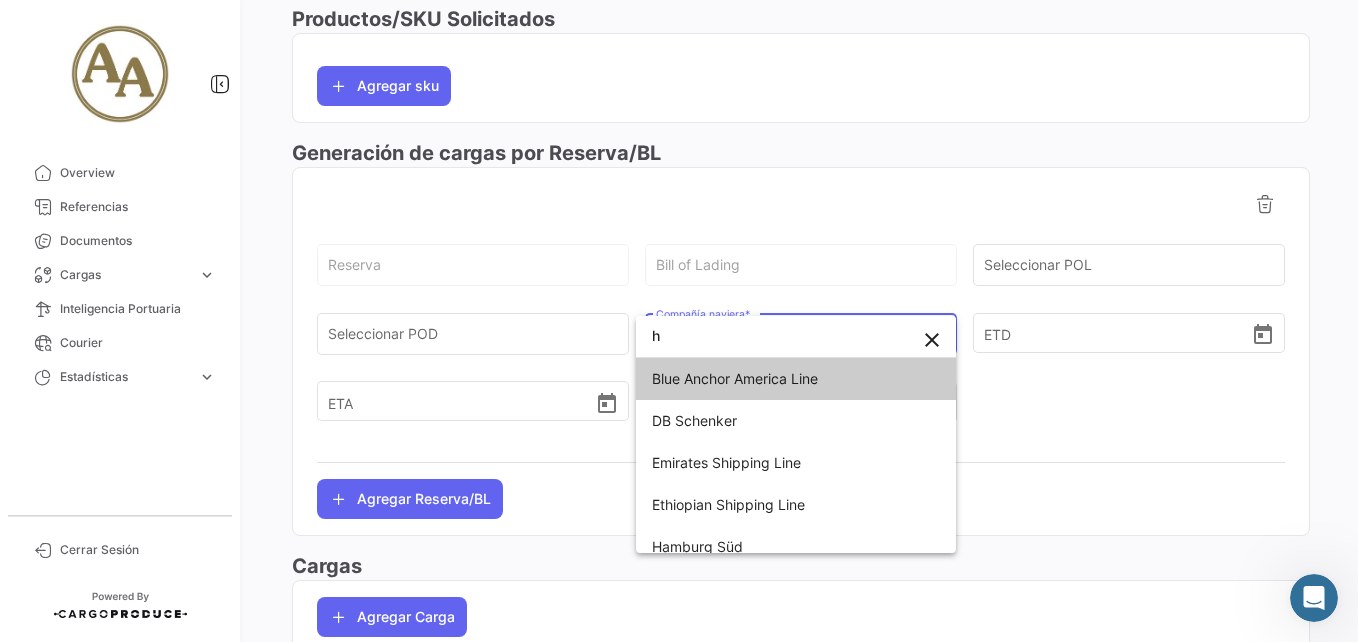 type 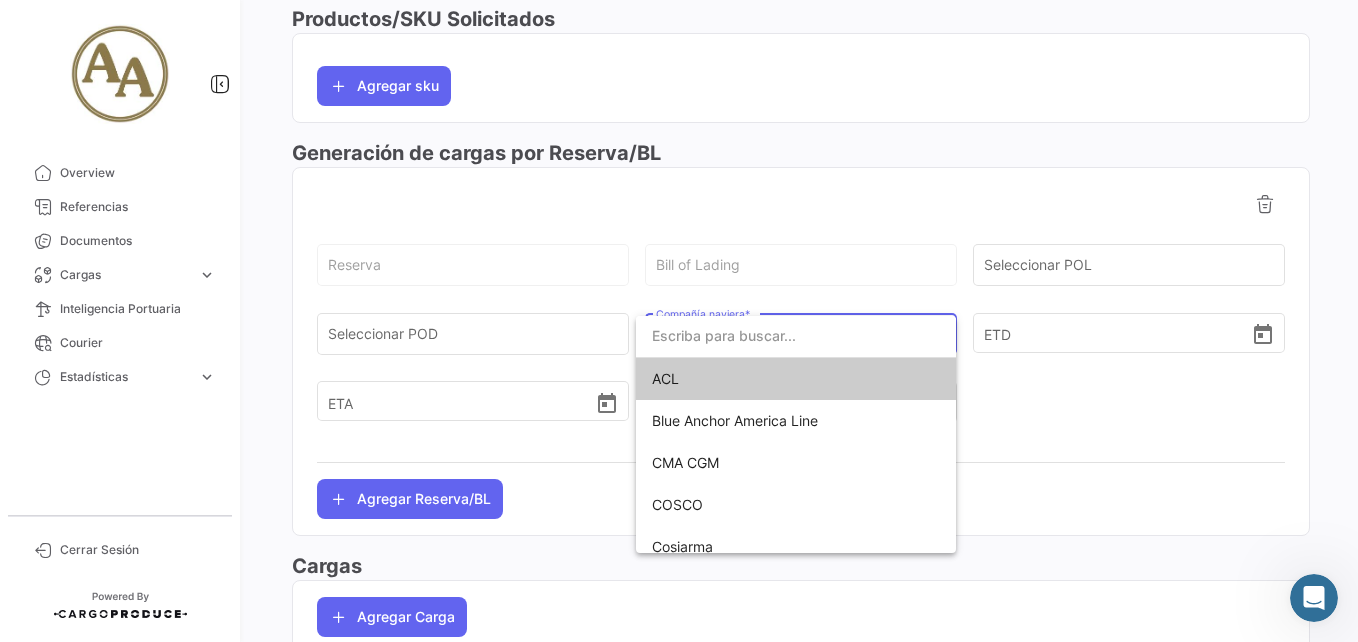 click at bounding box center (679, 321) 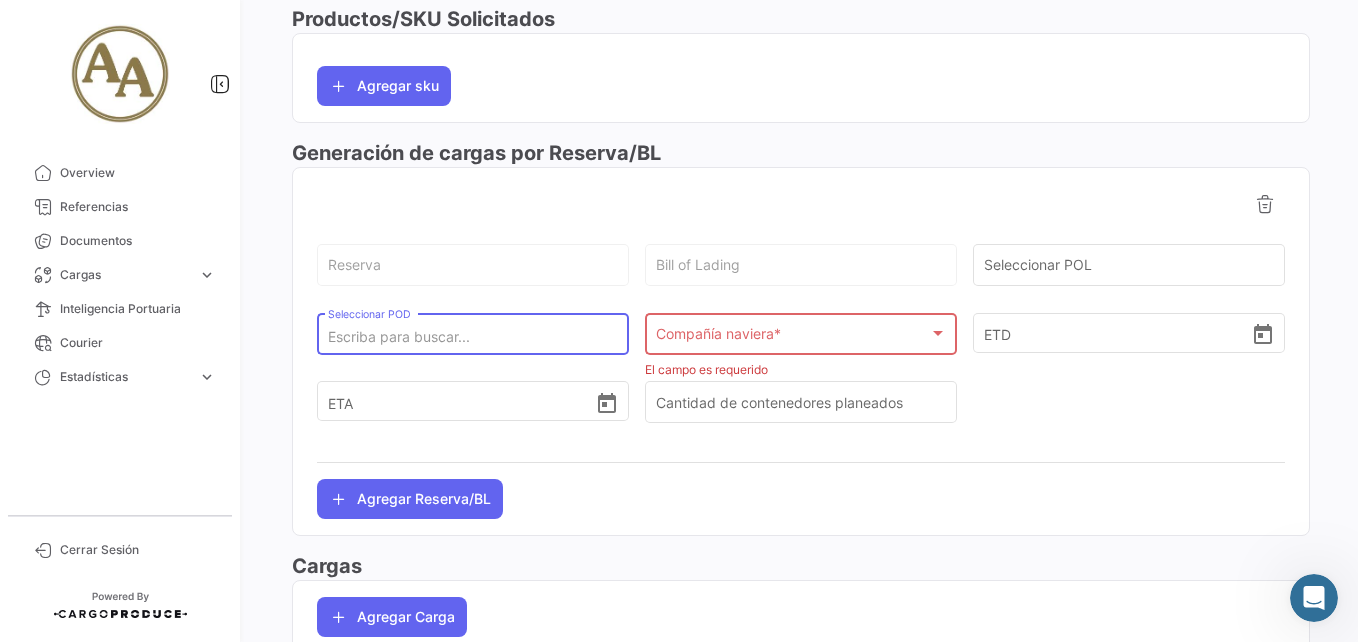 click on "Seleccionar POD" at bounding box center [473, 337] 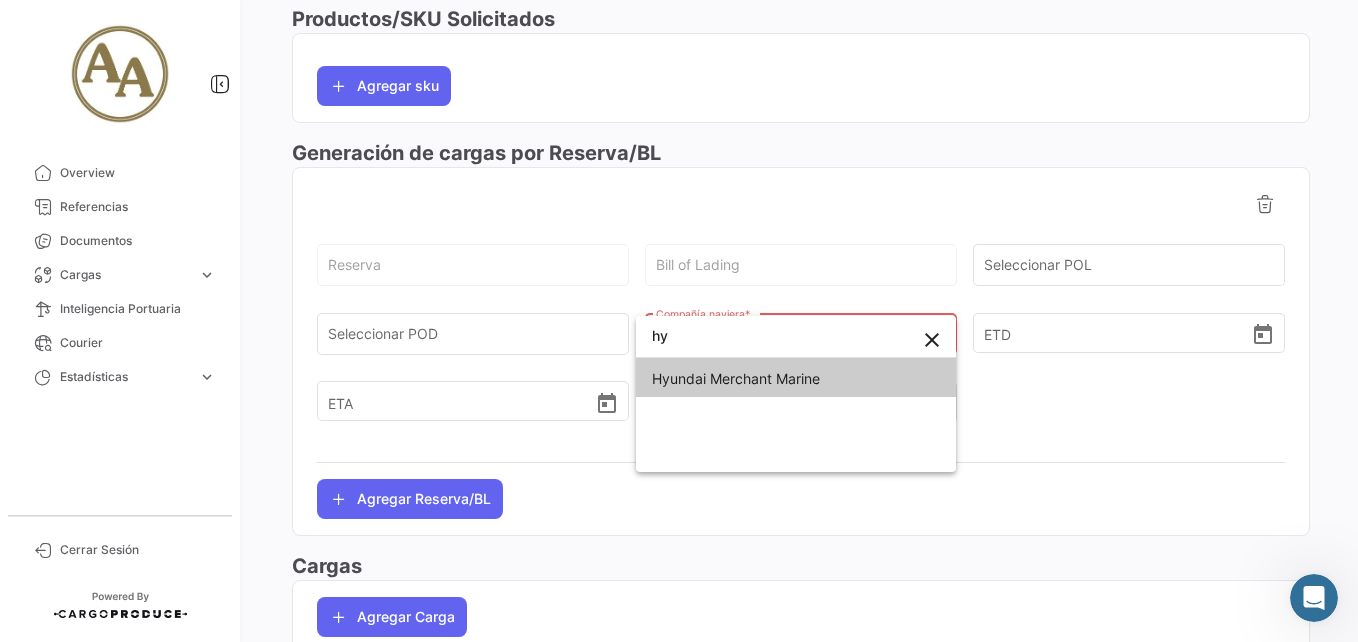 type on "hy" 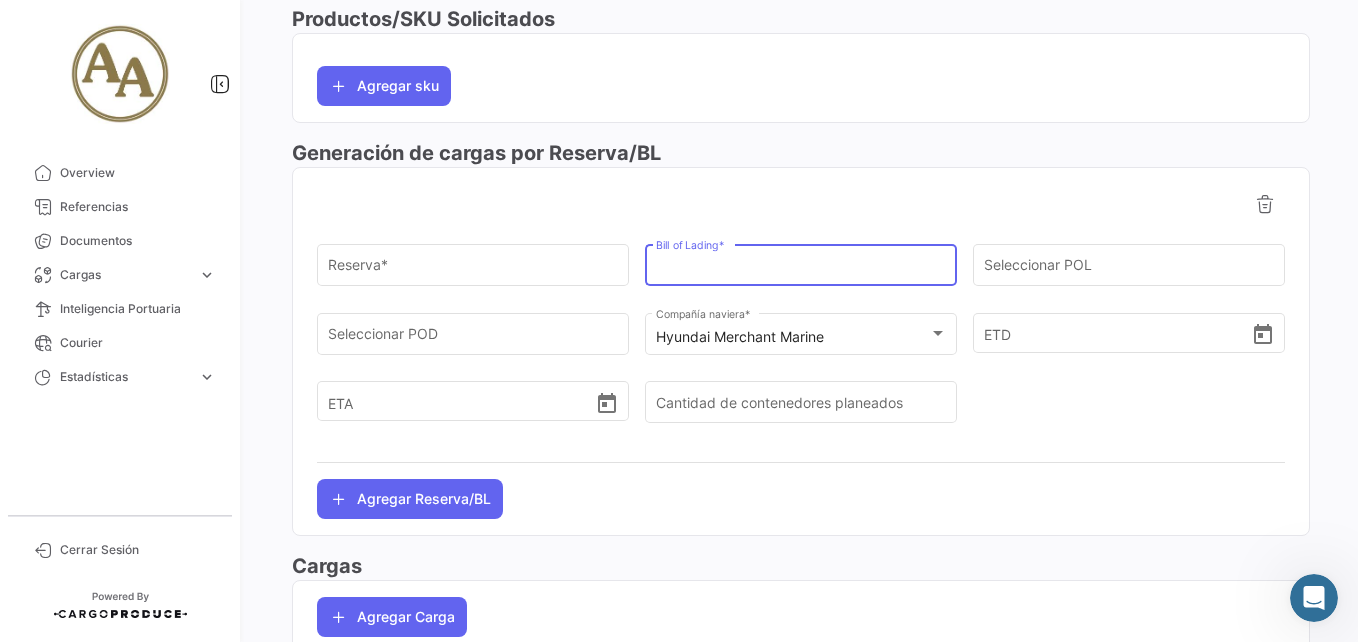 click on "Bill of Lading *" at bounding box center (801, 269) 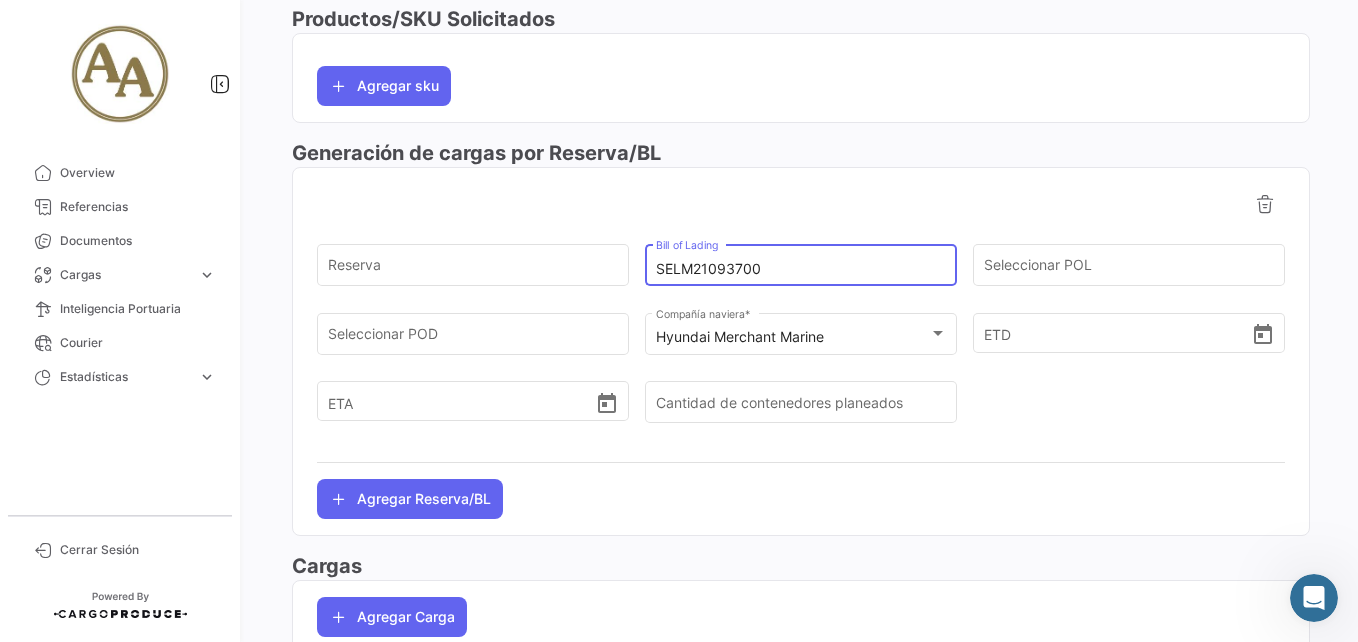 type on "SELM21093700" 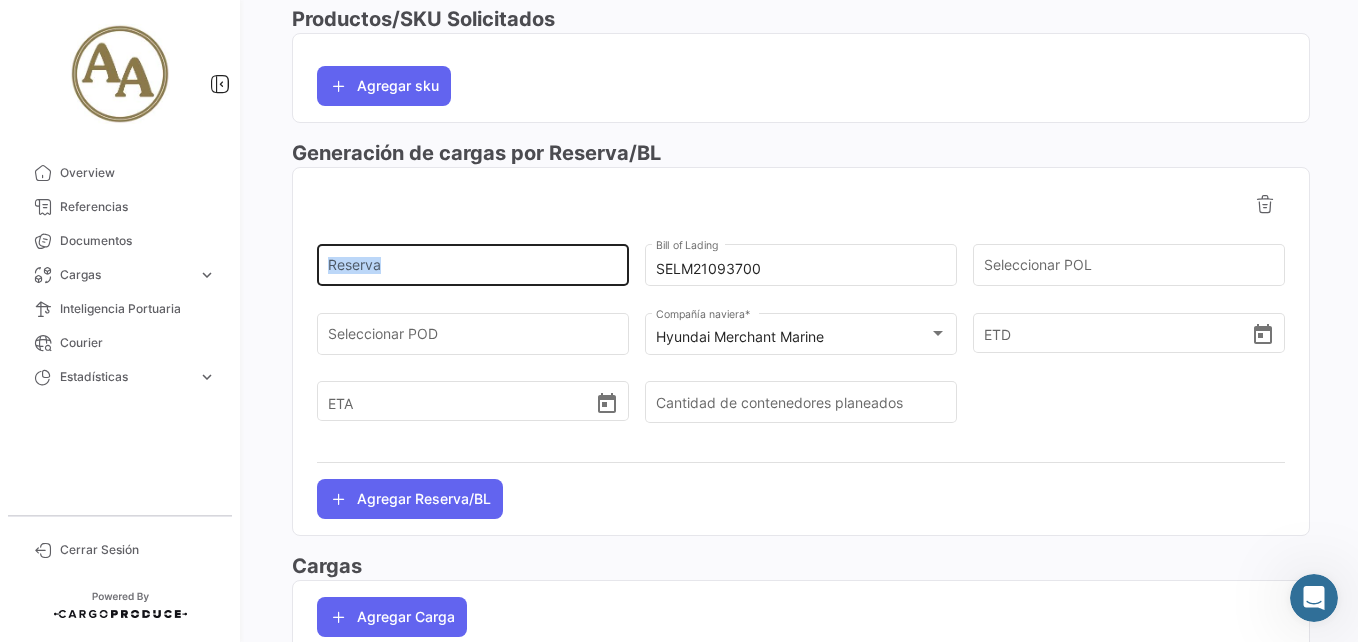 drag, startPoint x: 746, startPoint y: 258, endPoint x: 447, endPoint y: 240, distance: 299.54132 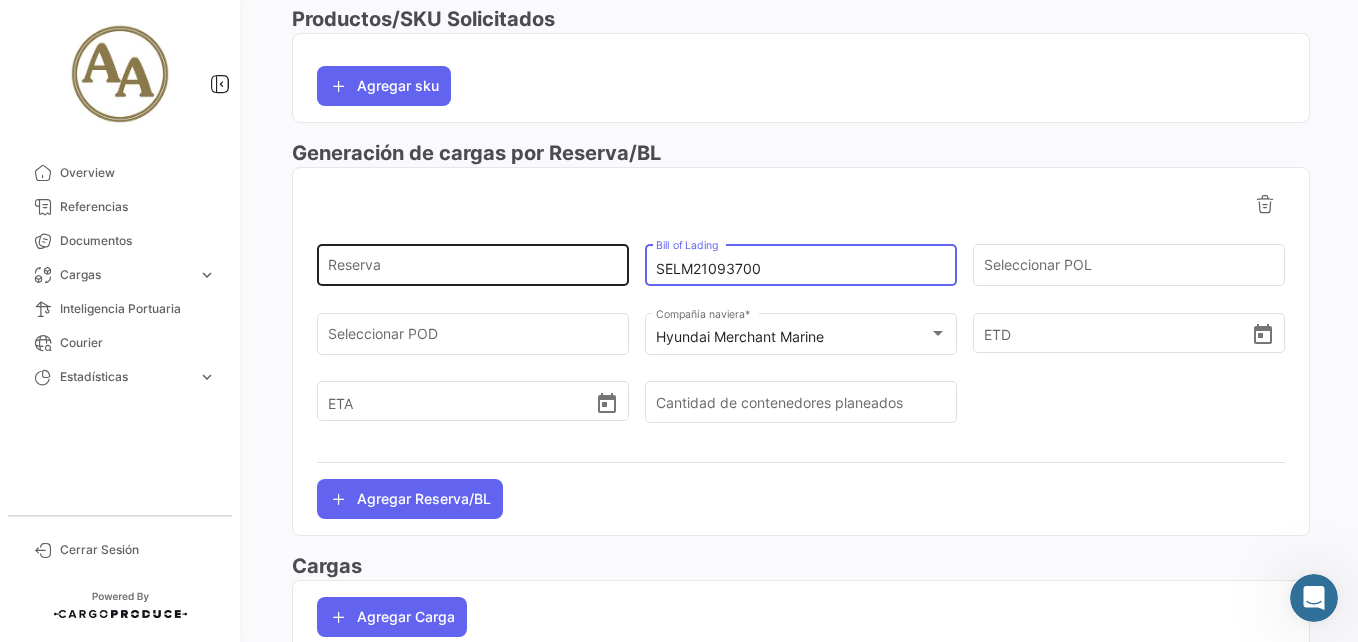 drag, startPoint x: 584, startPoint y: 254, endPoint x: 570, endPoint y: 249, distance: 14.866069 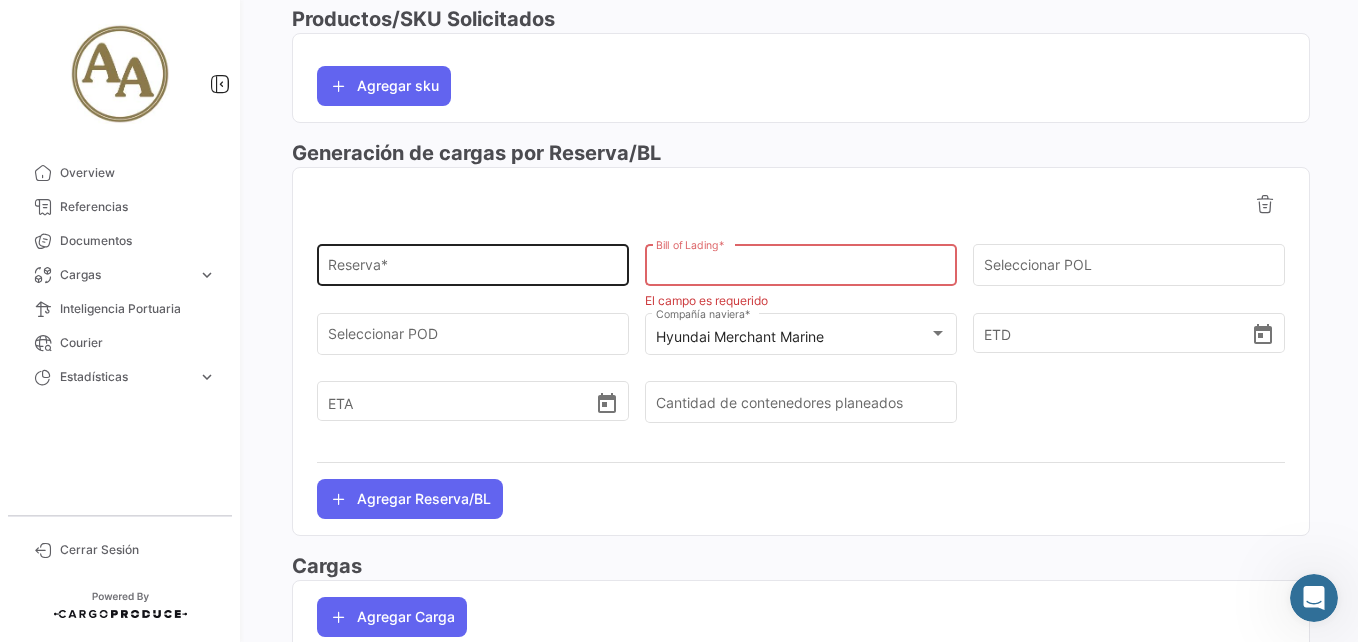 type 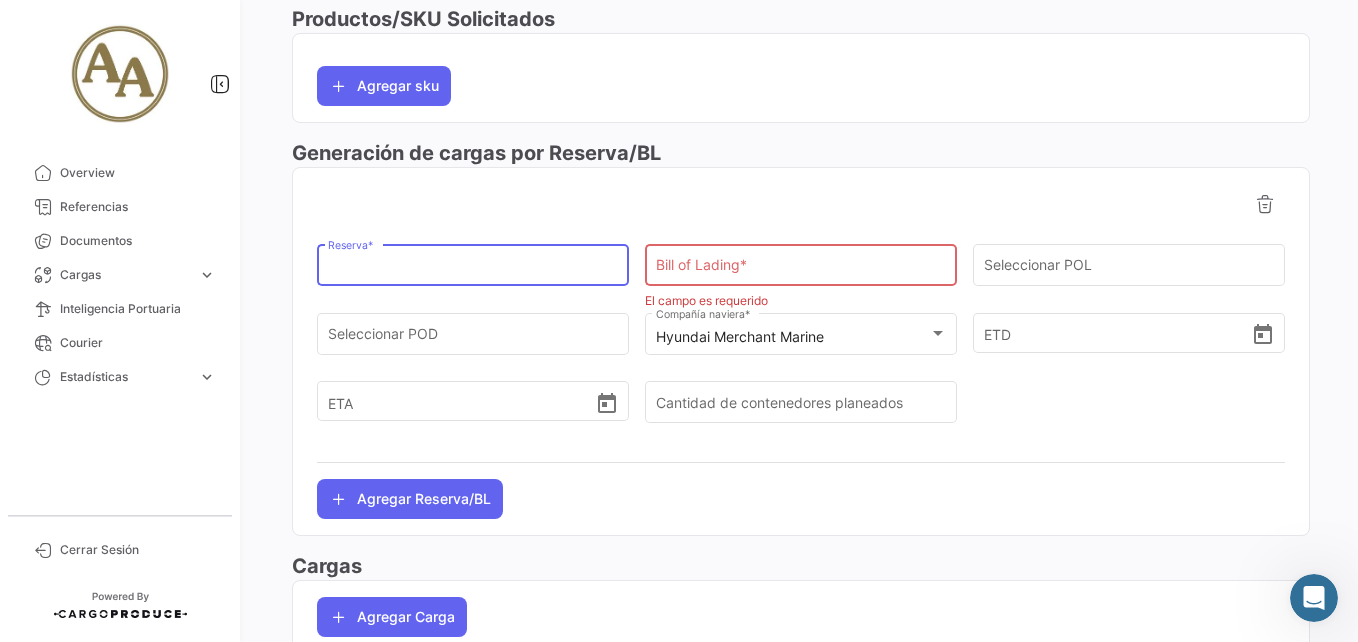 click on "Reserva  *" at bounding box center [473, 269] 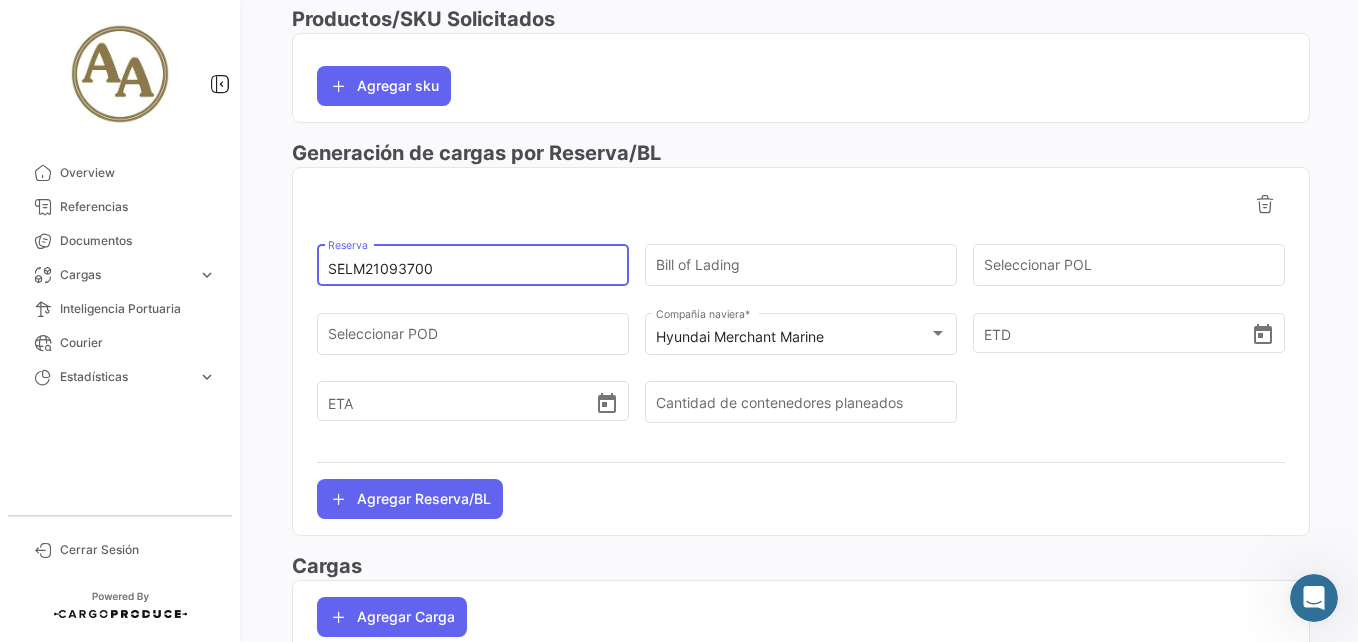 type on "SELM21093700" 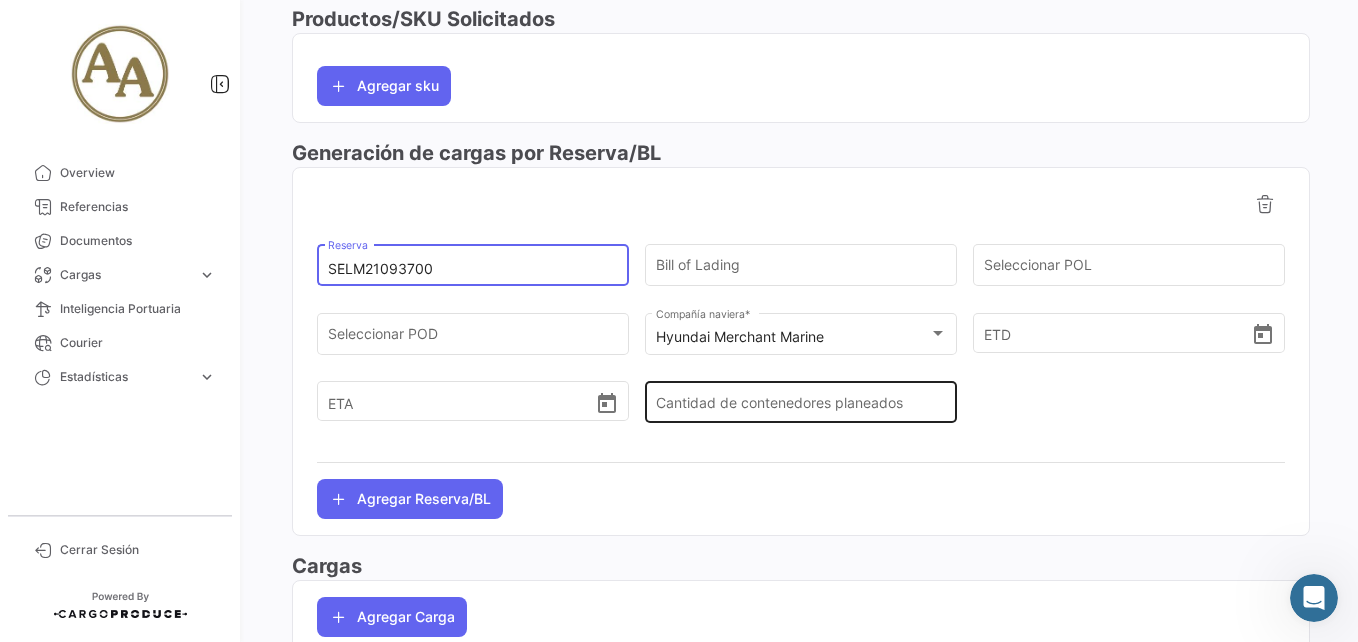 click on "Cantidad de contenedores planeados" at bounding box center [801, 406] 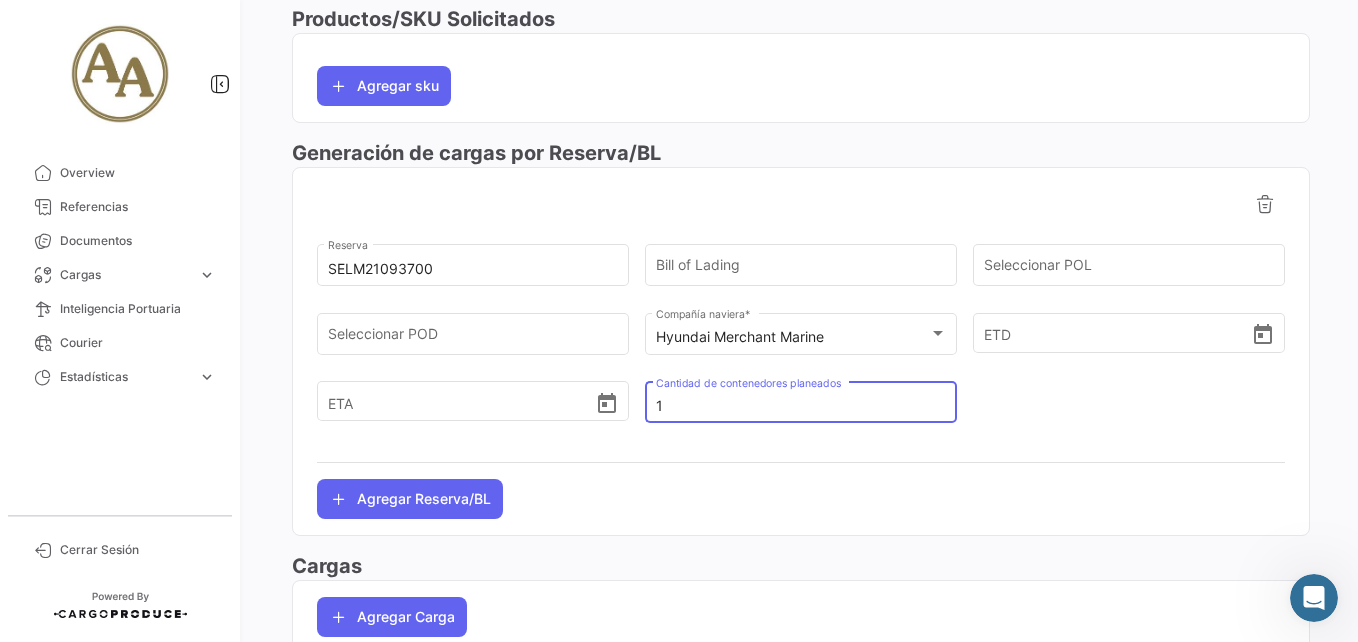 type on "1" 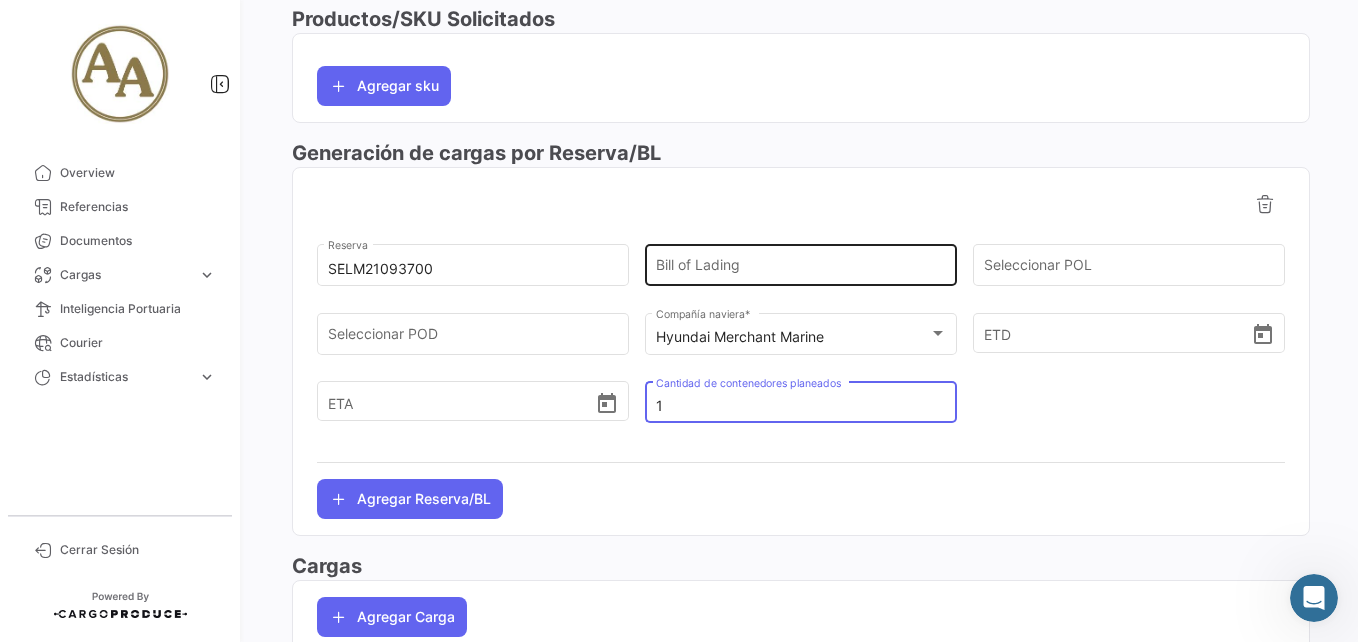 click on "Bill of Lading" at bounding box center (801, 269) 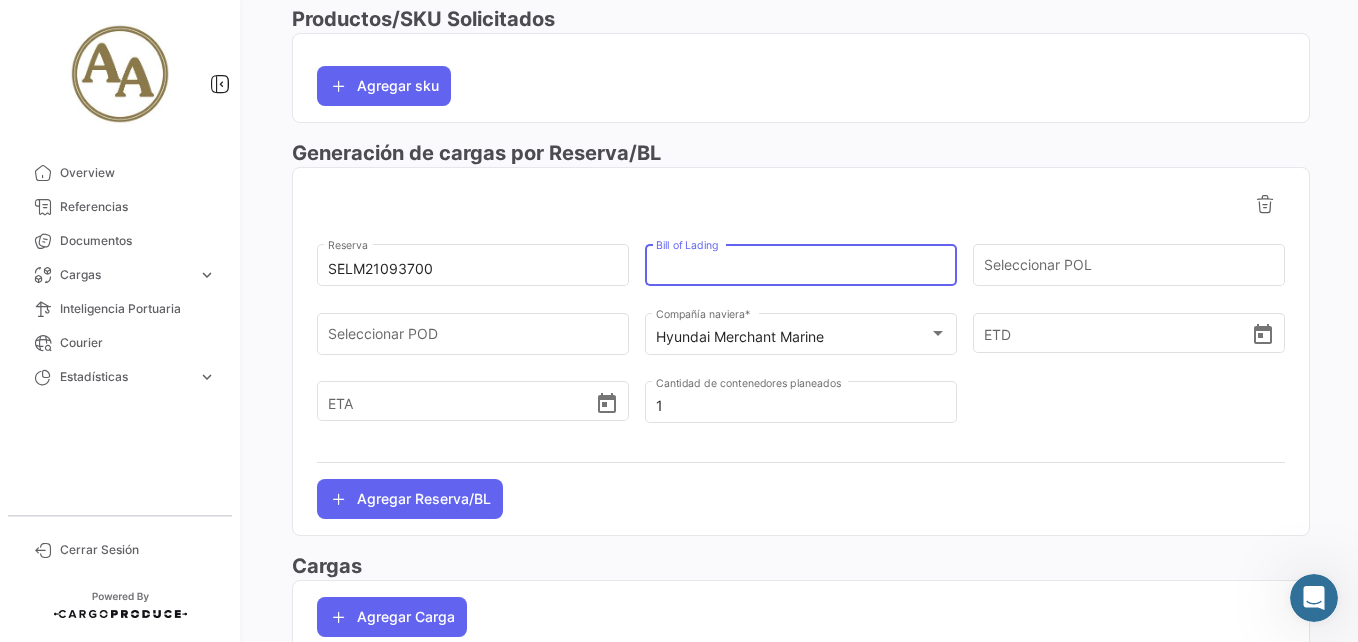 paste on "SELM21093700" 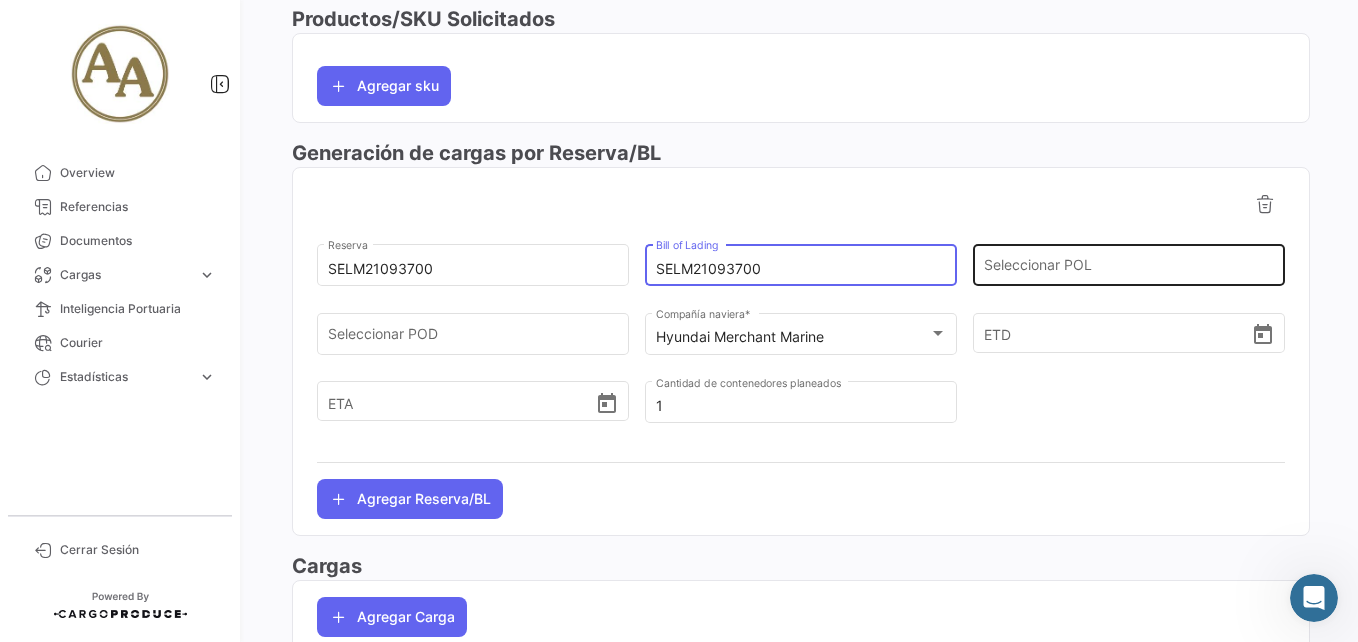 type on "SELM21093700" 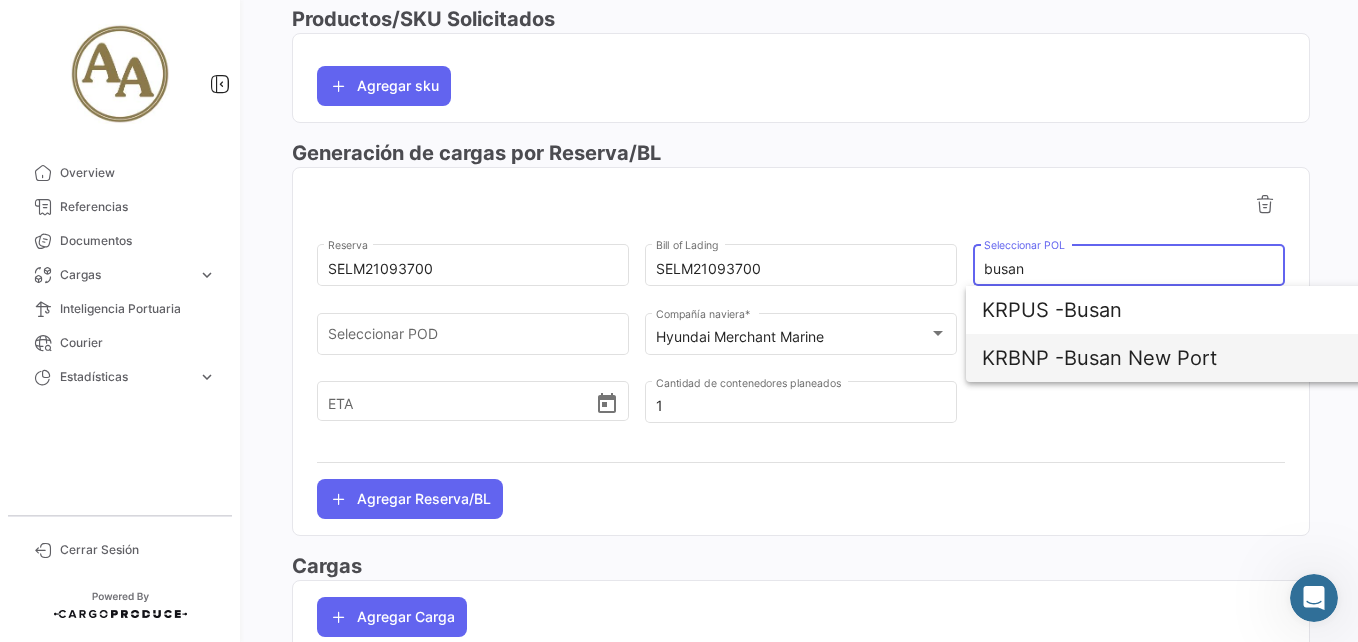 click on "KRBNP -    Busan New Port" at bounding box center [1216, 358] 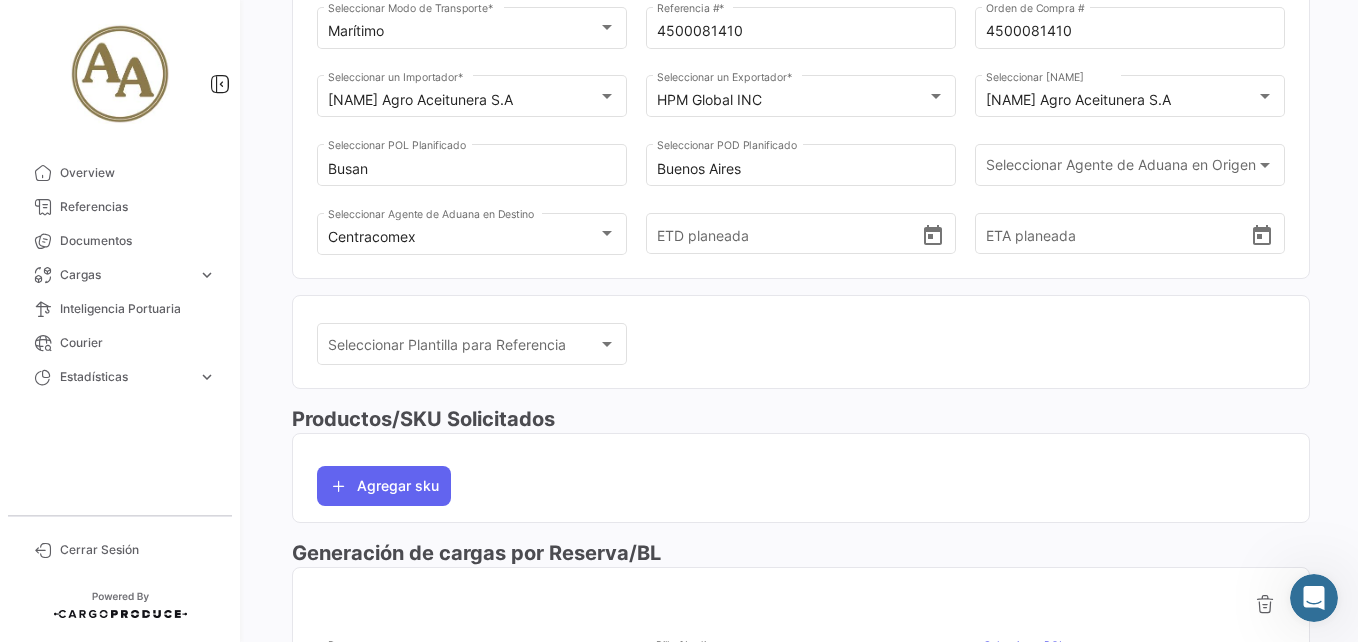 scroll, scrollTop: 100, scrollLeft: 0, axis: vertical 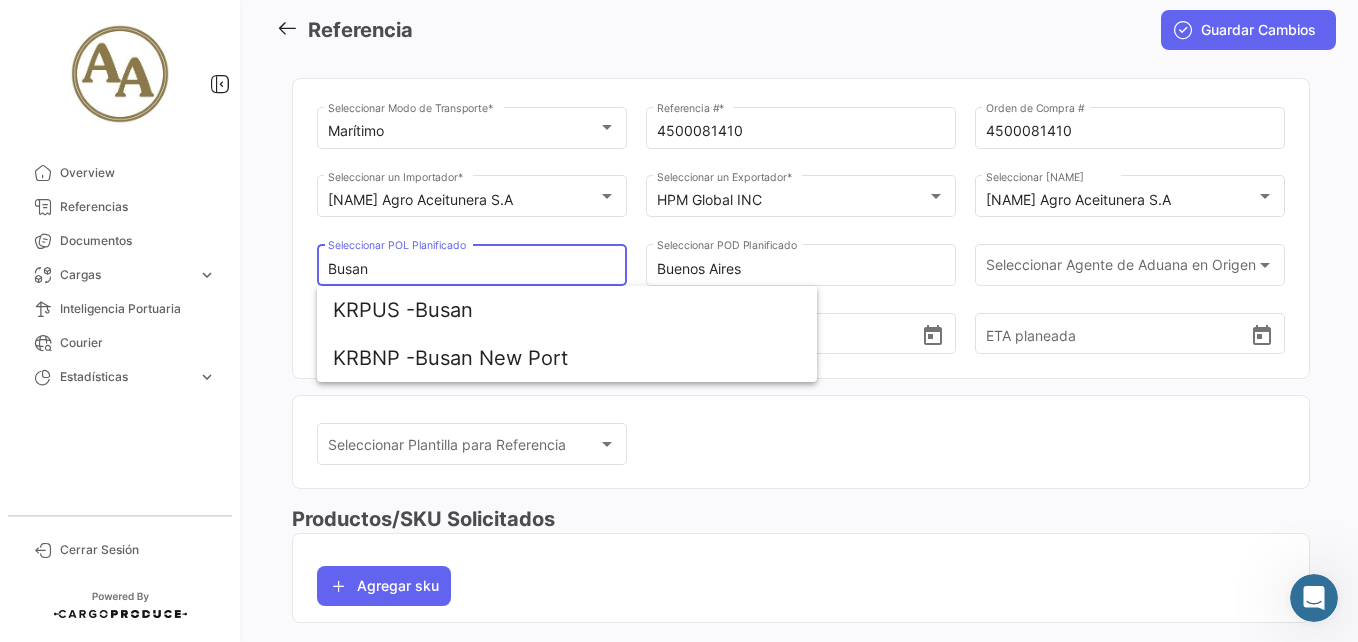 click on "Busan" at bounding box center [472, 269] 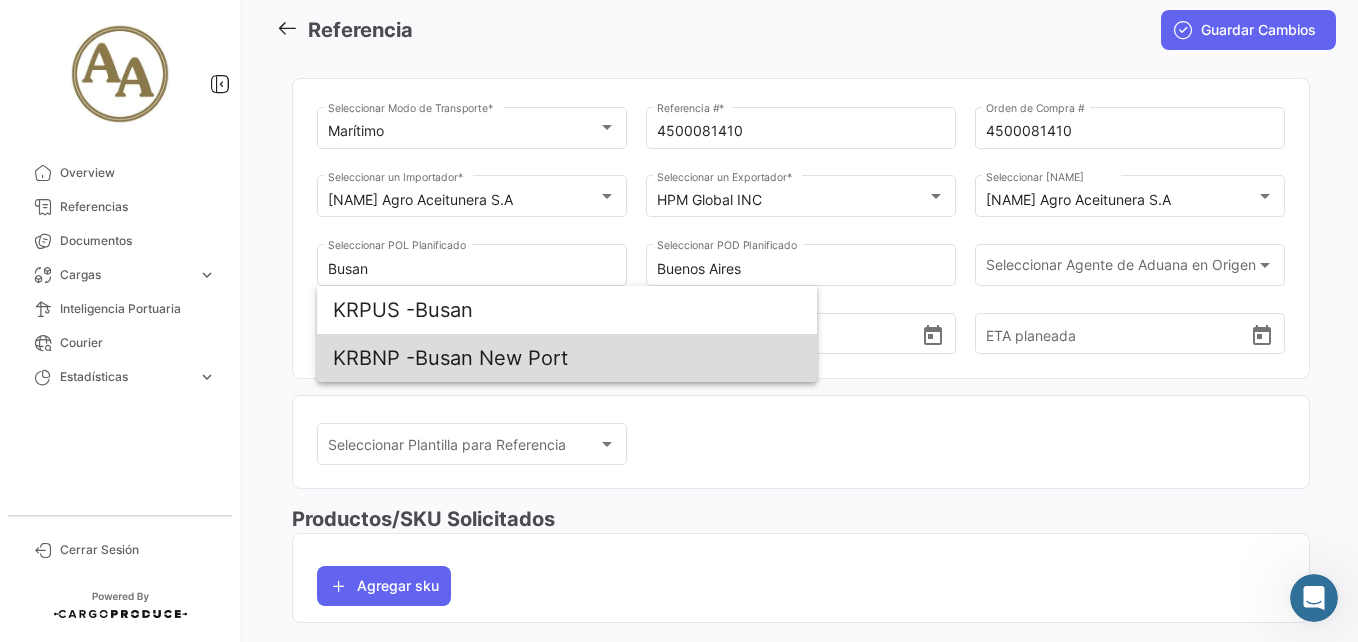 click on "KRBNP -    Busan New Port" at bounding box center (567, 358) 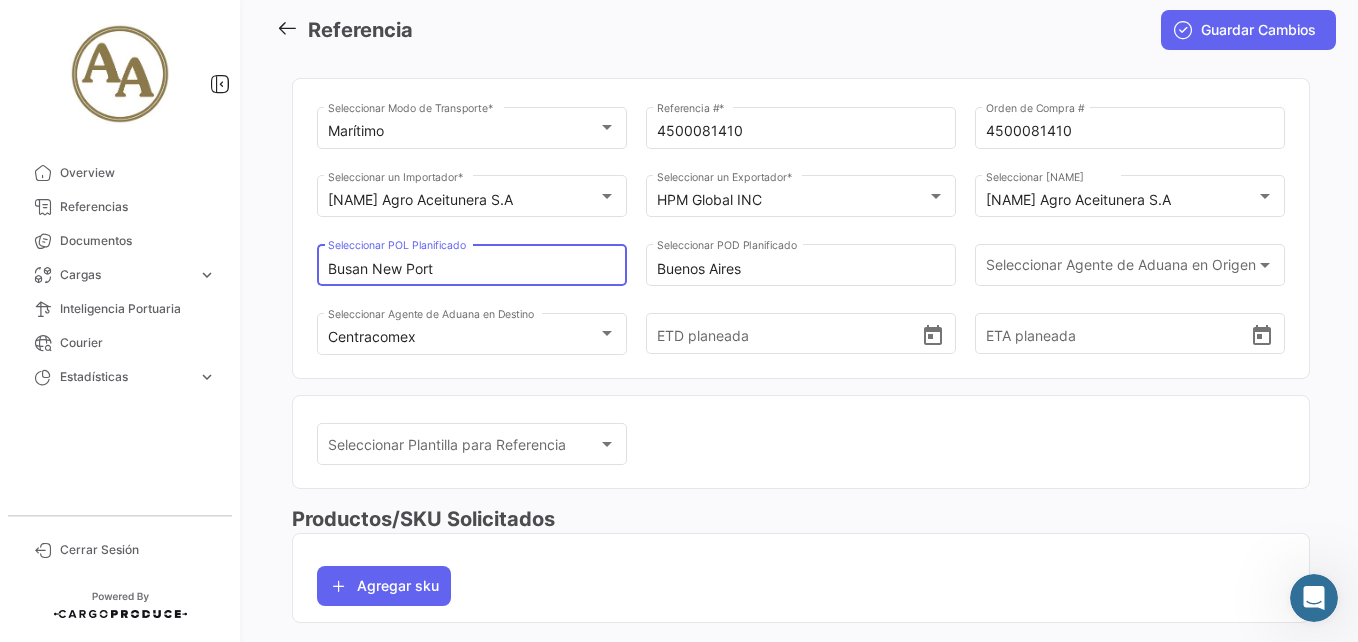 drag, startPoint x: 435, startPoint y: 270, endPoint x: 375, endPoint y: 282, distance: 61.188232 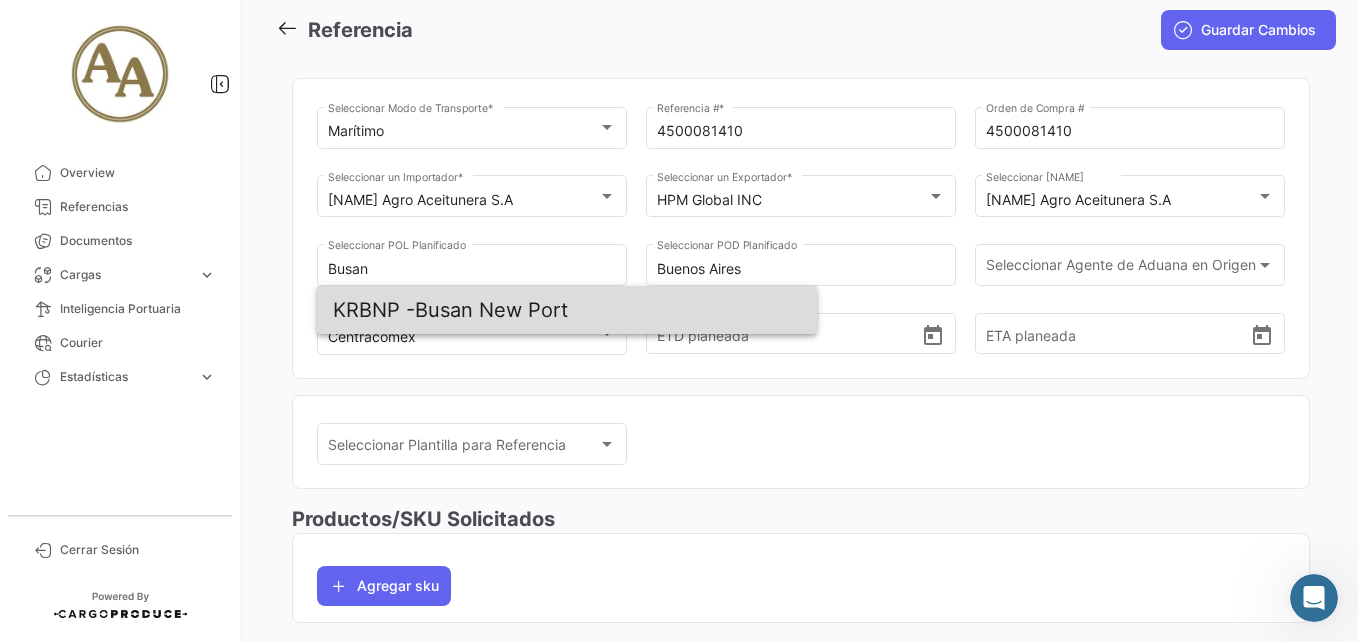 click on "KRBNP -    Busan New Port" at bounding box center [567, 310] 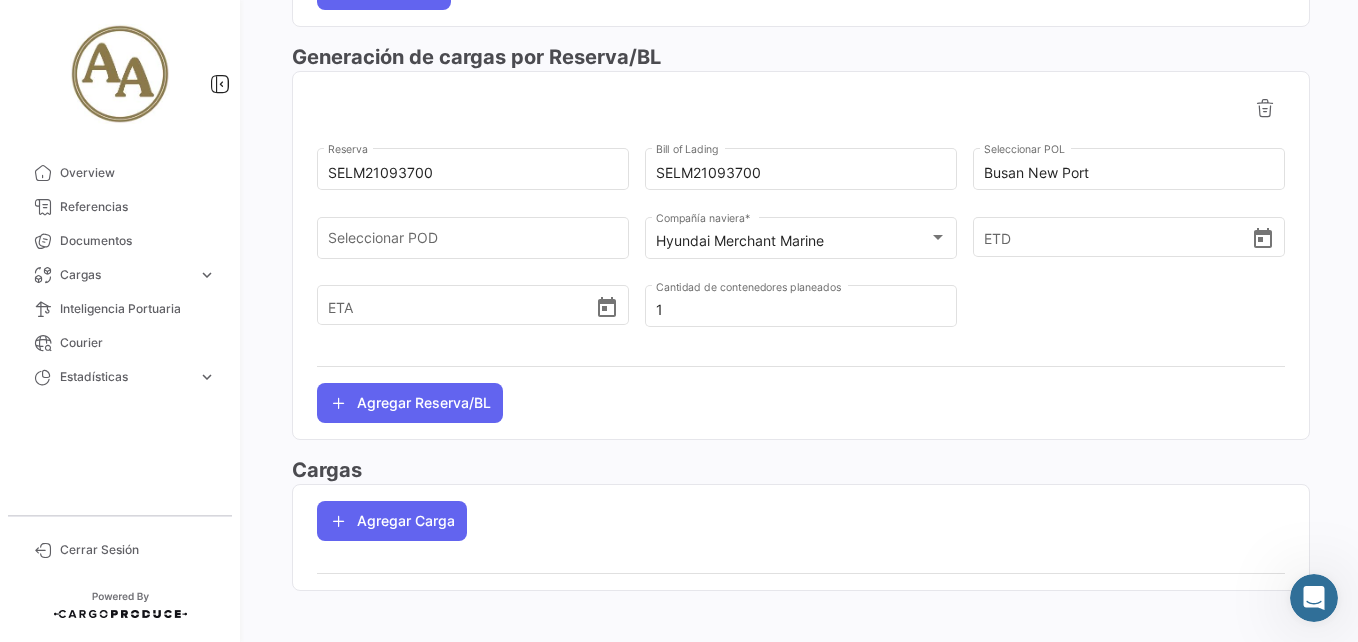 scroll, scrollTop: 709, scrollLeft: 0, axis: vertical 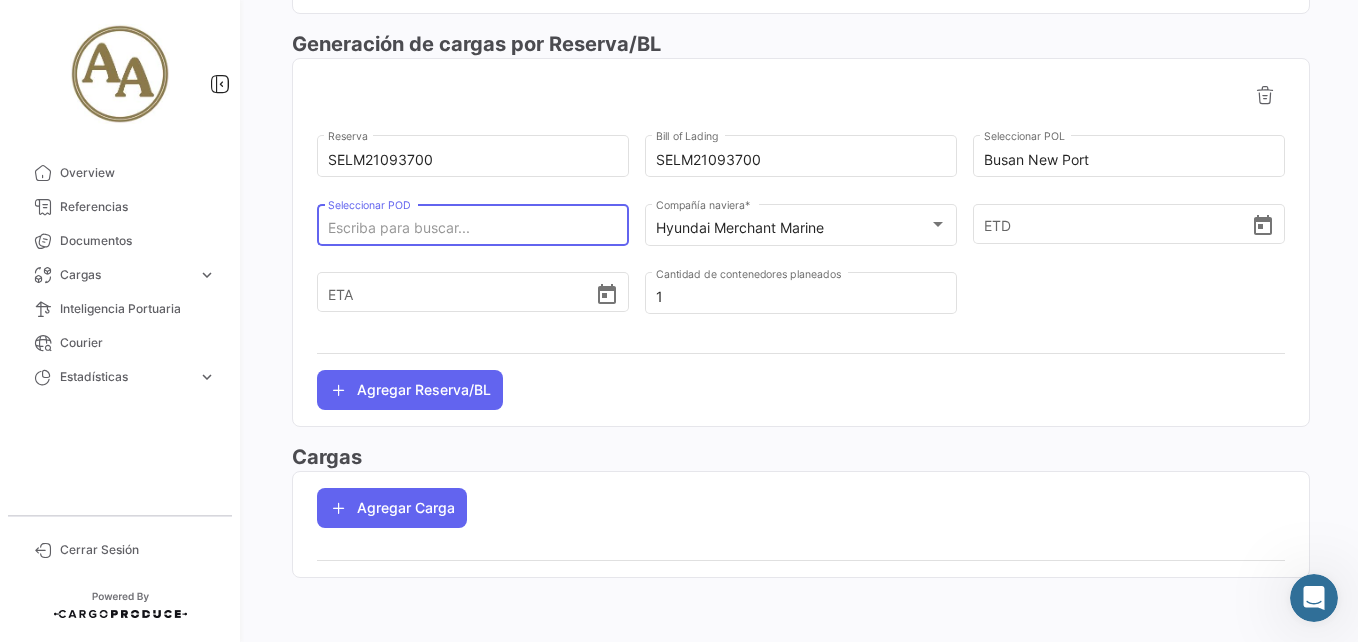 click on "Seleccionar POD" at bounding box center (473, 228) 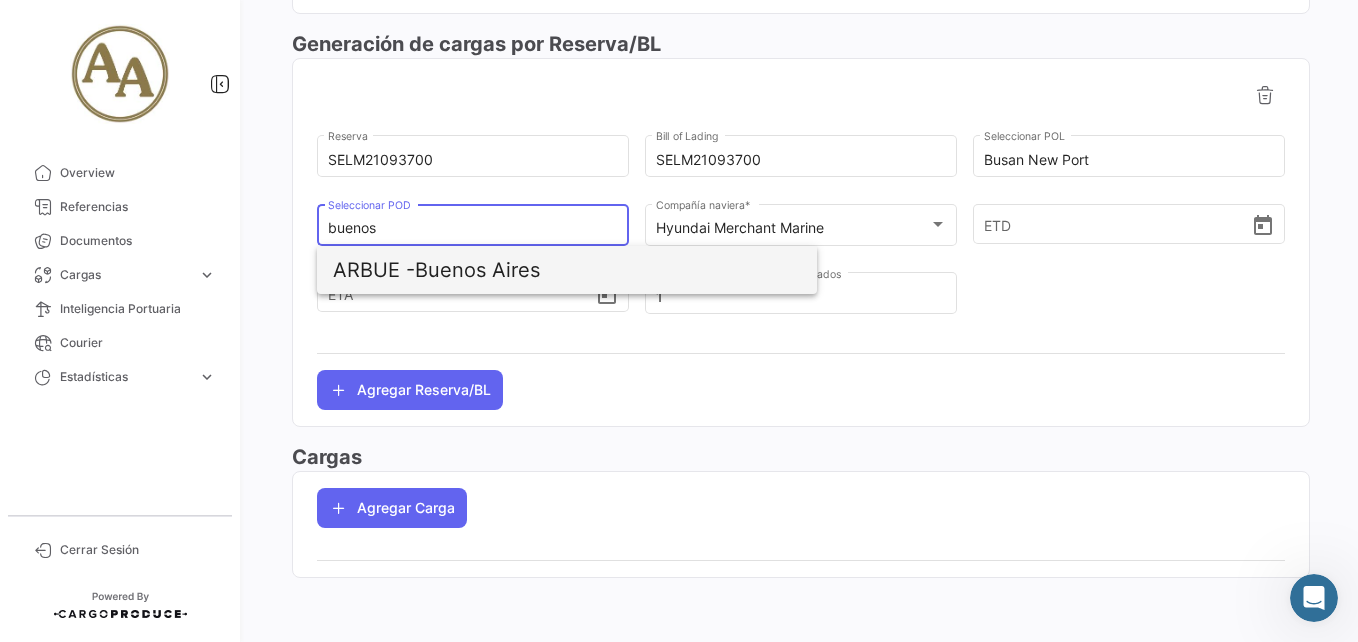 click on "ARBUE -    Buenos Aires" at bounding box center (567, 270) 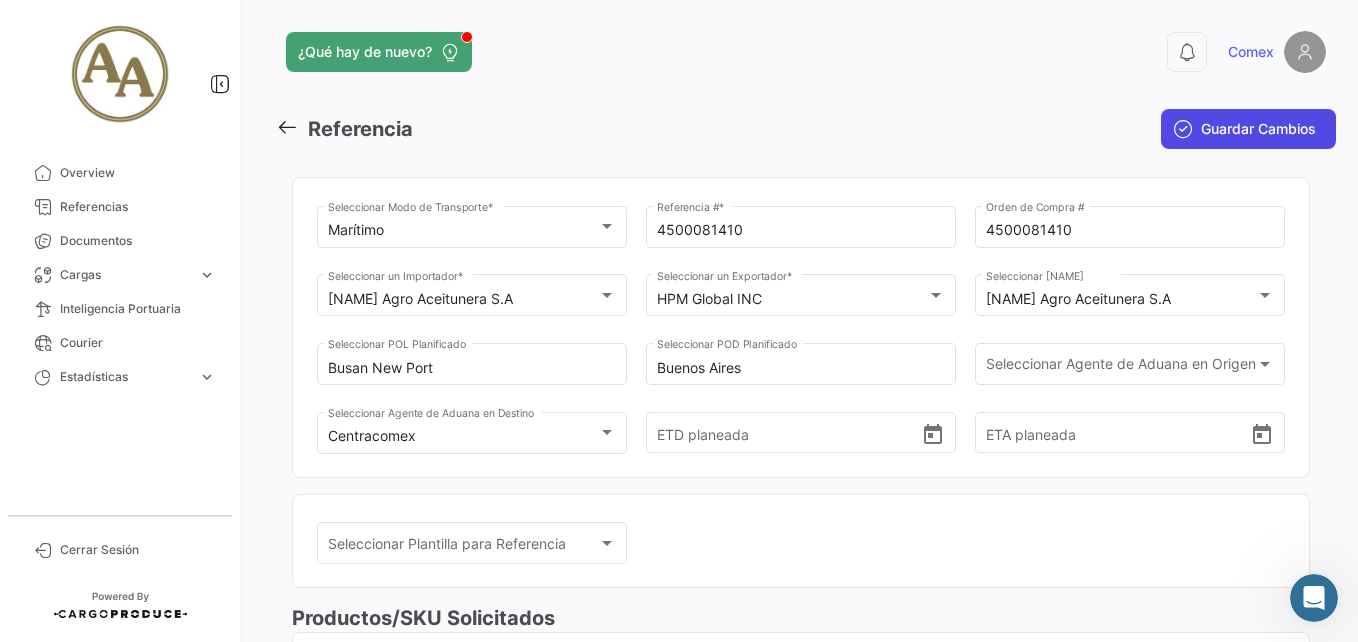 scroll, scrollTop: 0, scrollLeft: 0, axis: both 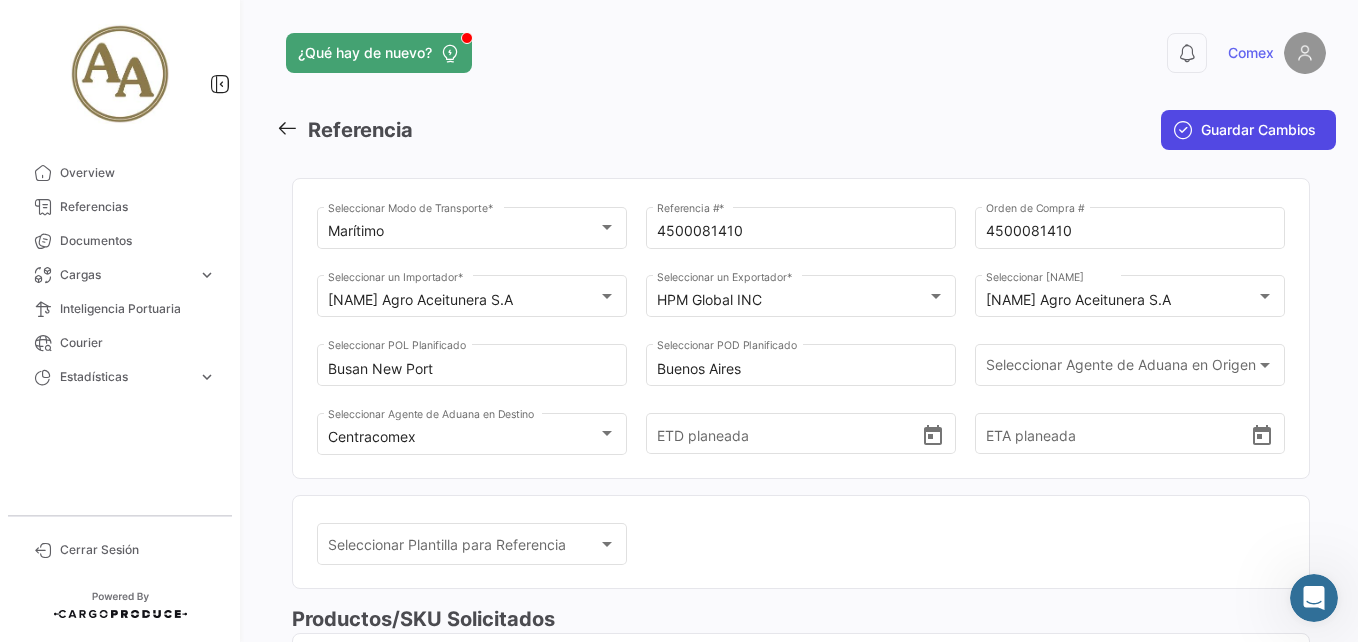 click on "Guardar Cambios" 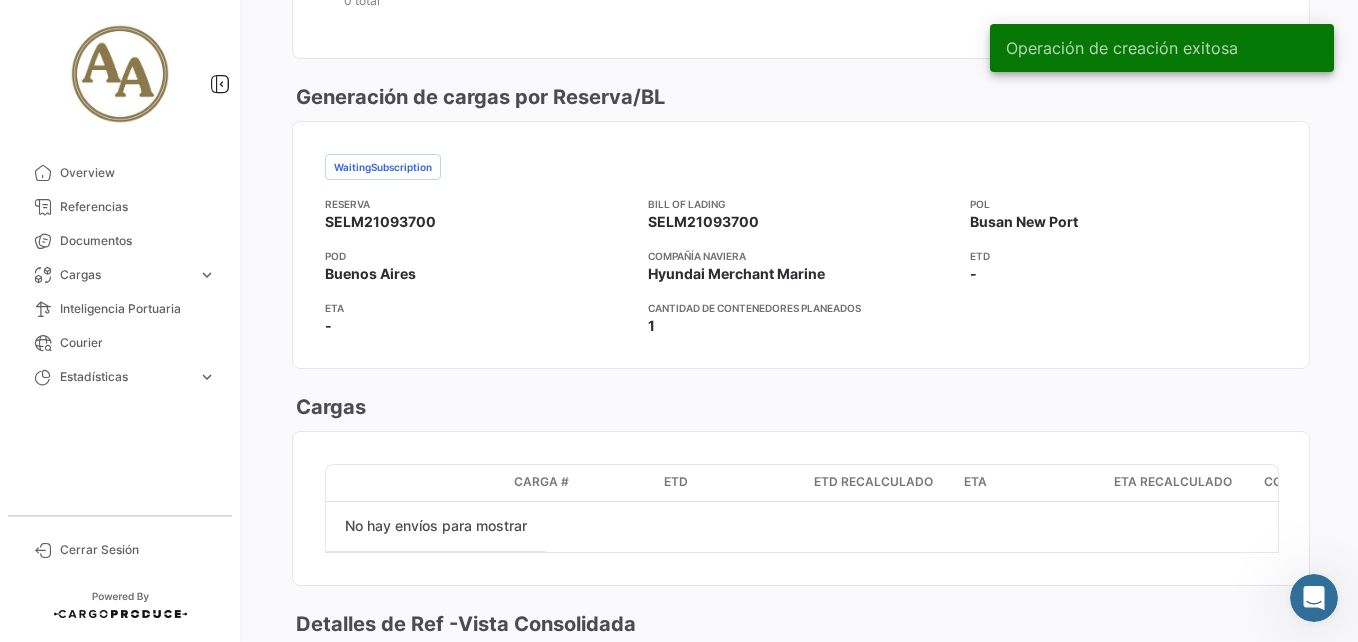 scroll, scrollTop: 1100, scrollLeft: 0, axis: vertical 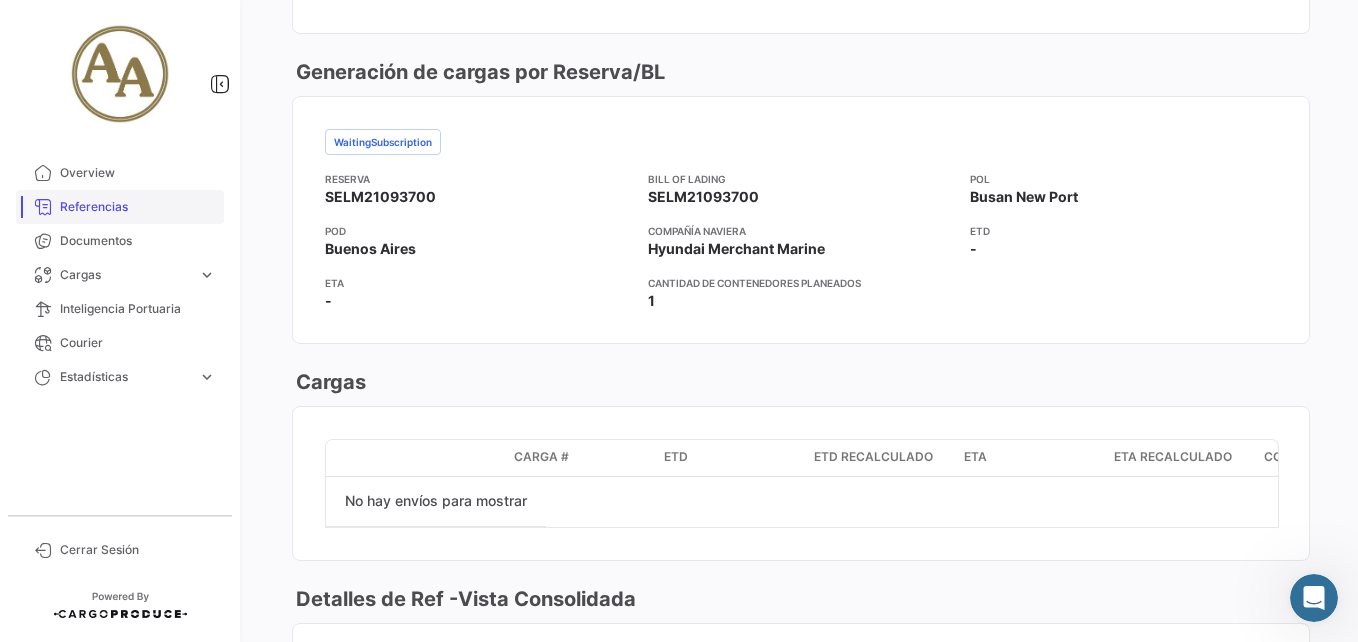 click on "Referencias" at bounding box center (138, 207) 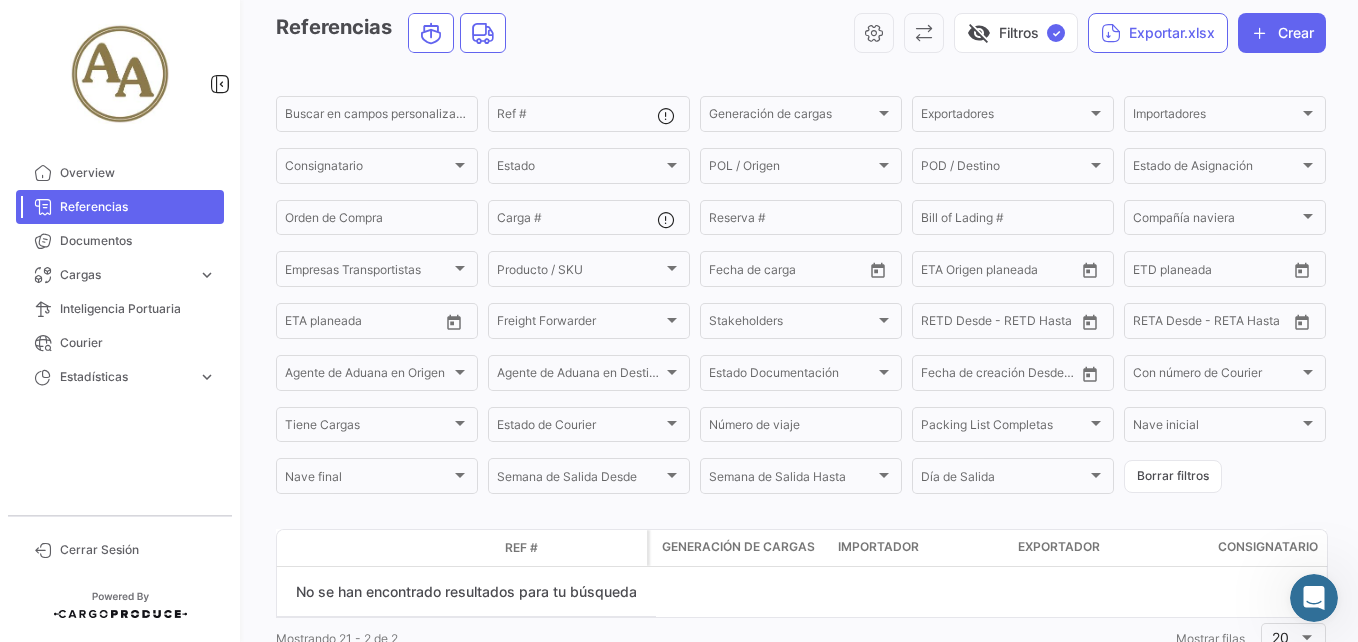 scroll, scrollTop: 149, scrollLeft: 0, axis: vertical 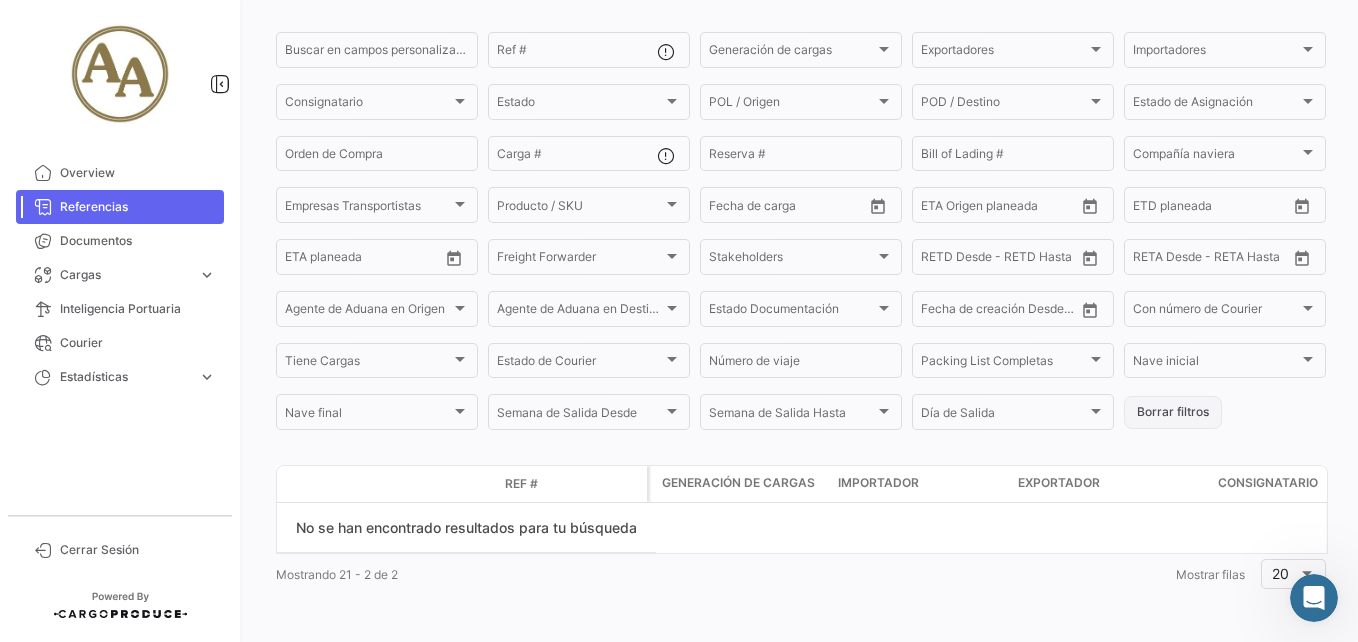click on "Borrar filtros" 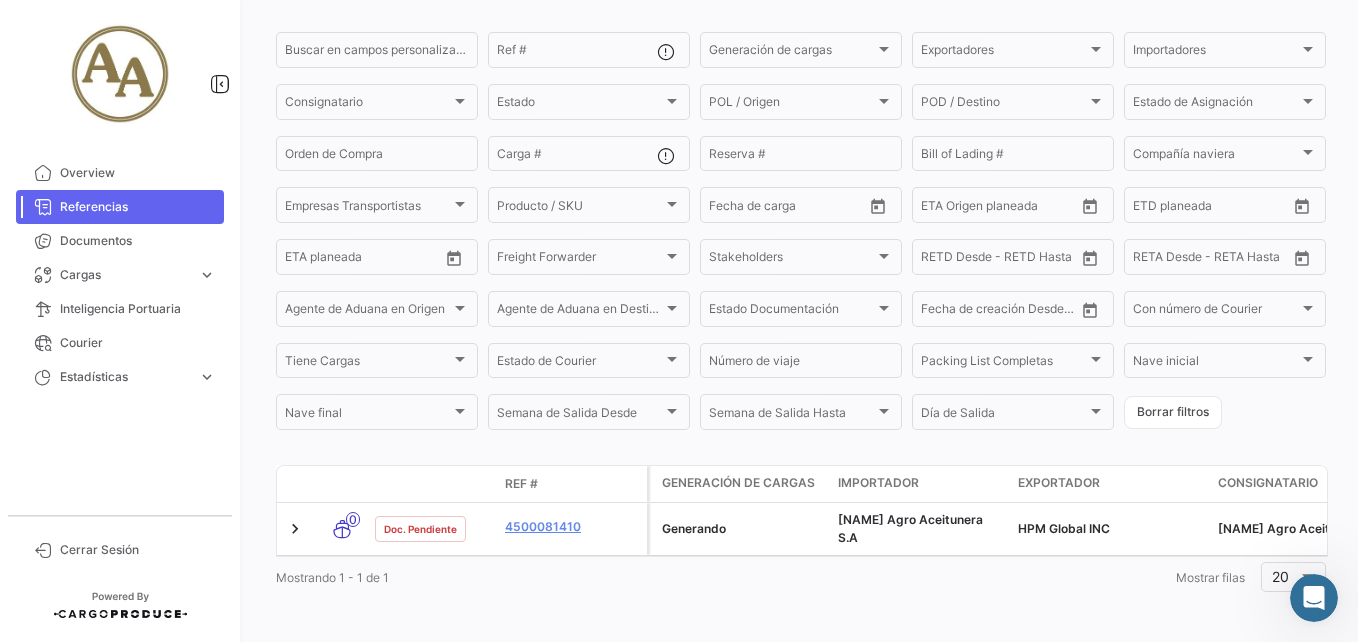 scroll, scrollTop: 159, scrollLeft: 0, axis: vertical 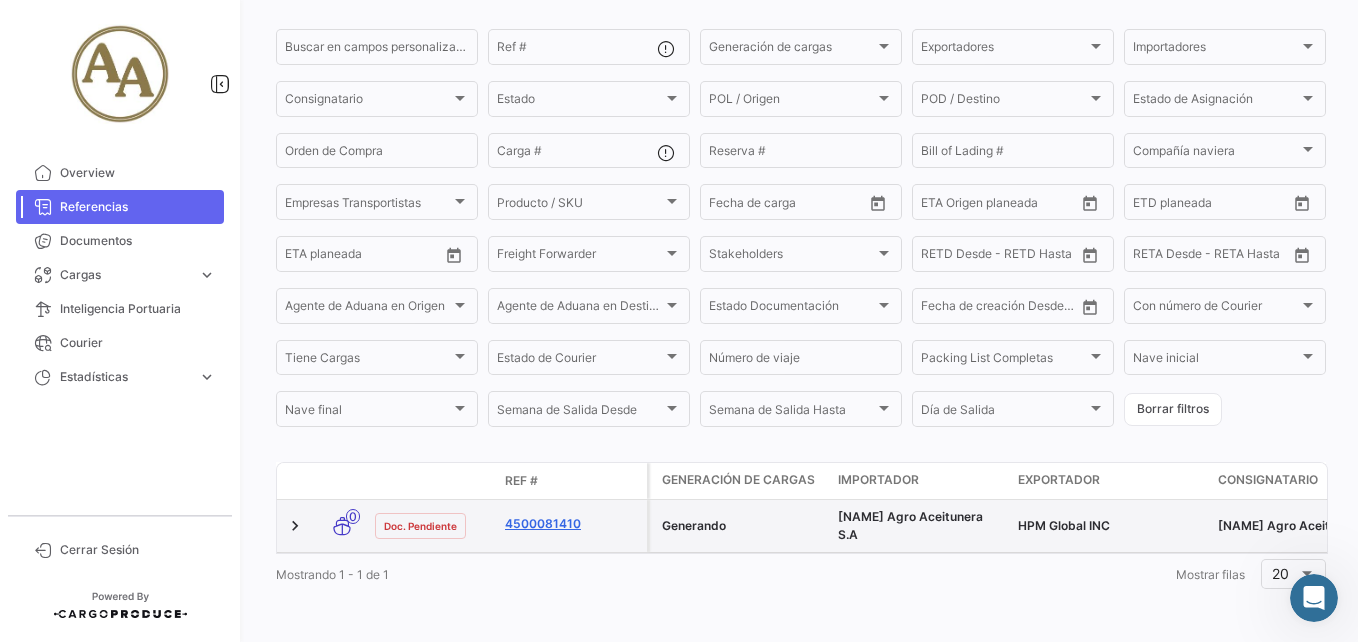 click on "4500081410" 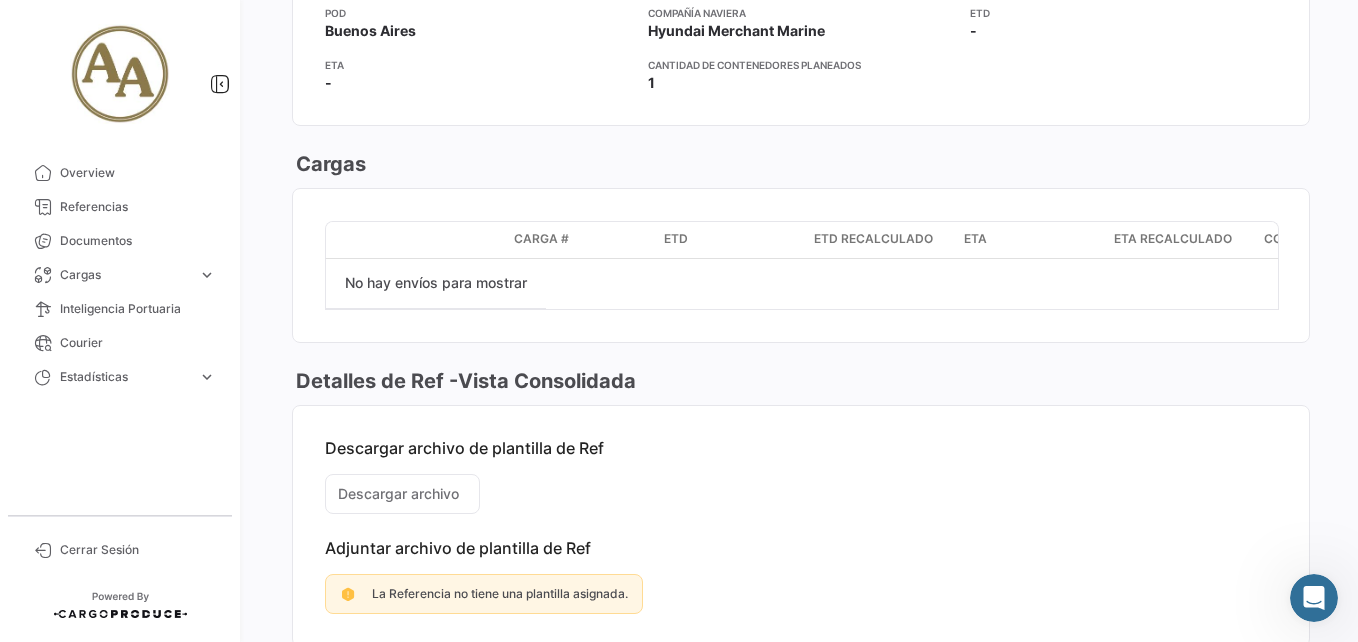 scroll, scrollTop: 1395, scrollLeft: 0, axis: vertical 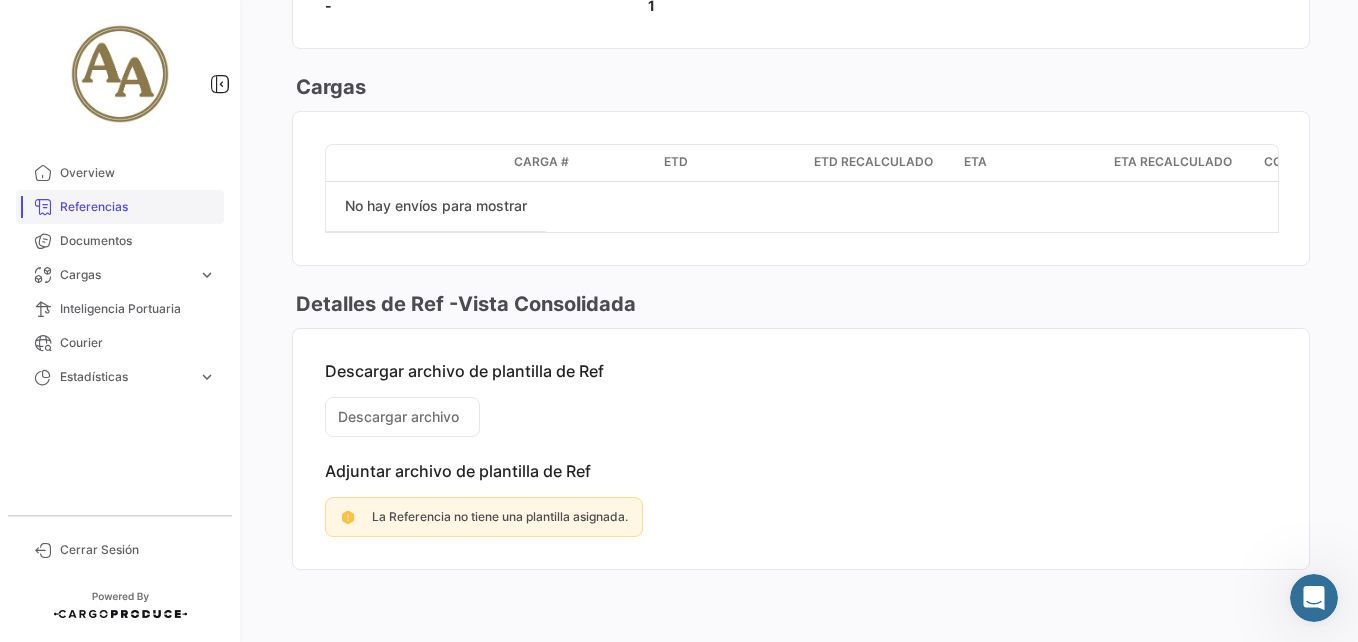 click on "Referencias" at bounding box center [138, 207] 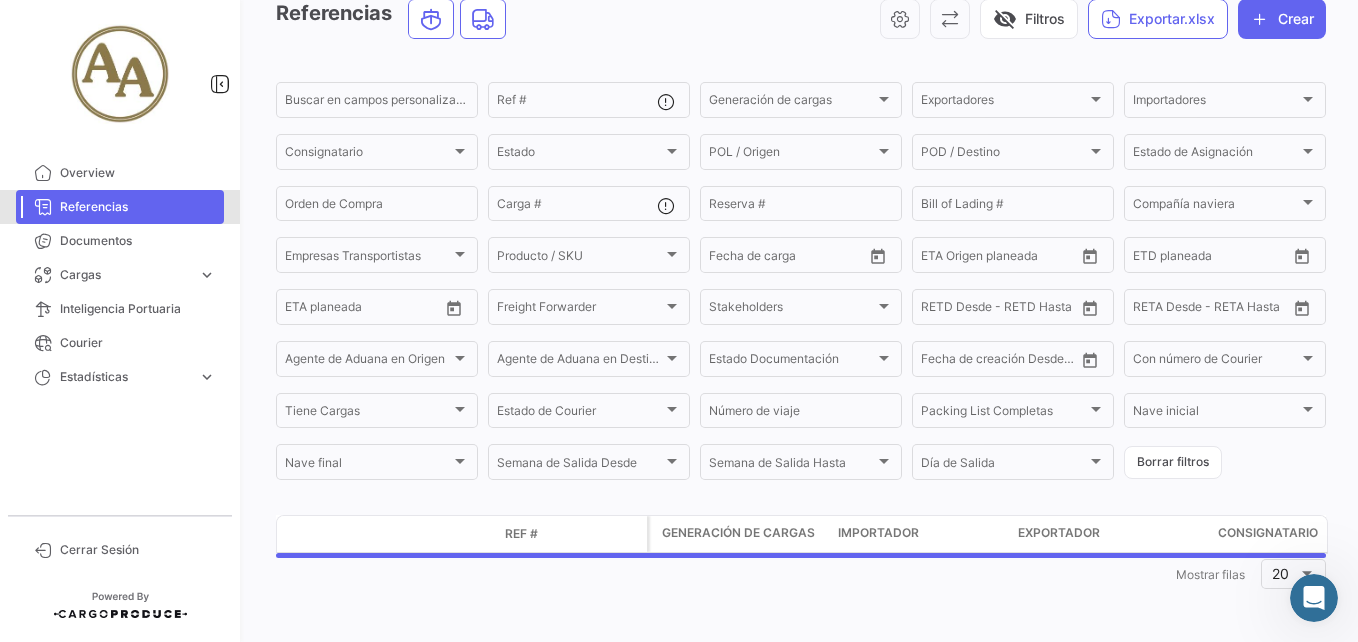 scroll, scrollTop: 0, scrollLeft: 0, axis: both 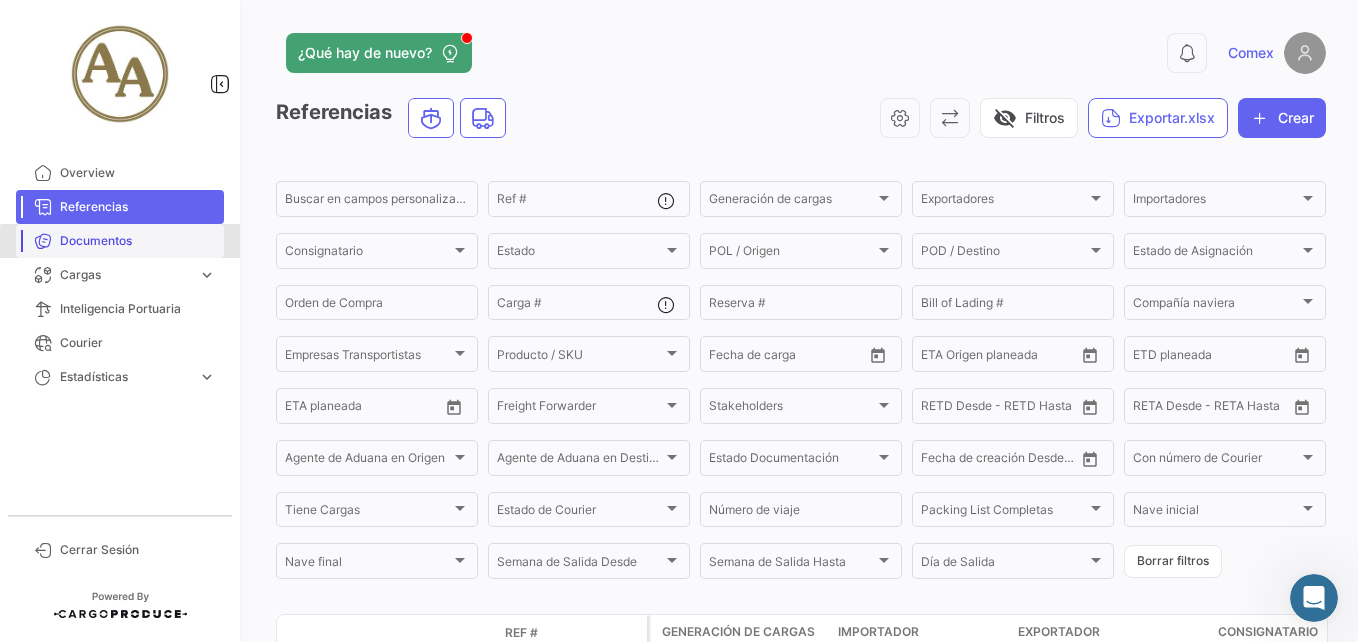click on "Documentos" at bounding box center [138, 241] 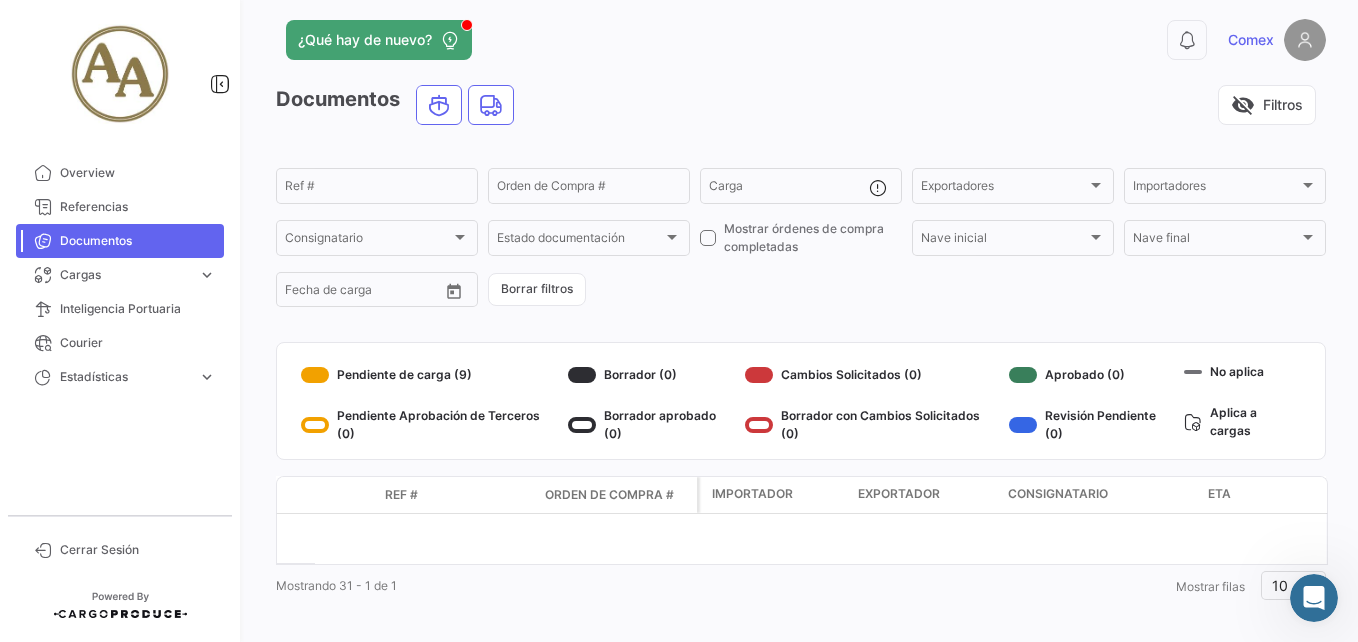 scroll, scrollTop: 20, scrollLeft: 0, axis: vertical 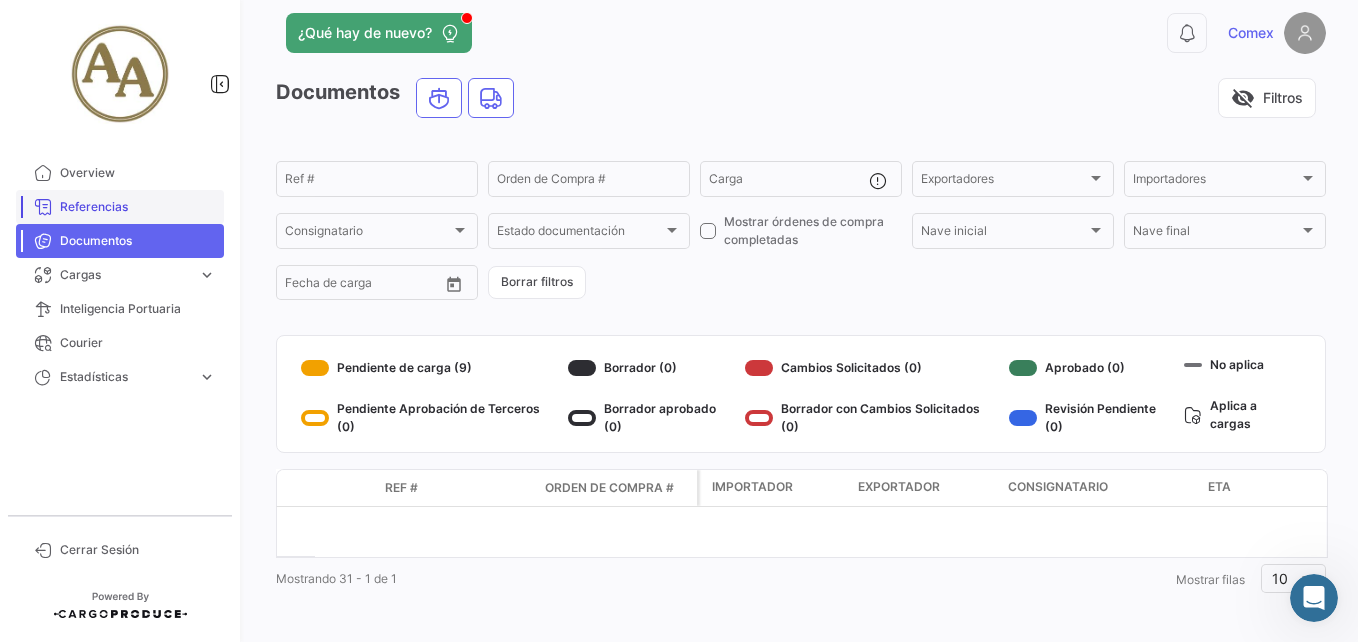 click on "Referencias" at bounding box center [138, 207] 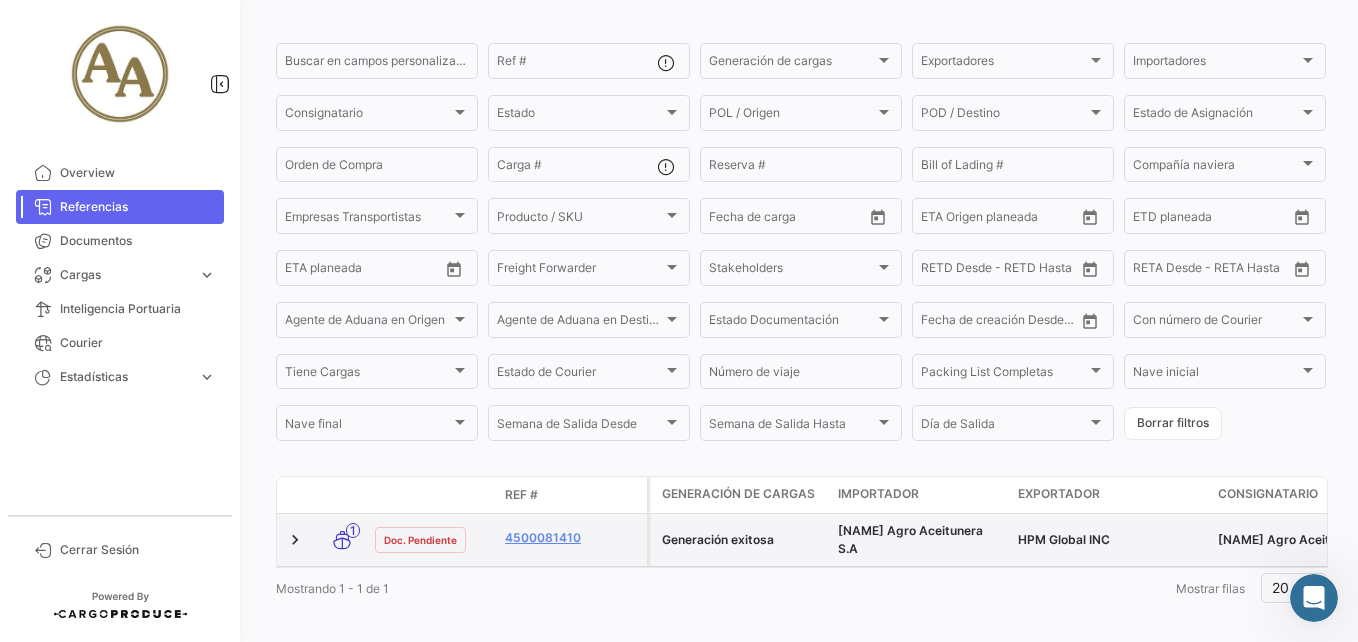 scroll, scrollTop: 159, scrollLeft: 0, axis: vertical 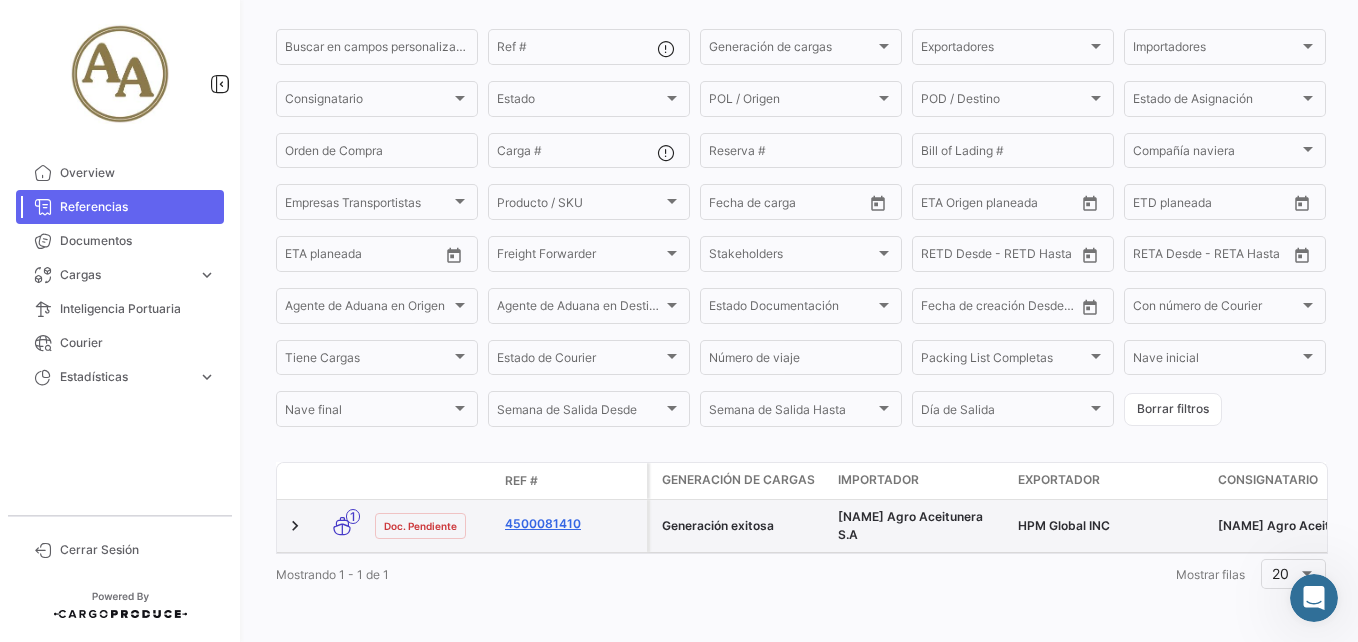 click on "4500081410" 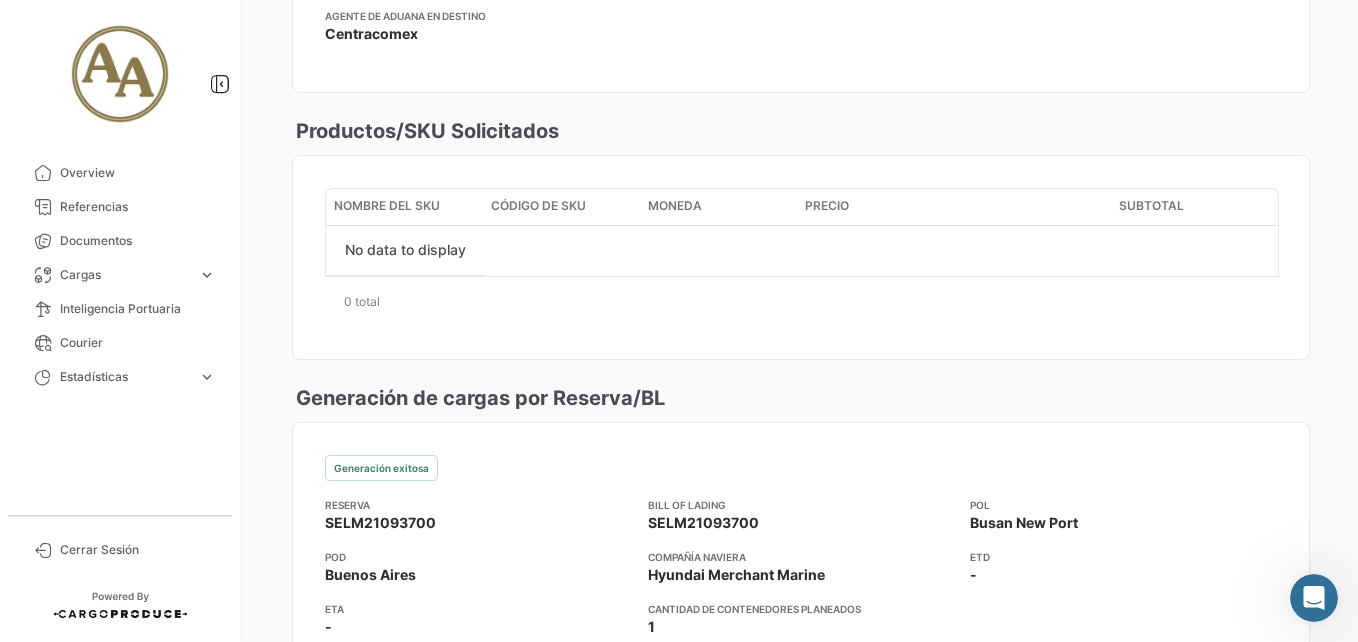 scroll, scrollTop: 1100, scrollLeft: 0, axis: vertical 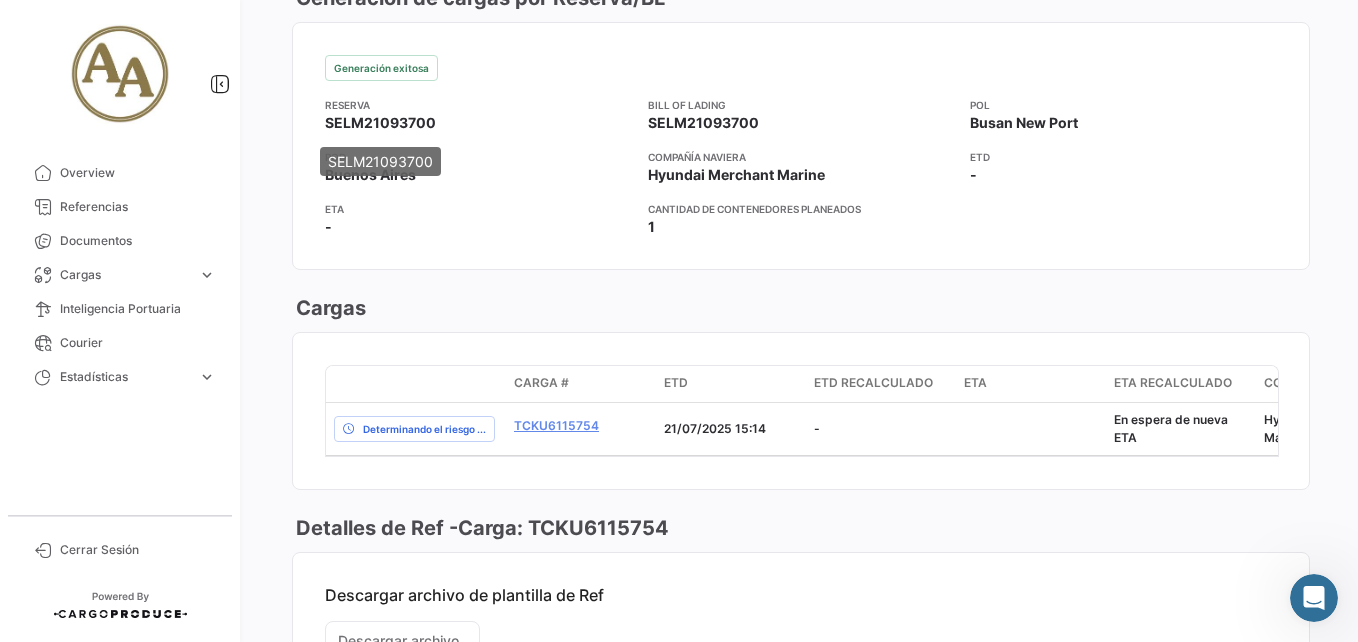 drag, startPoint x: 329, startPoint y: 120, endPoint x: 431, endPoint y: 124, distance: 102.0784 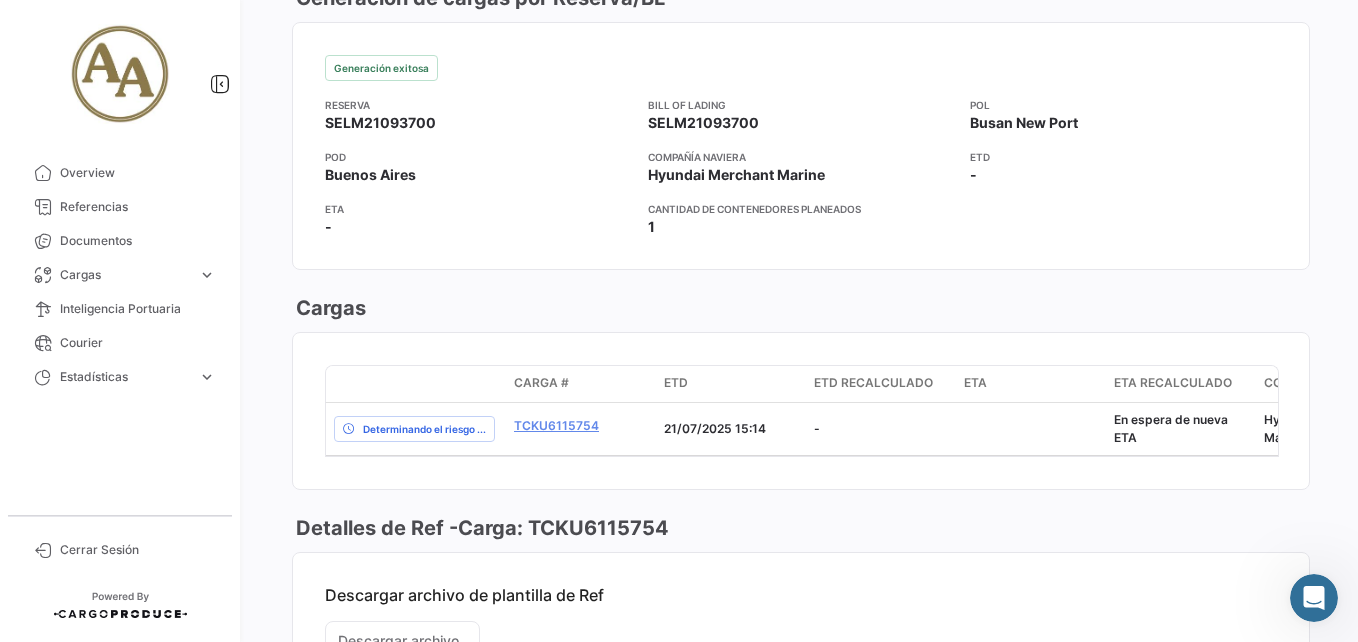 copy on "SELM21093700" 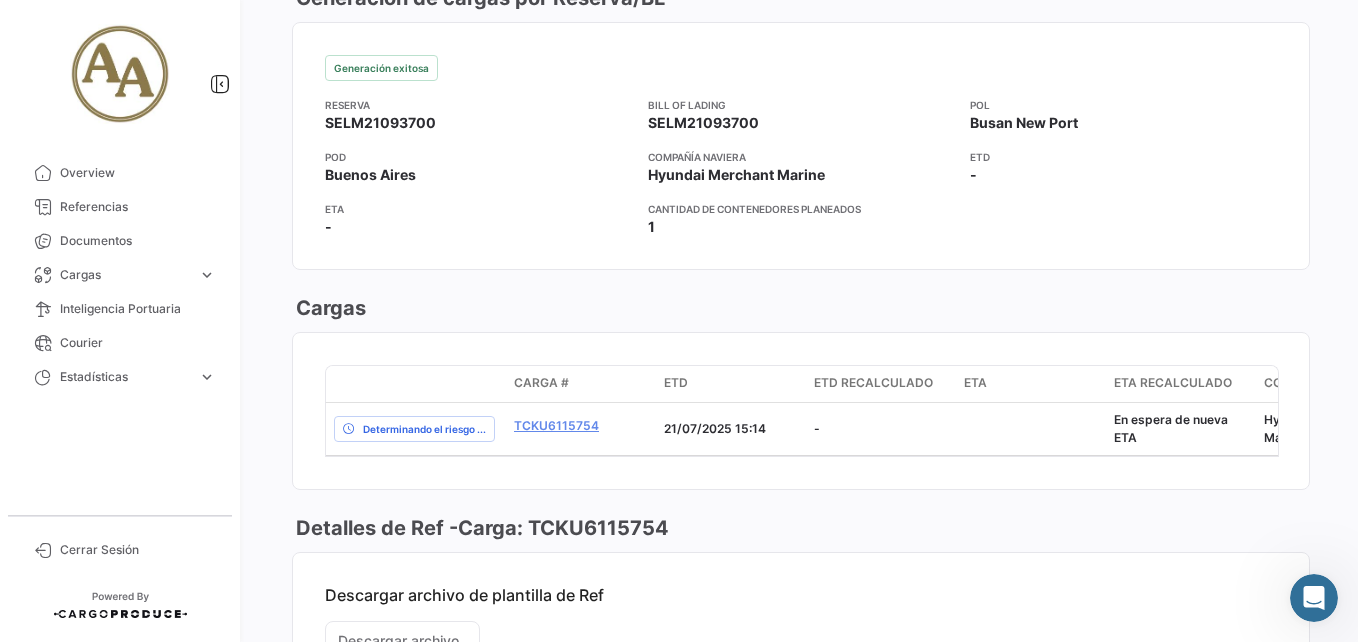 click on "SELM21093700" 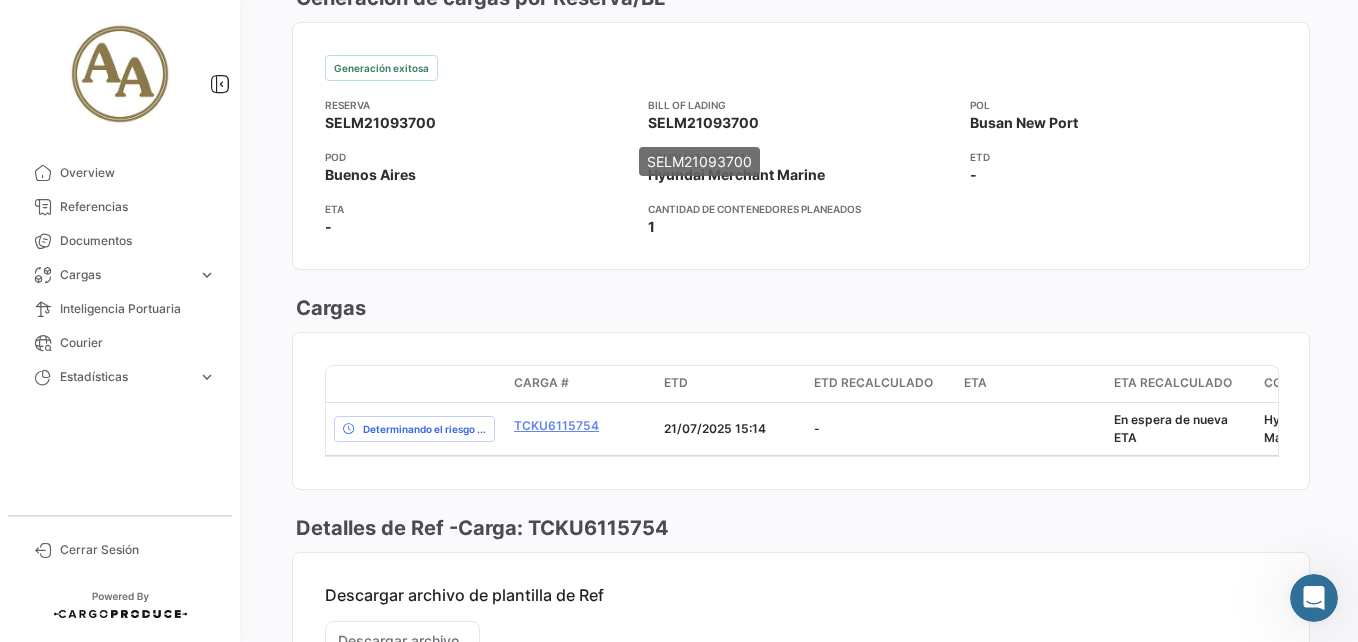 click on "SELM21093700" 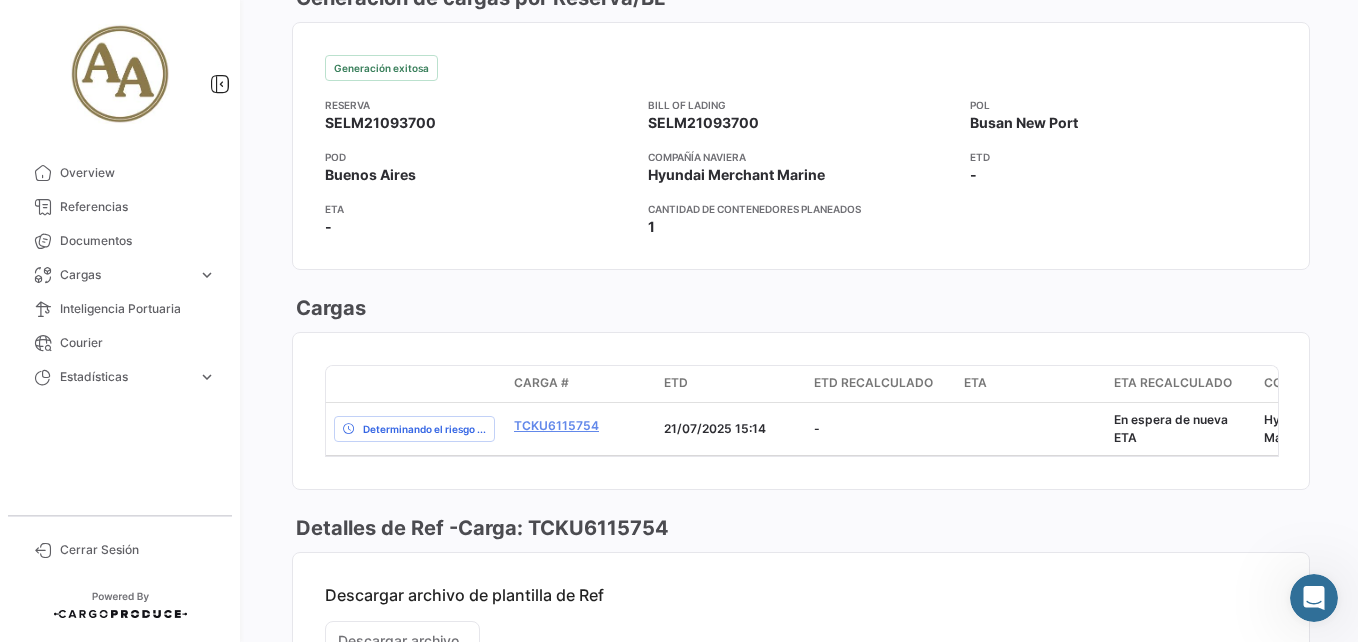click on "SELM21093700" 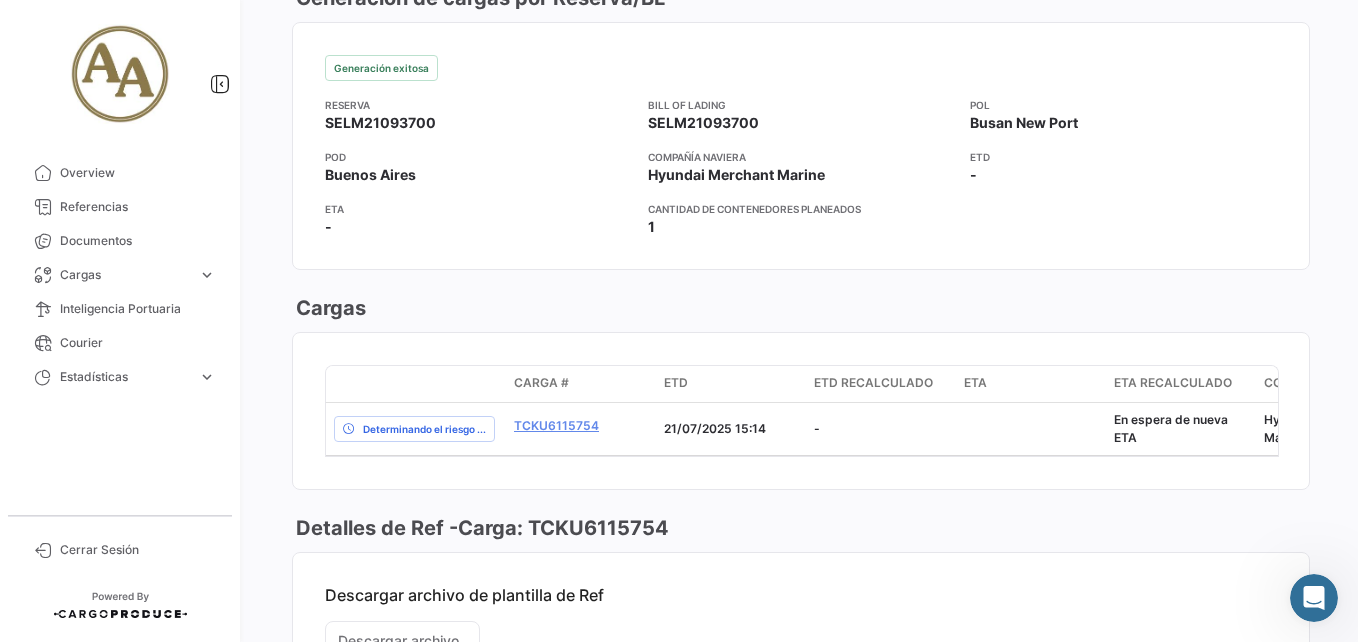copy on "SELM21093700" 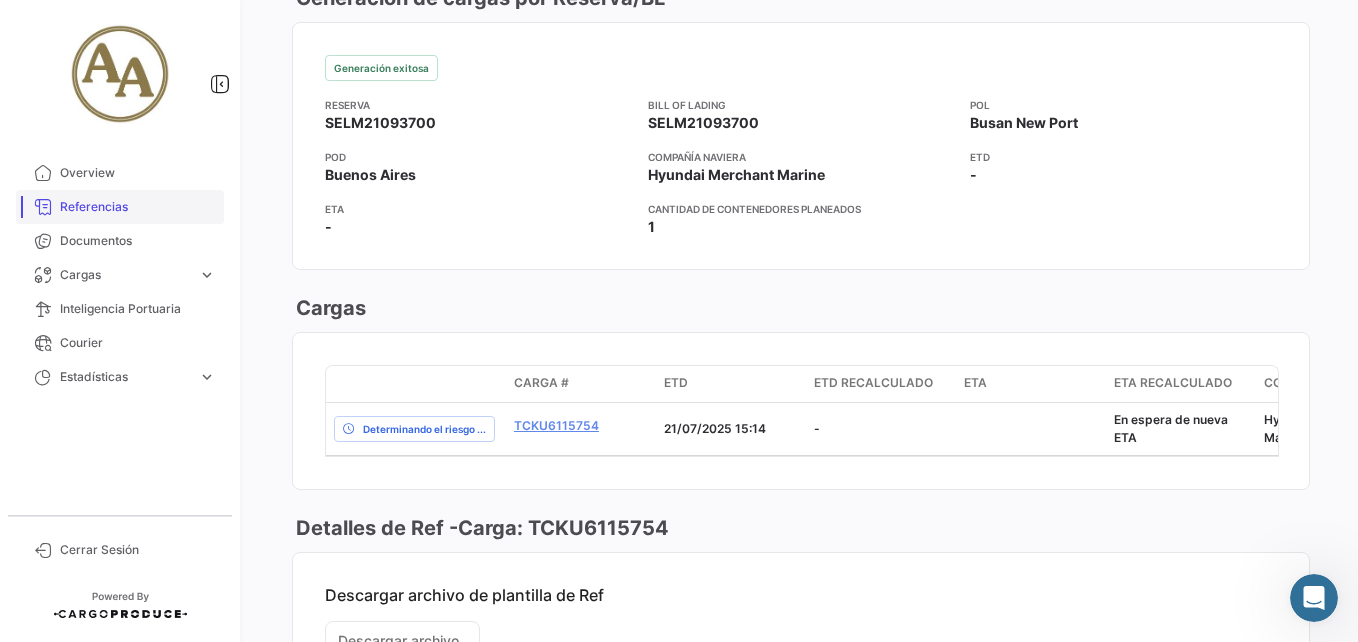 click on "Referencias" at bounding box center [138, 207] 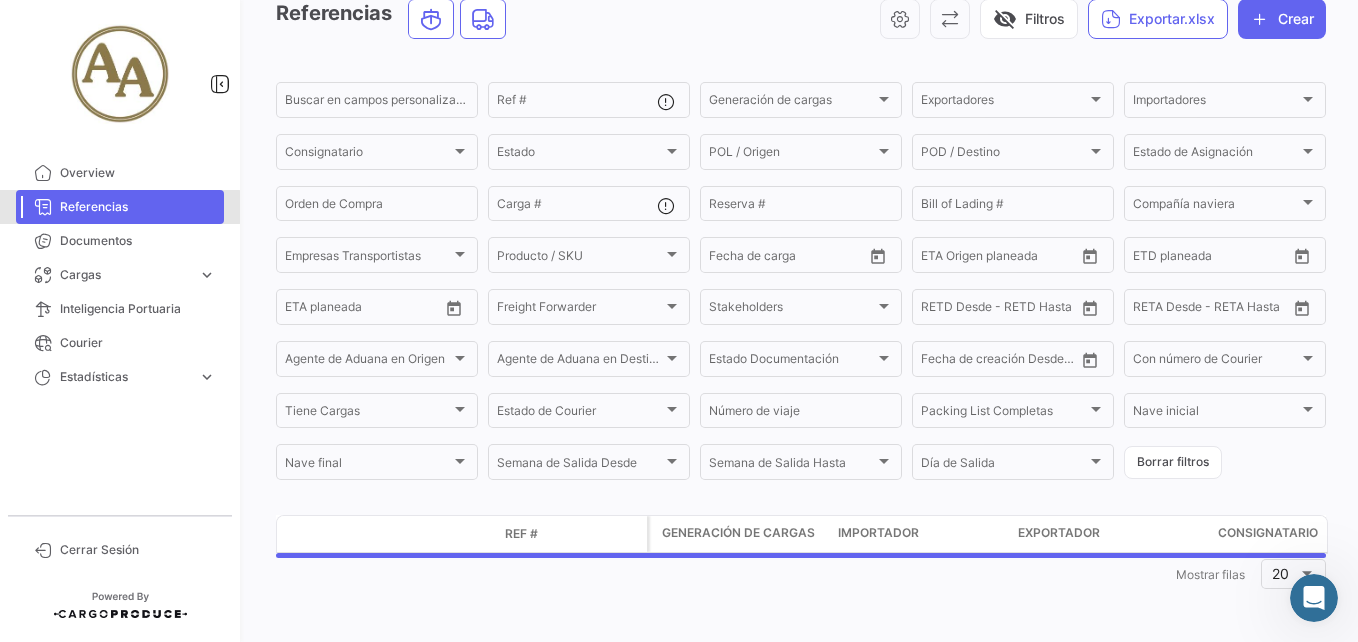 scroll, scrollTop: 0, scrollLeft: 0, axis: both 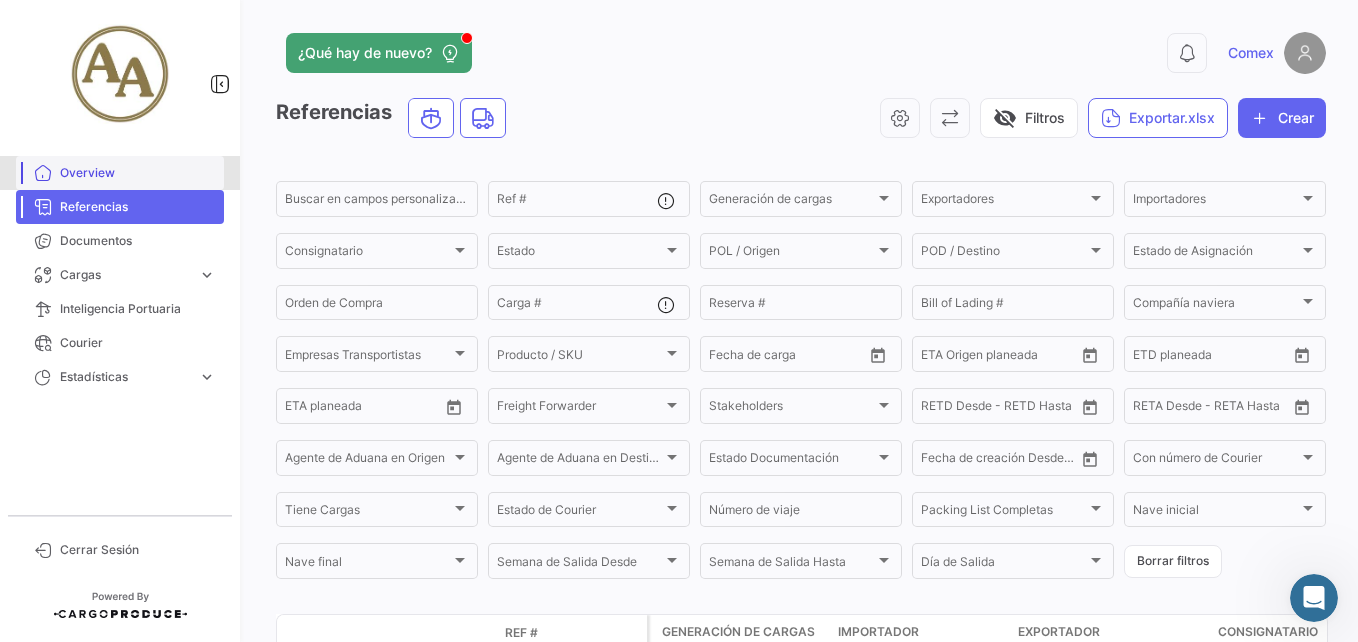 click on "Overview" at bounding box center [138, 173] 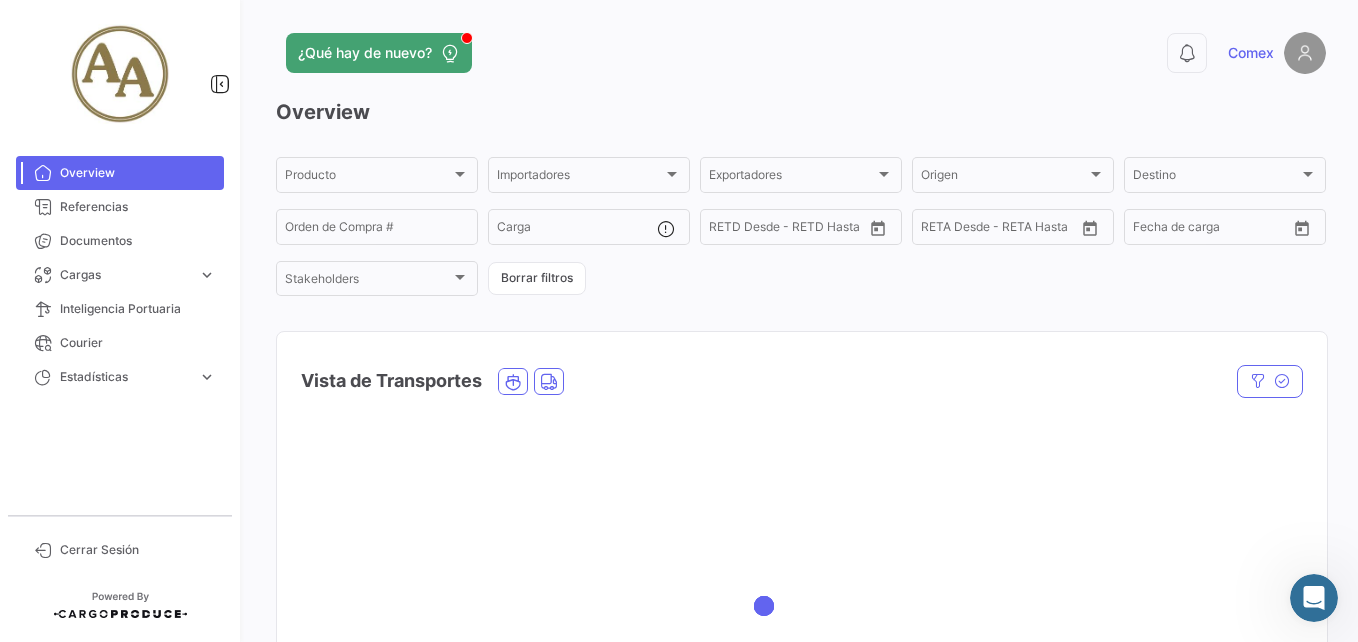 scroll, scrollTop: 500, scrollLeft: 0, axis: vertical 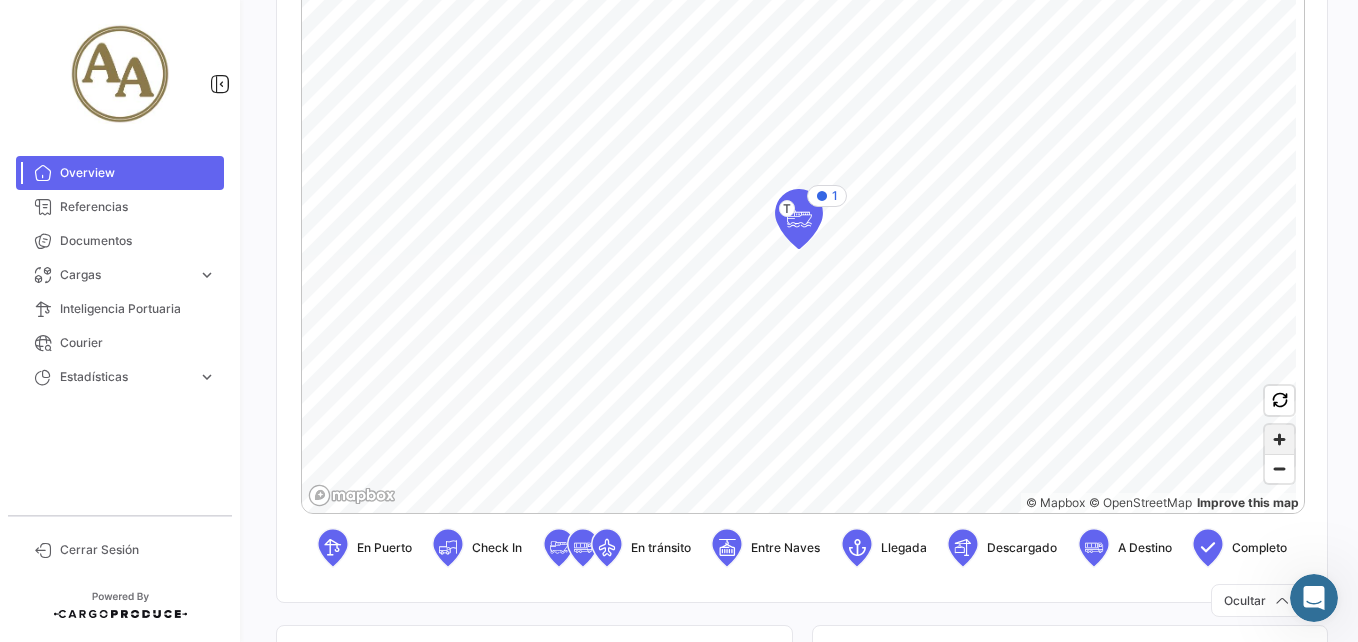 click 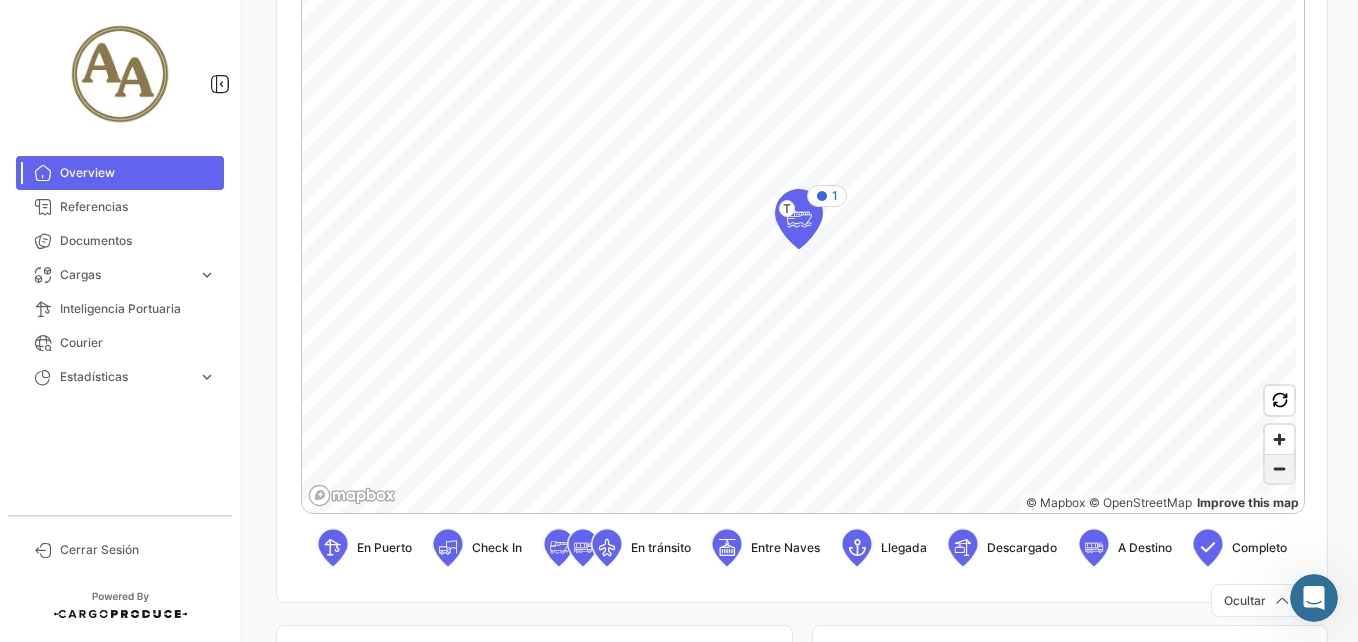 click 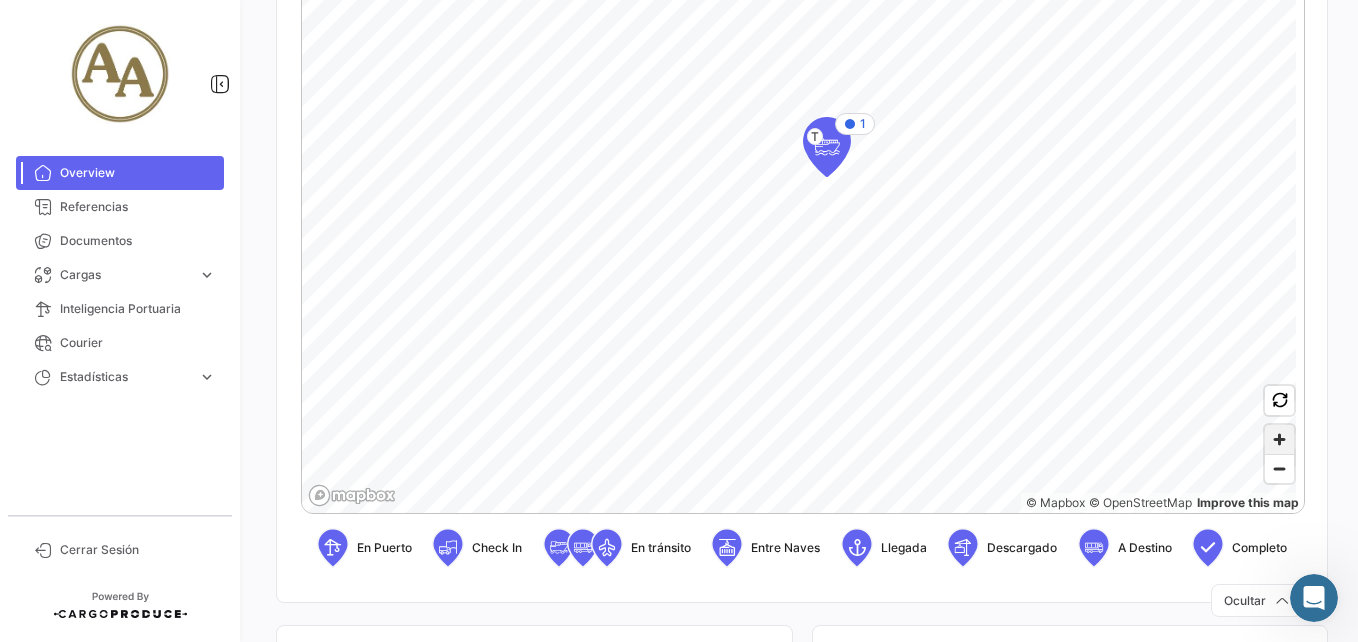 click 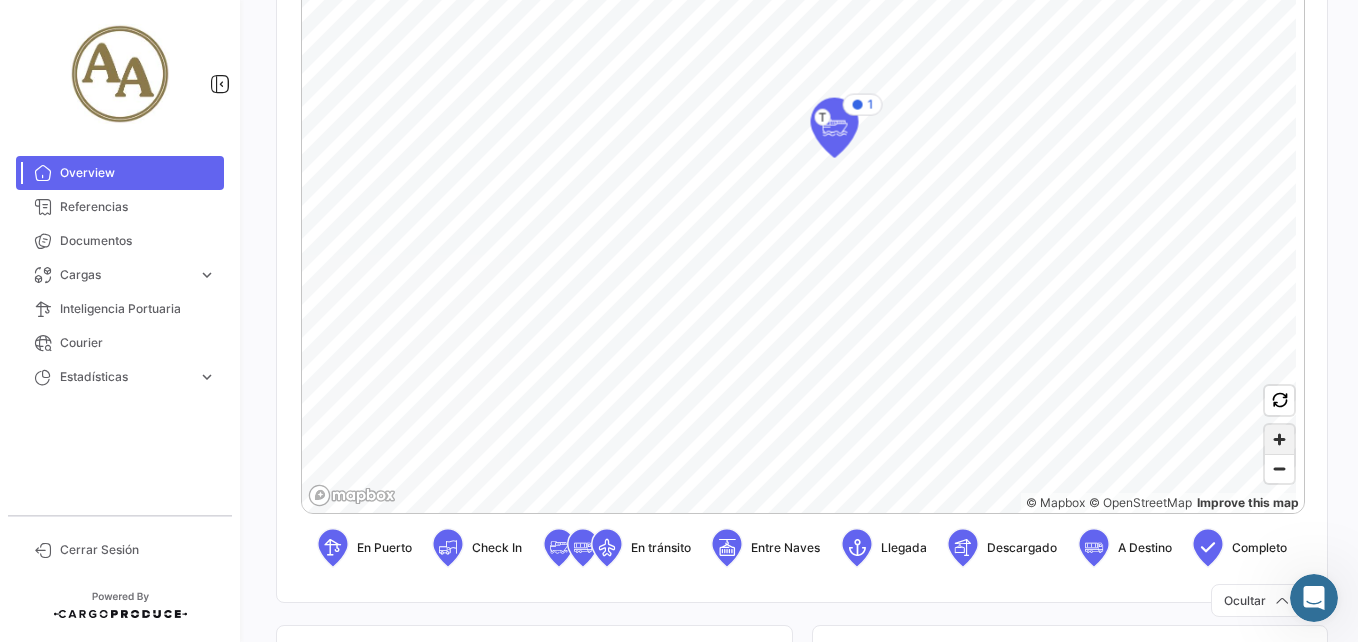 click 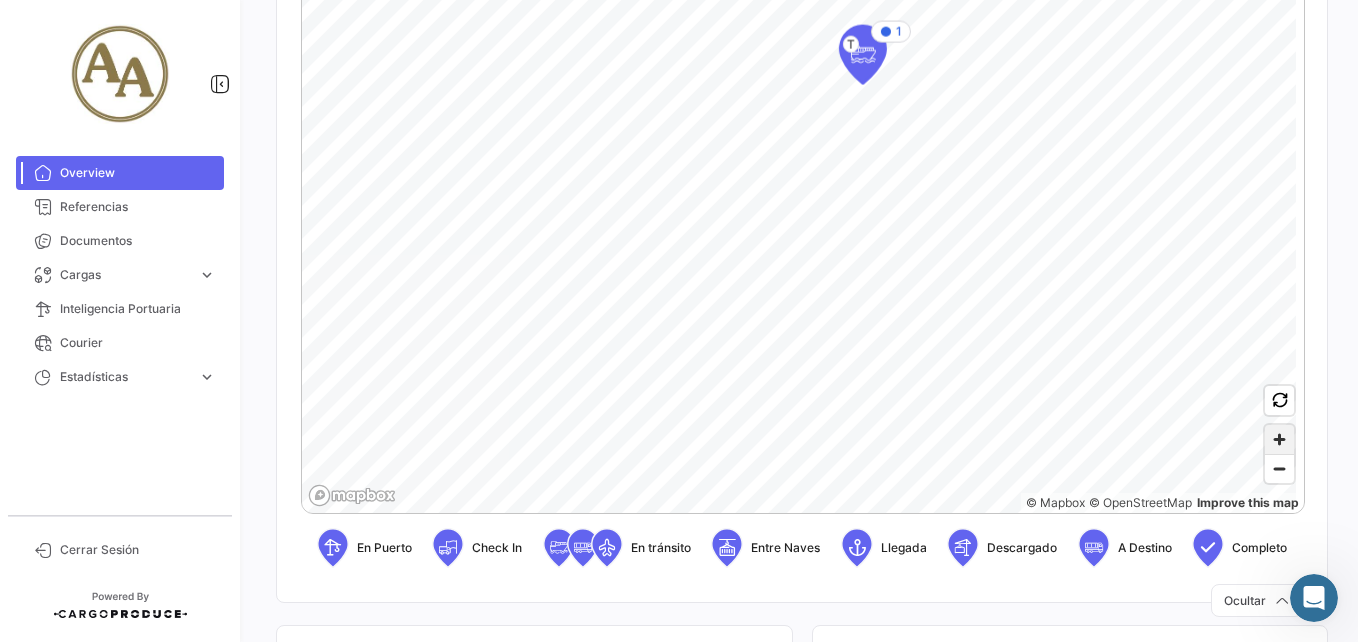 click 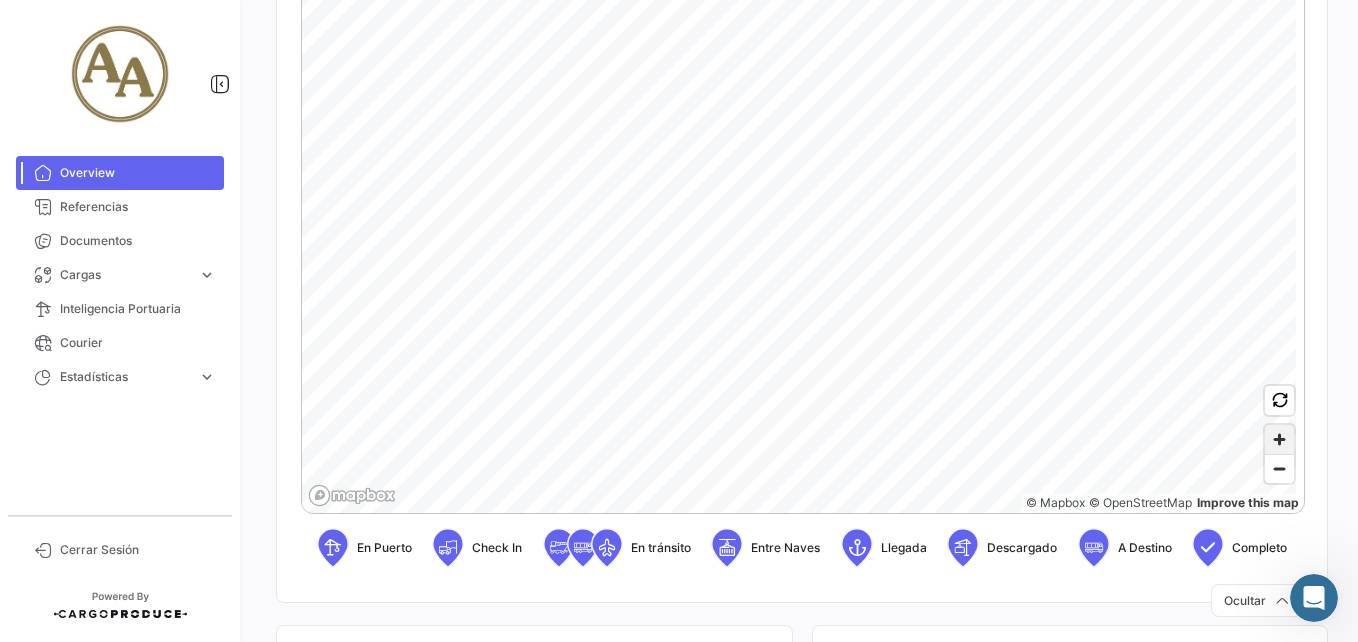 drag, startPoint x: 1278, startPoint y: 443, endPoint x: 1267, endPoint y: 435, distance: 13.601471 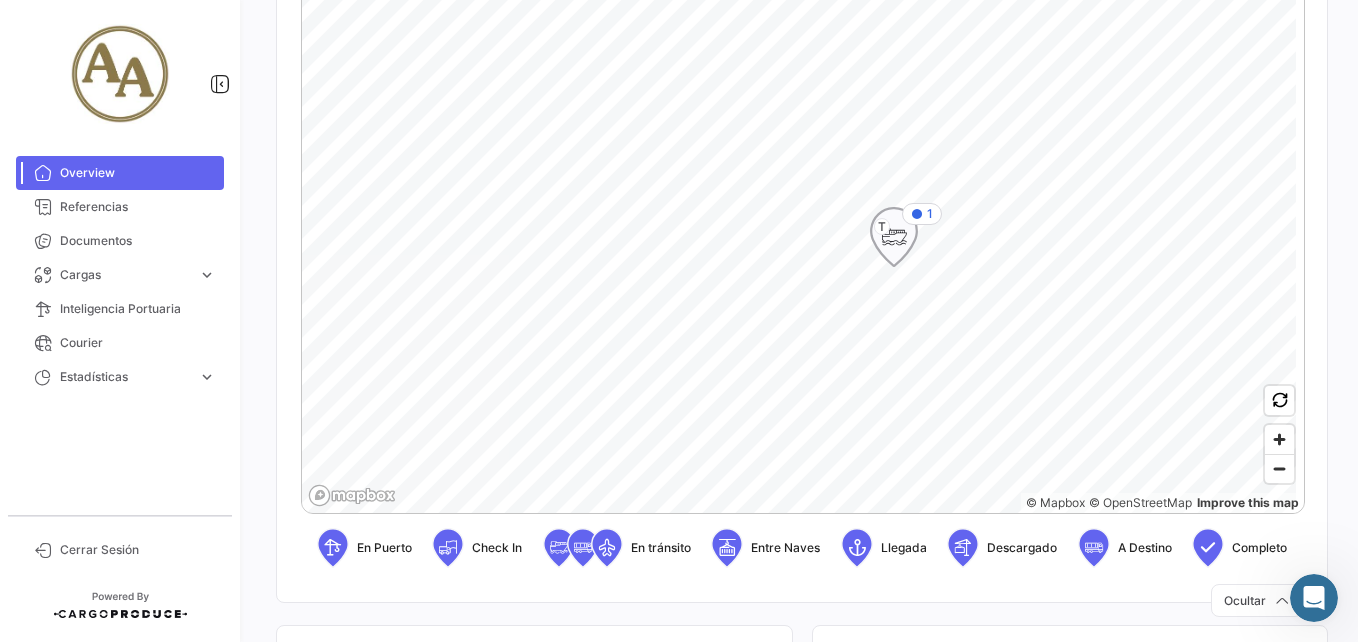click 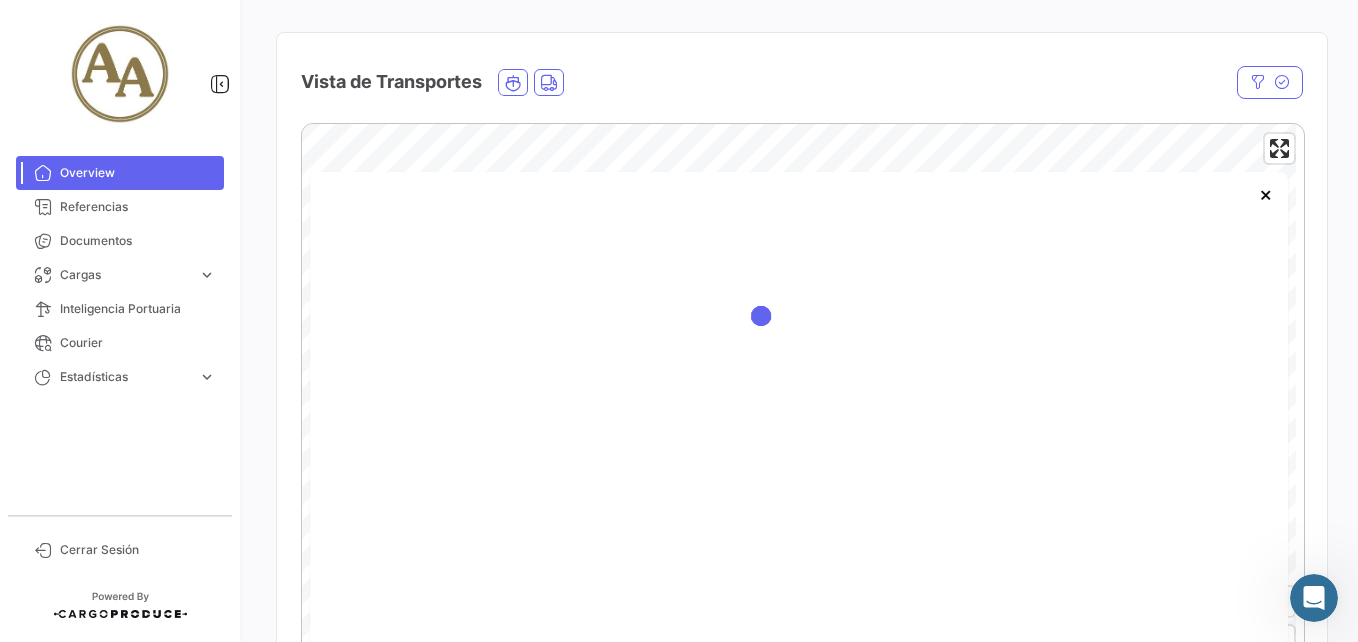 scroll, scrollTop: 300, scrollLeft: 0, axis: vertical 